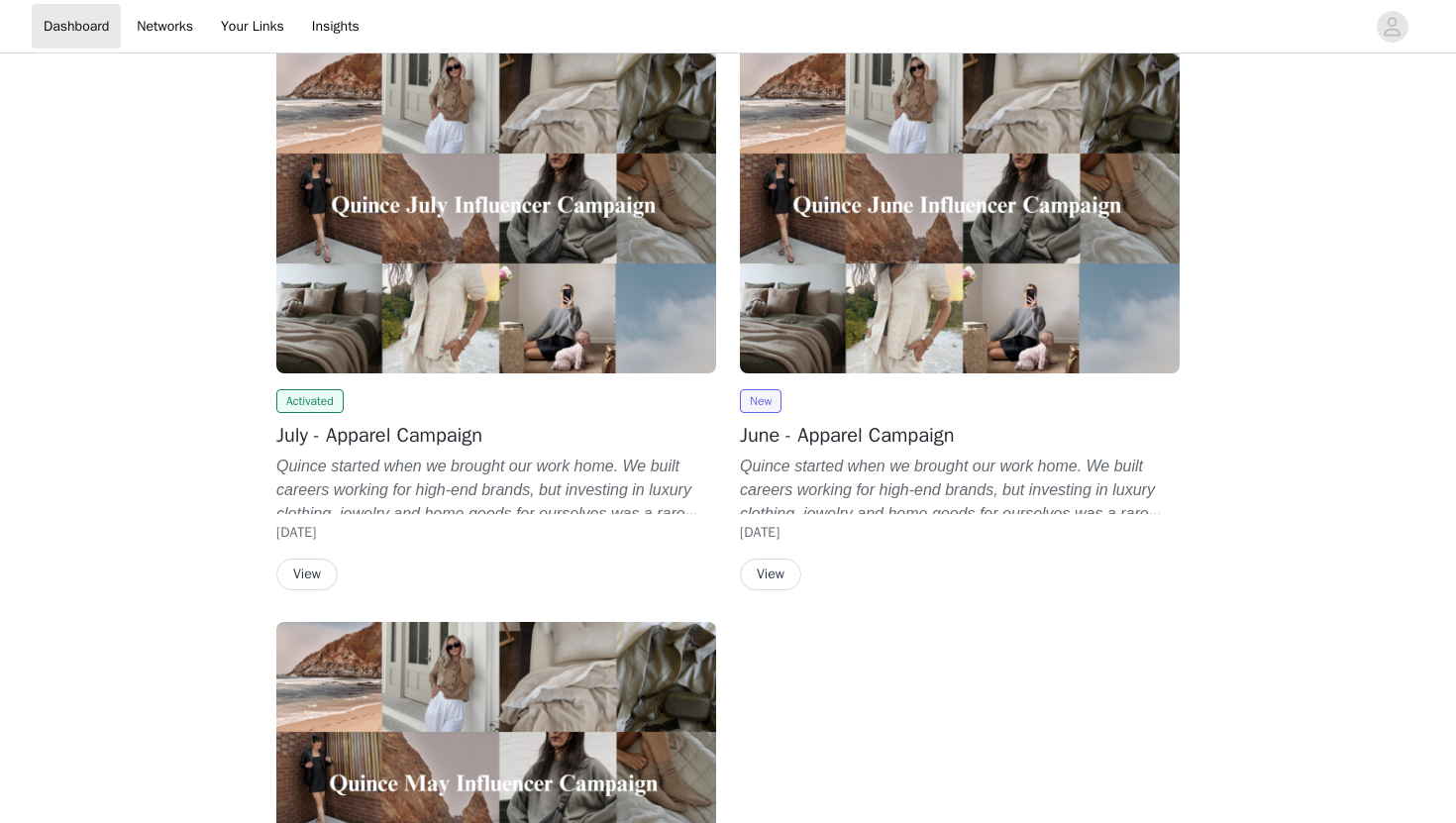 scroll, scrollTop: 135, scrollLeft: 0, axis: vertical 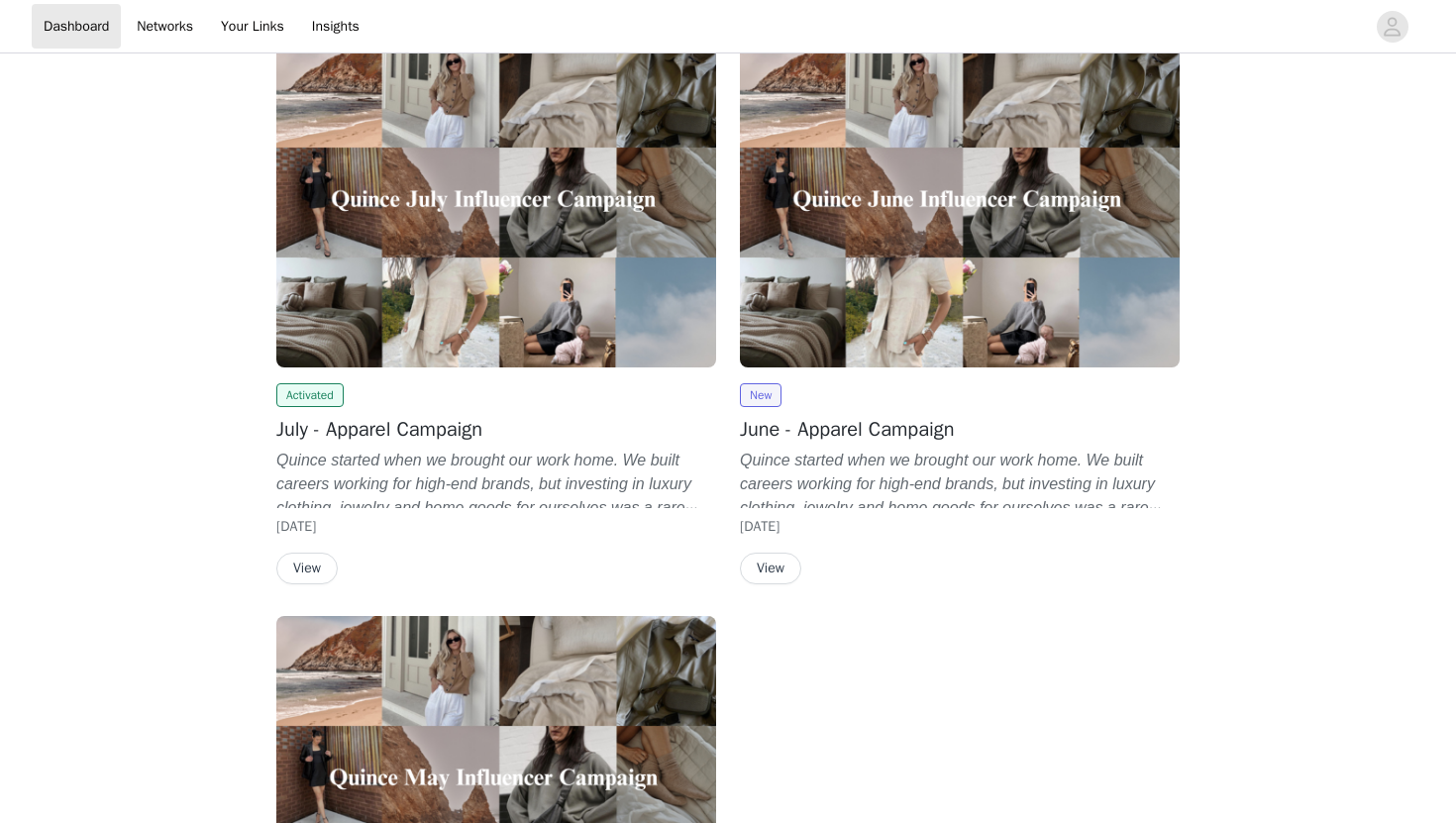 click on "View" at bounding box center [307, 568] 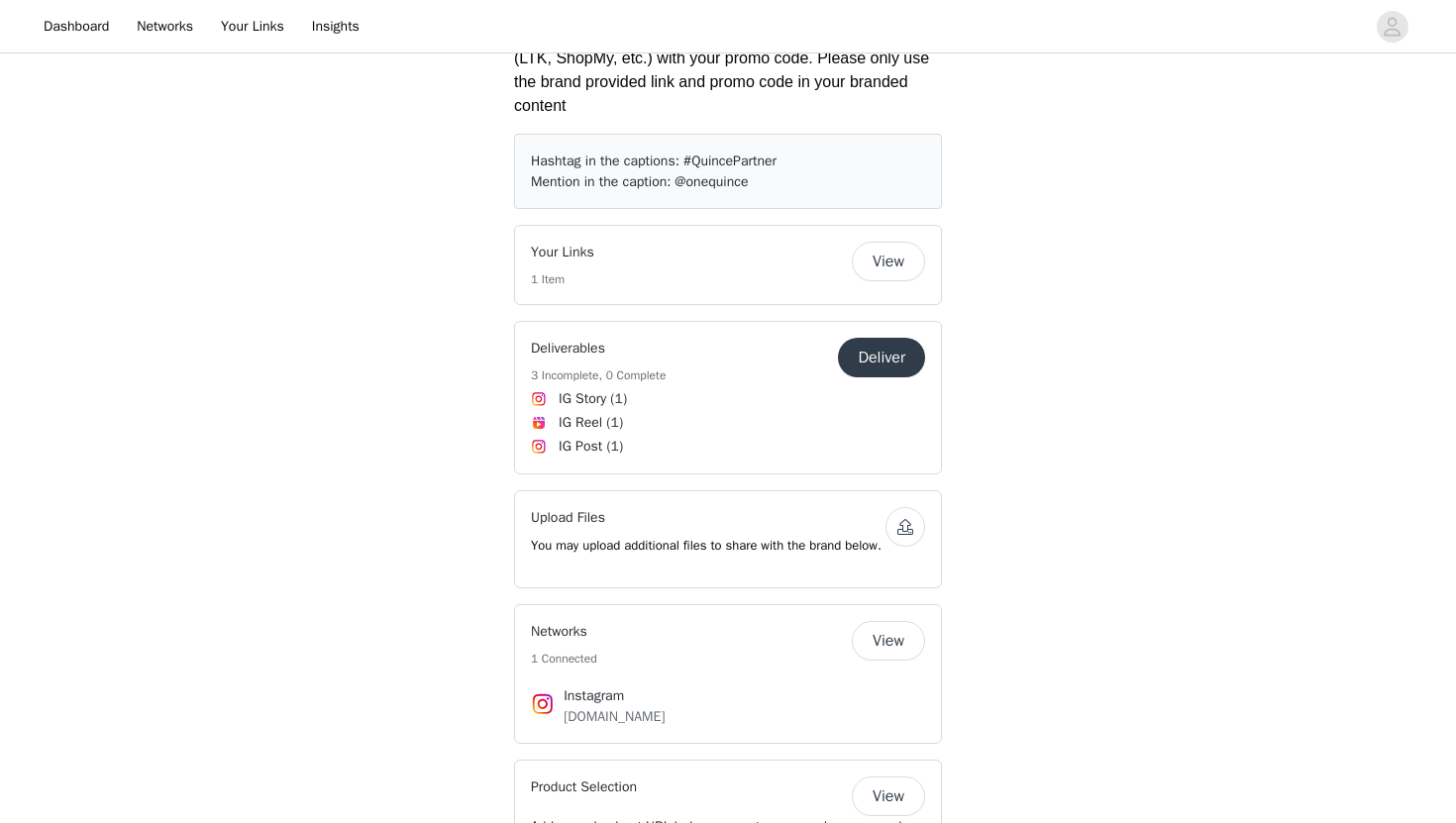 scroll, scrollTop: 3054, scrollLeft: 0, axis: vertical 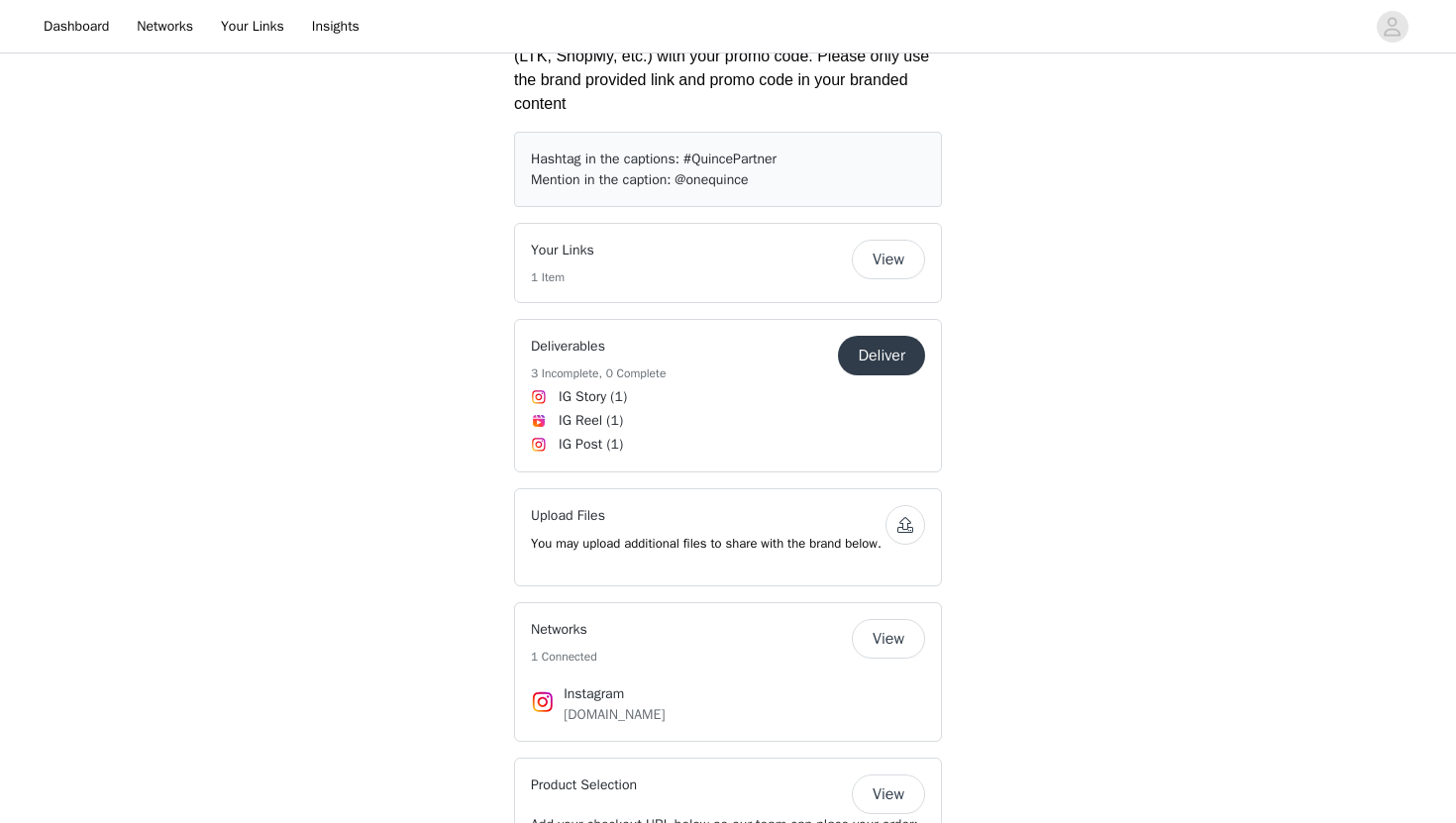 click on "View" at bounding box center (888, 259) 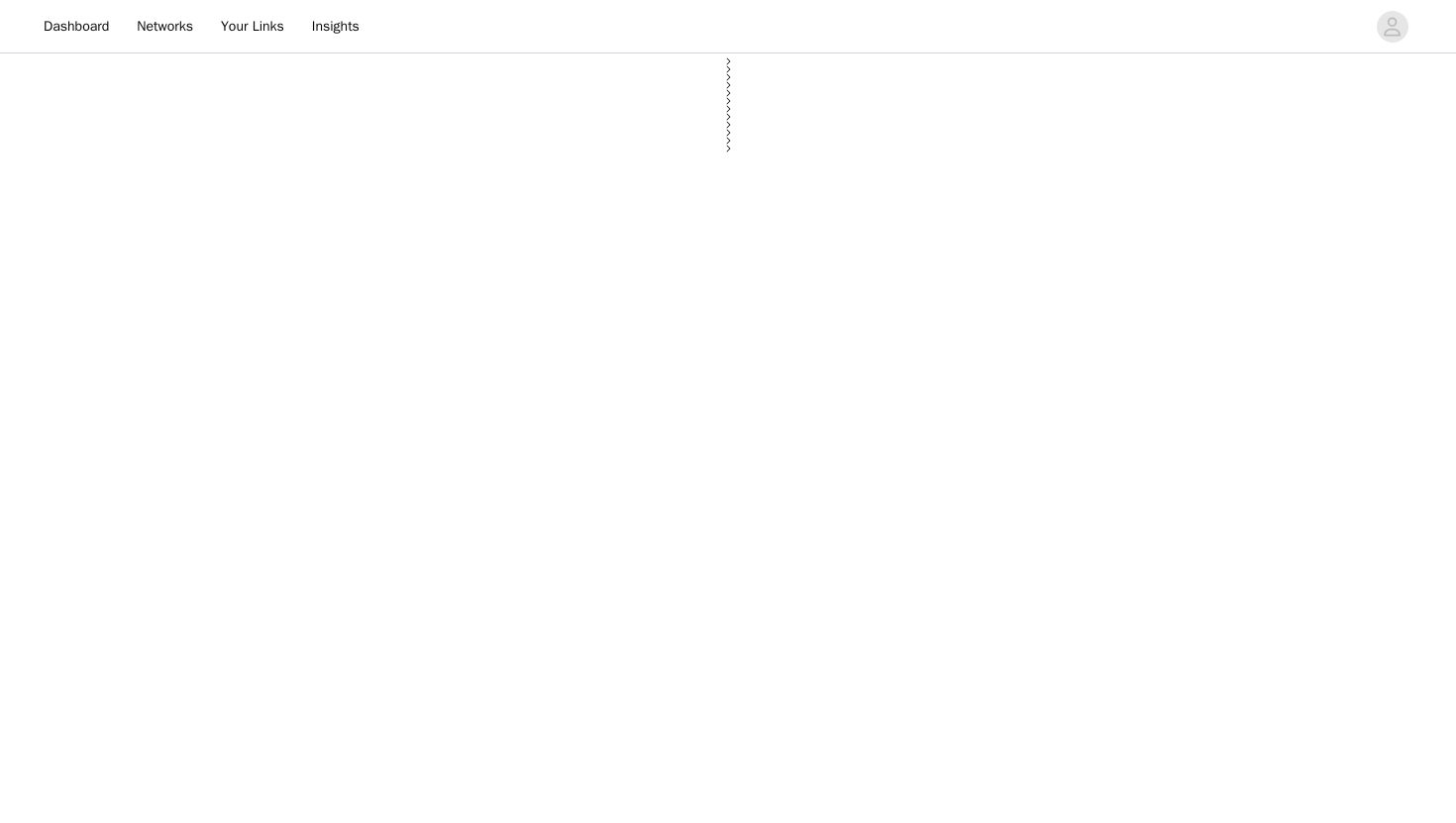scroll, scrollTop: 0, scrollLeft: 0, axis: both 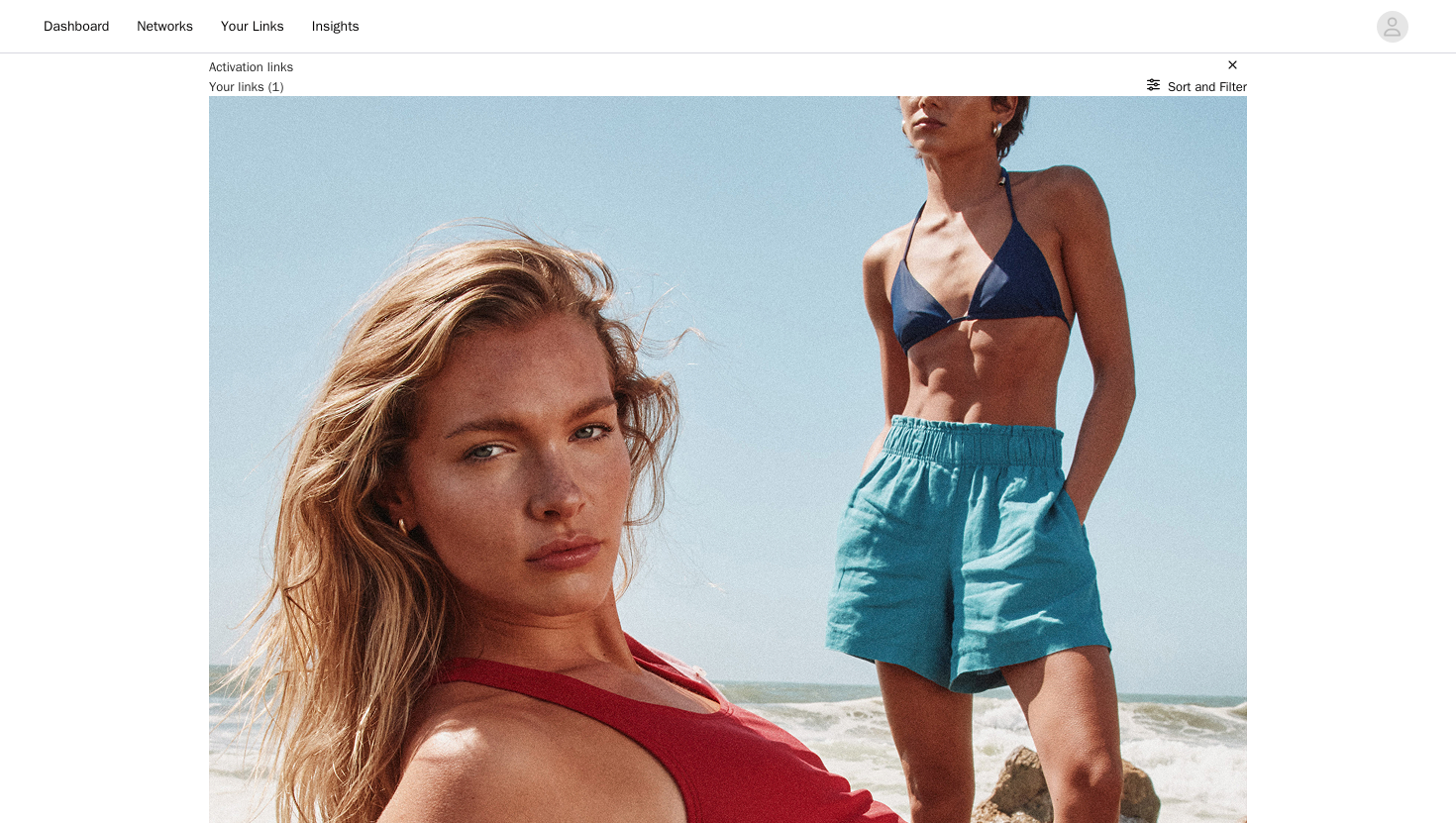click on "Quince | High Quality Essentials, Radically Low Prices Active Ongoing https://shop.quince.com/thisiswhereigotit" at bounding box center [728, 794] 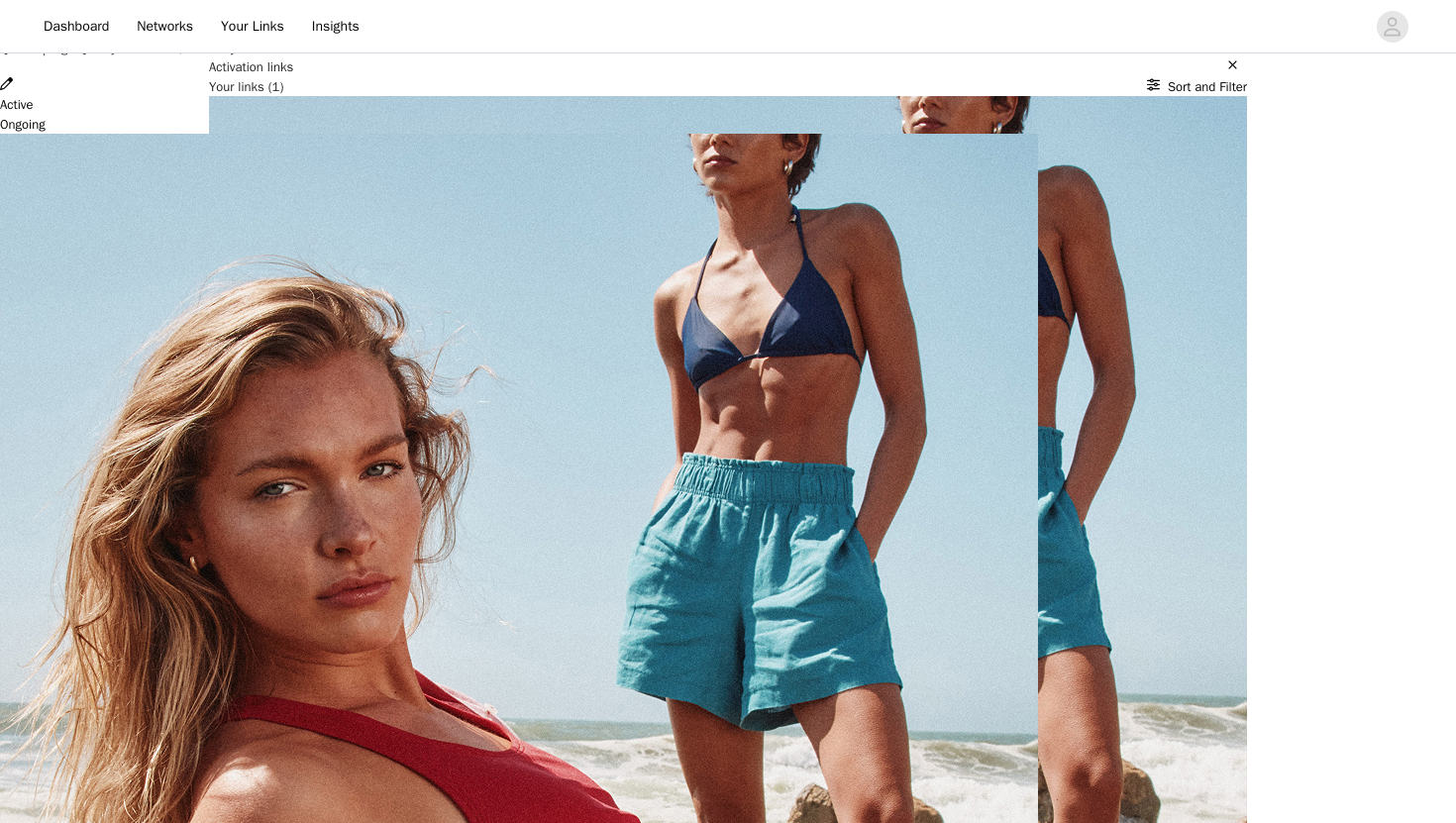 scroll, scrollTop: 0, scrollLeft: 0, axis: both 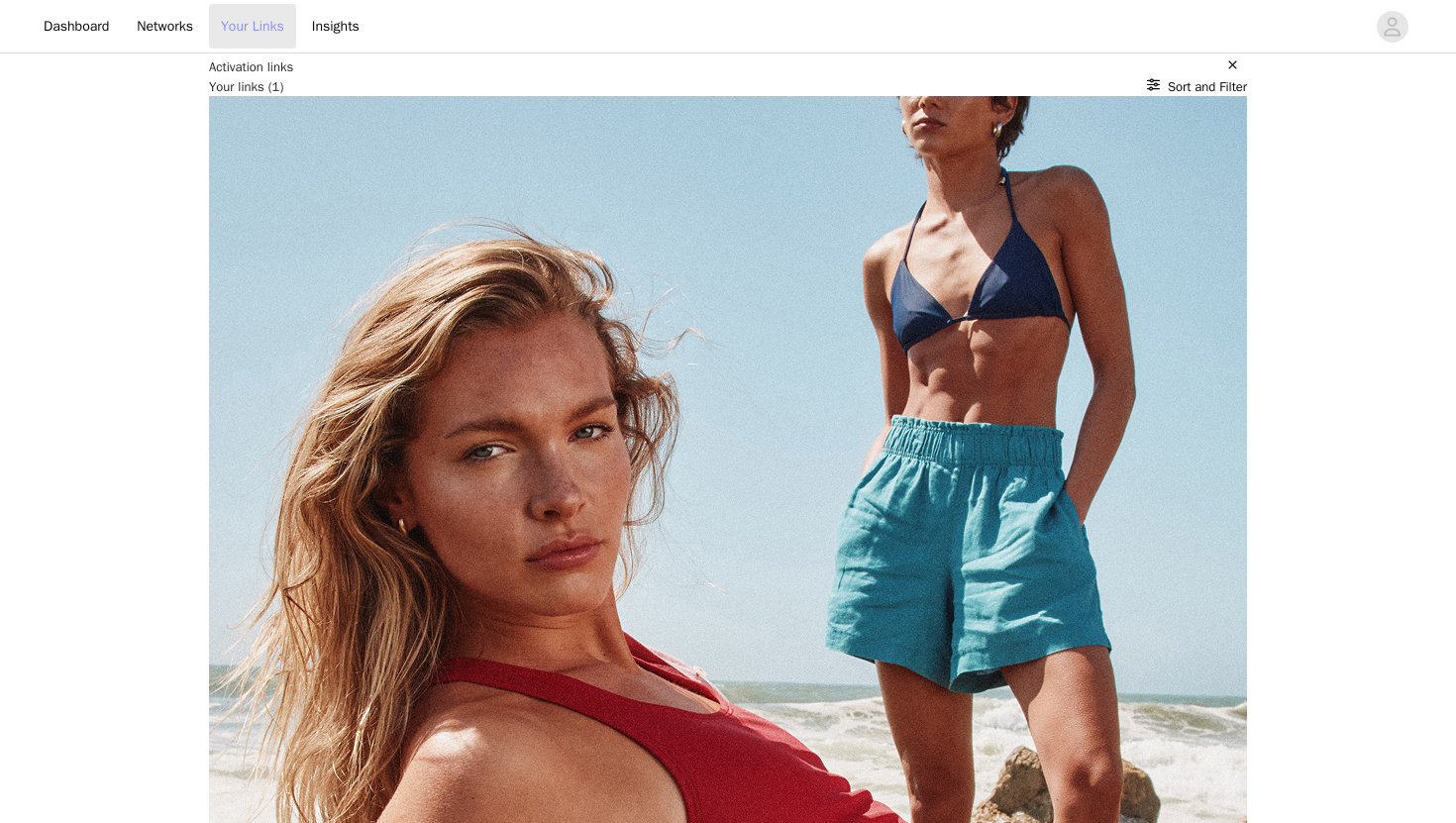 click on "Your Links" at bounding box center (253, 26) 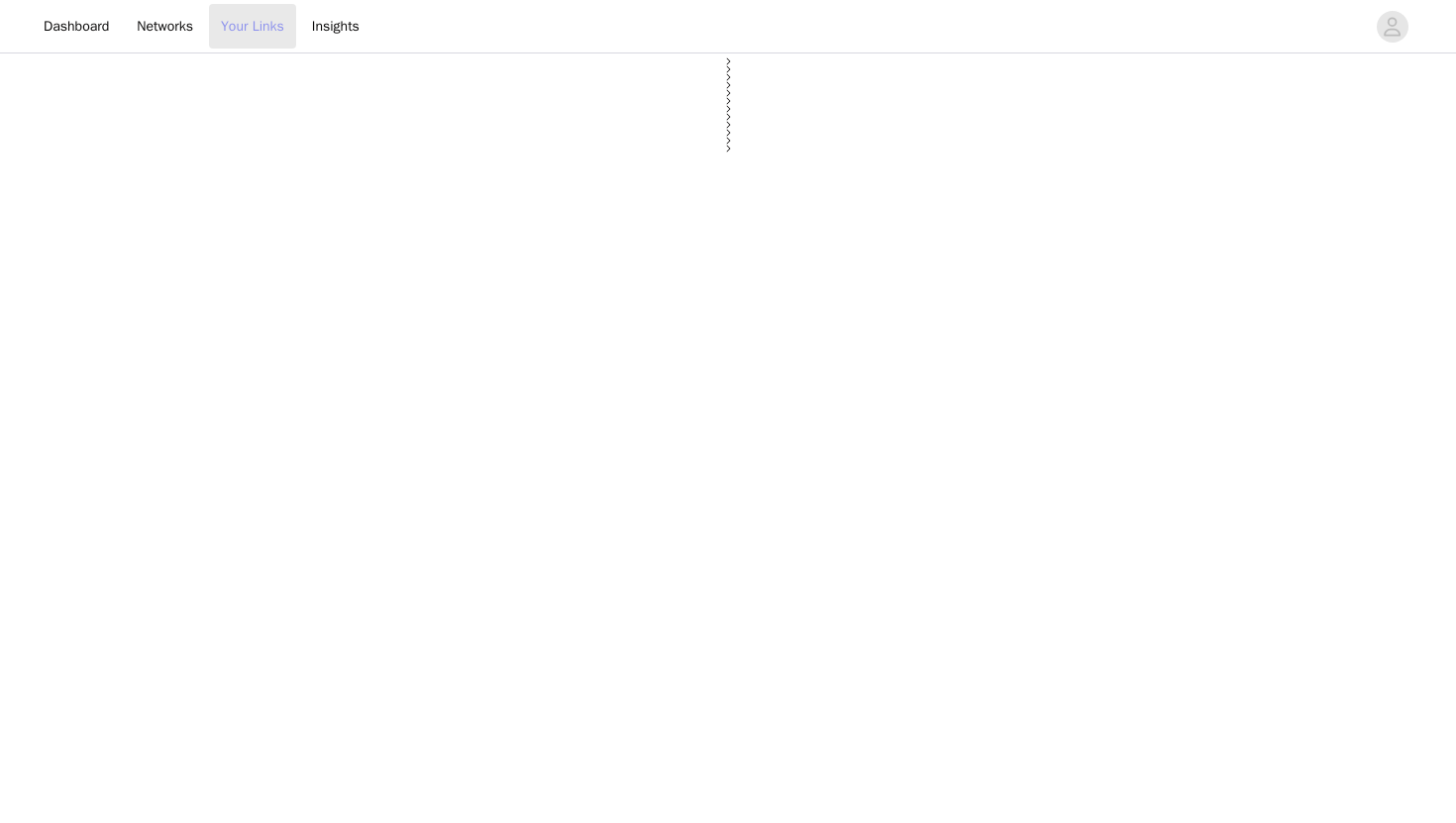 select on "12" 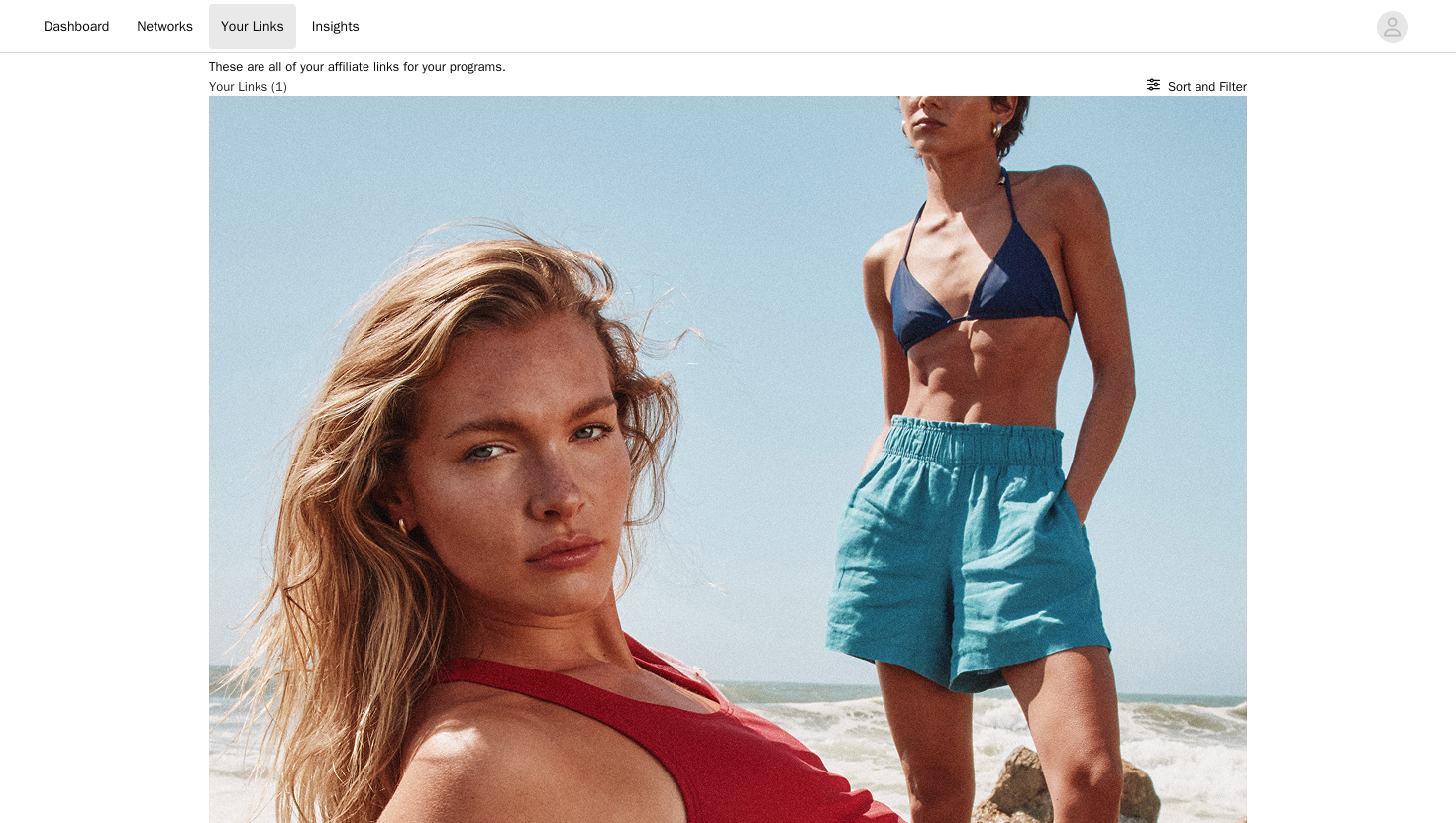 click 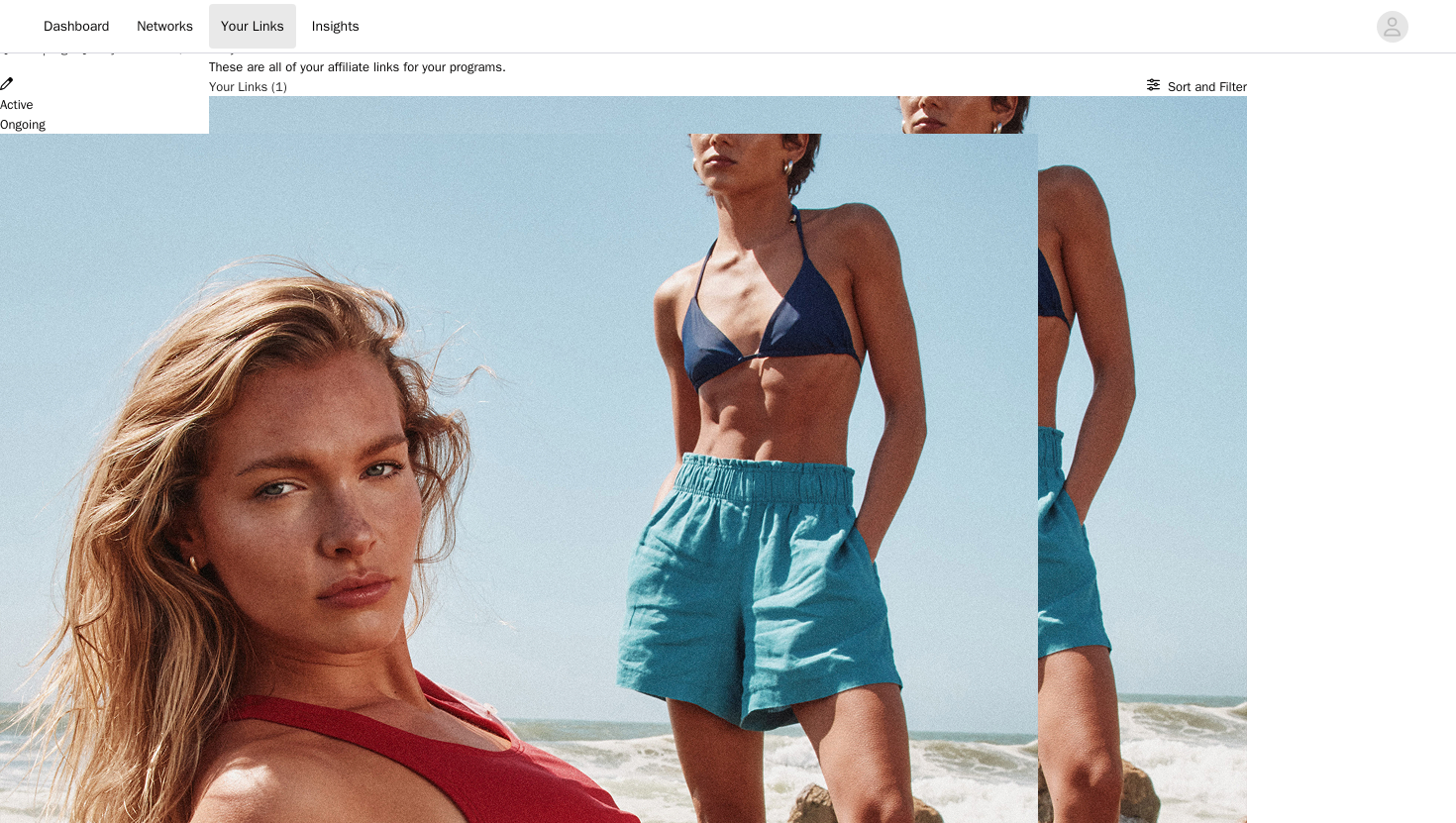 scroll, scrollTop: 0, scrollLeft: 0, axis: both 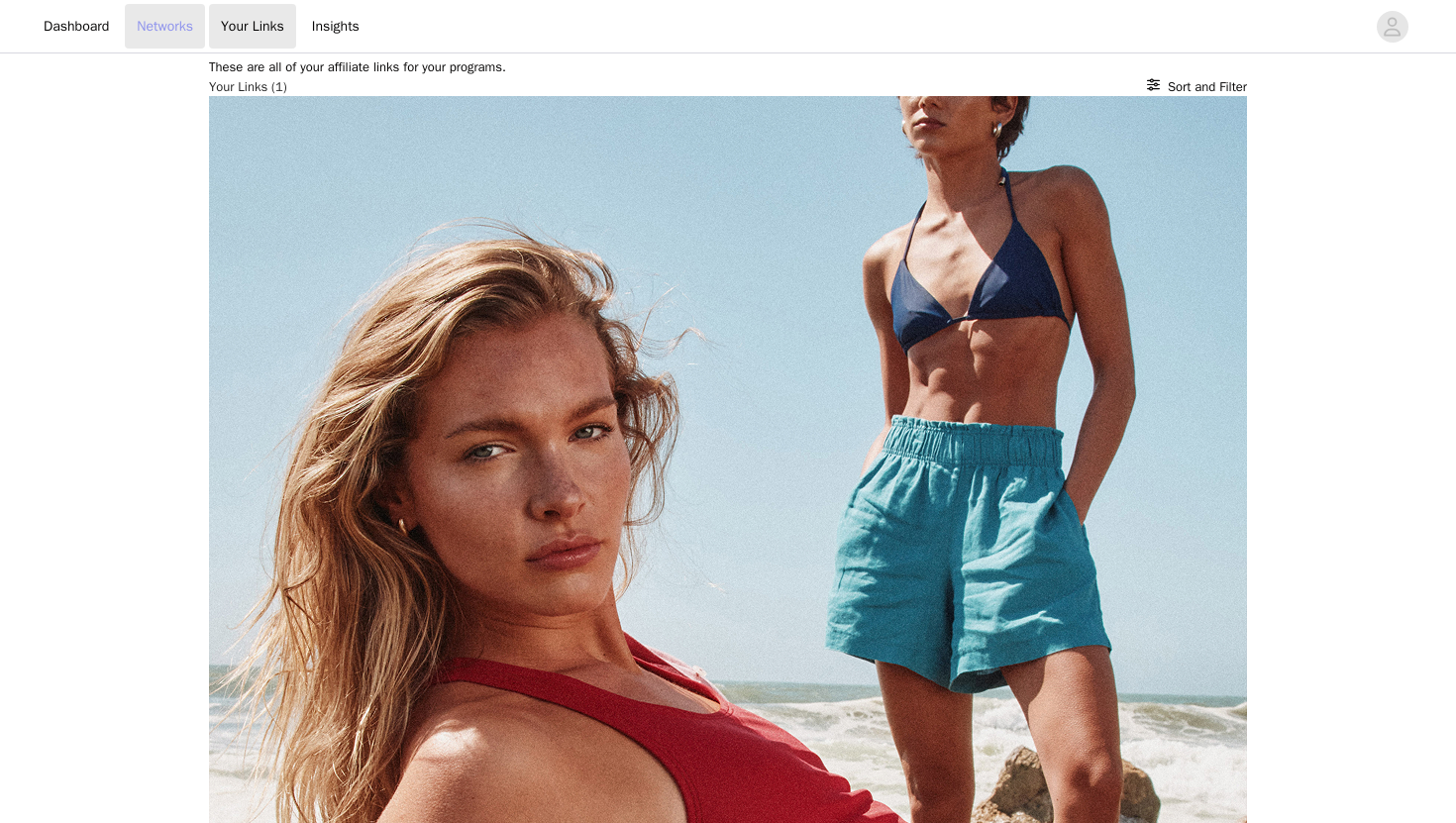 click on "Networks" at bounding box center [164, 26] 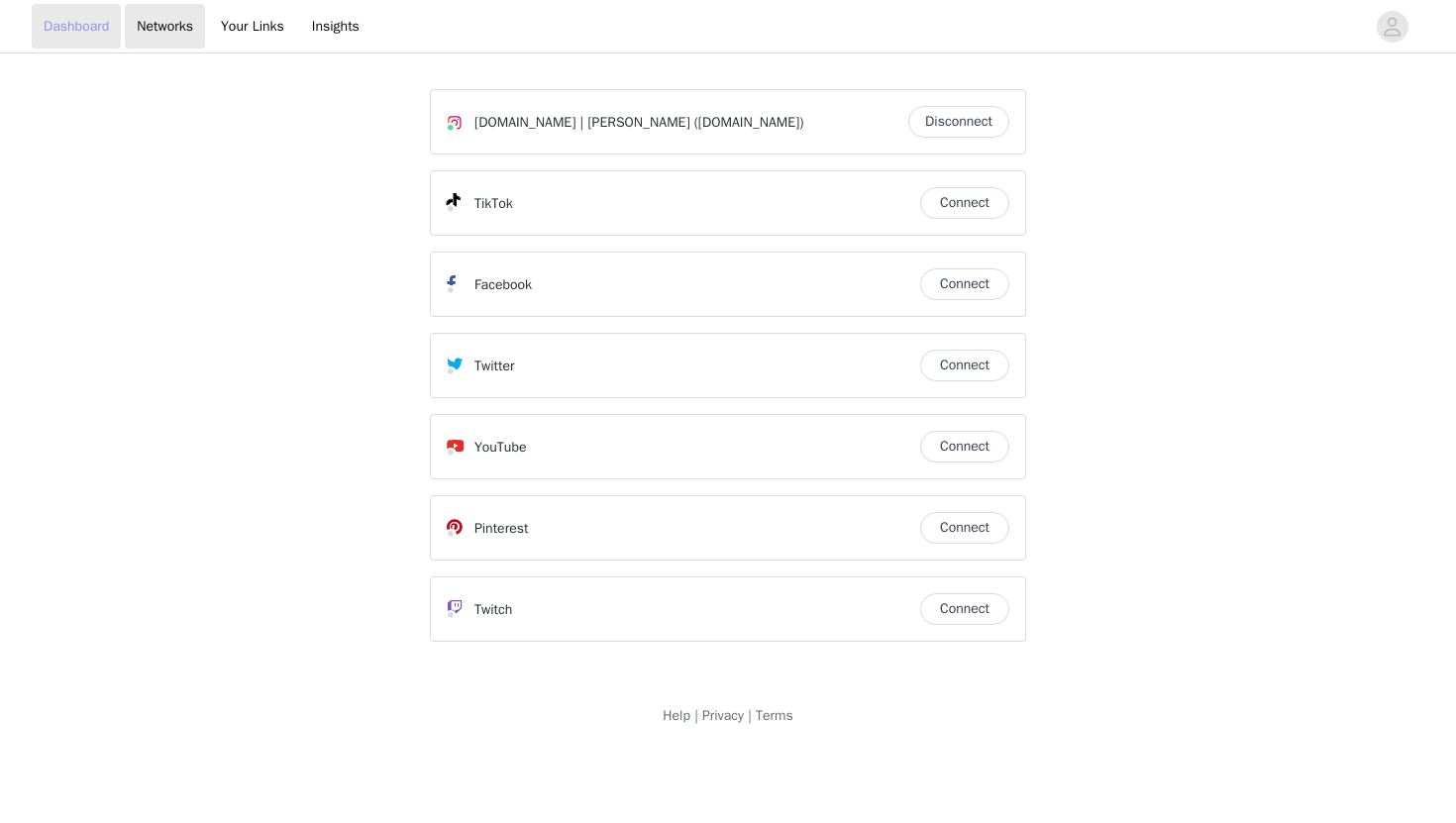 click on "Dashboard" at bounding box center (76, 26) 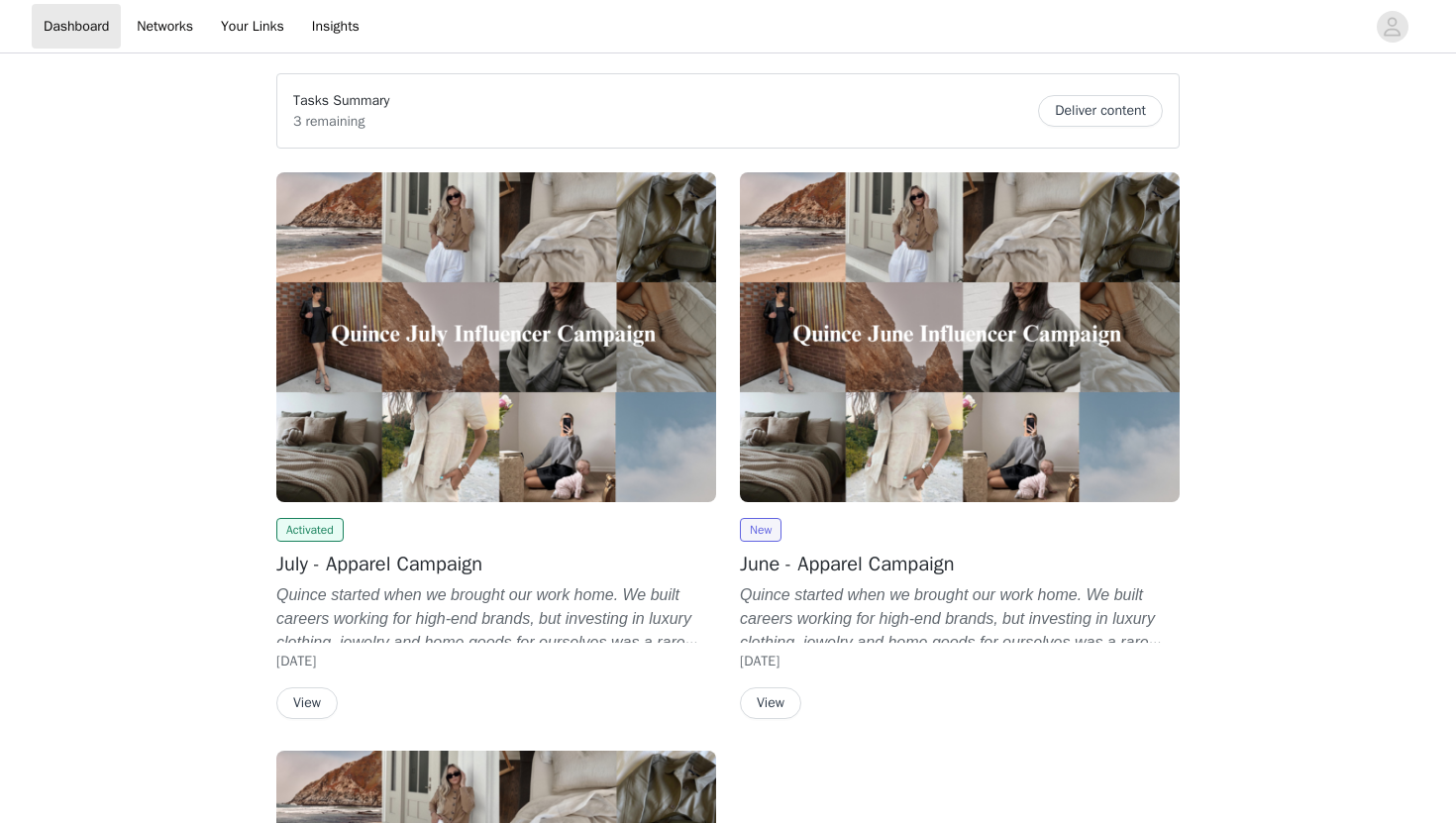click on "View" at bounding box center [307, 703] 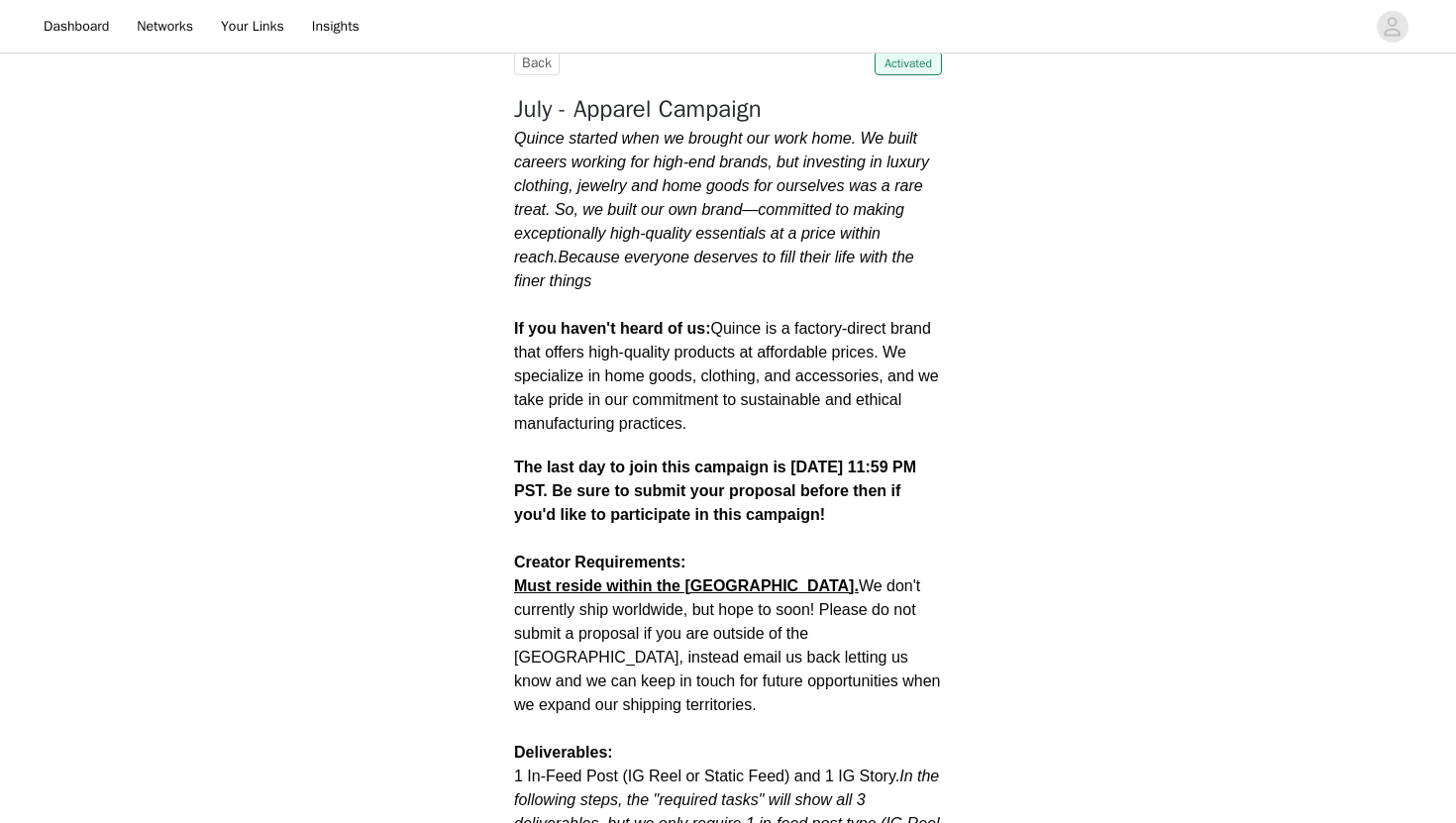 scroll, scrollTop: 367, scrollLeft: 0, axis: vertical 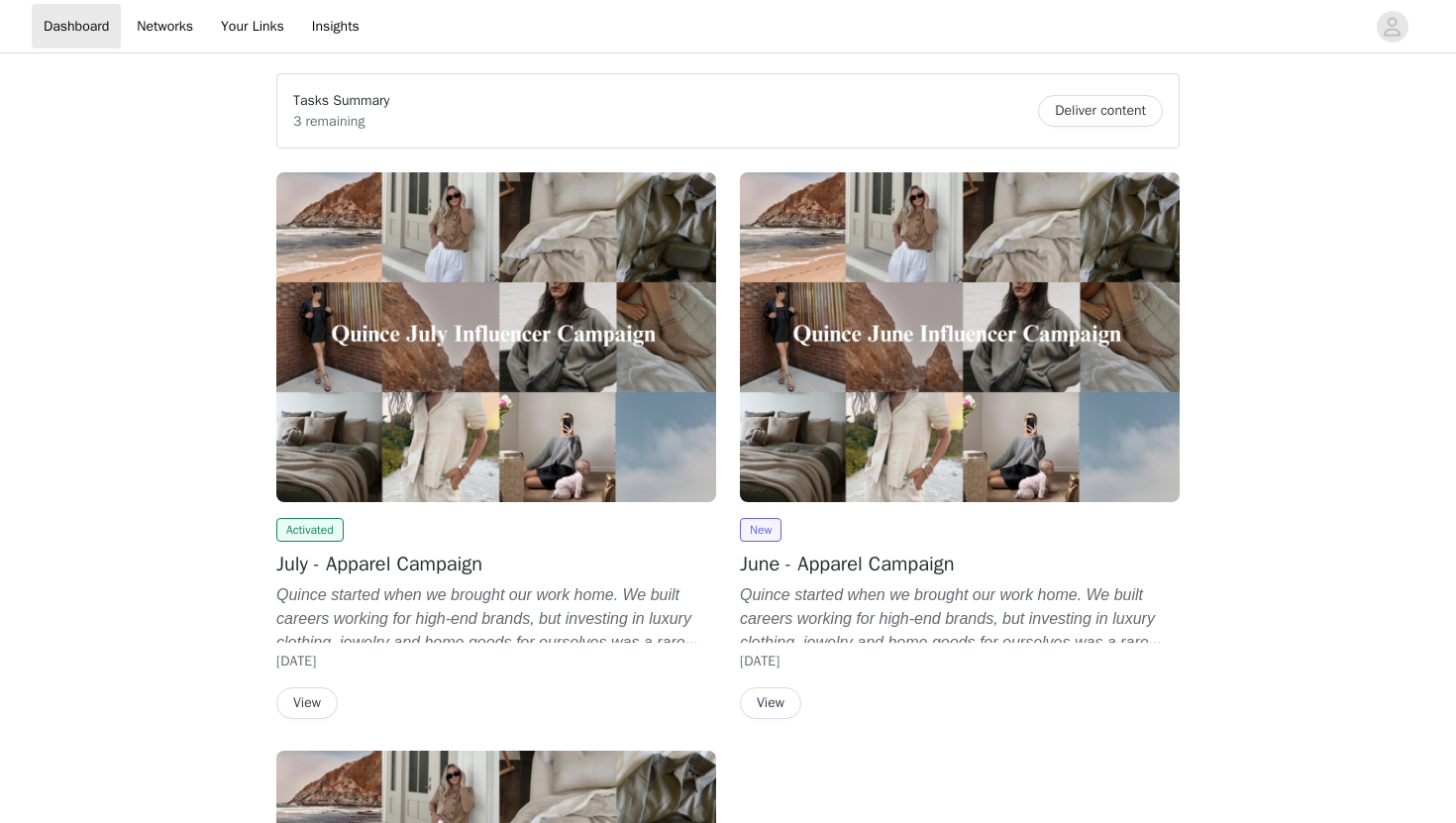 click on "View" at bounding box center [307, 703] 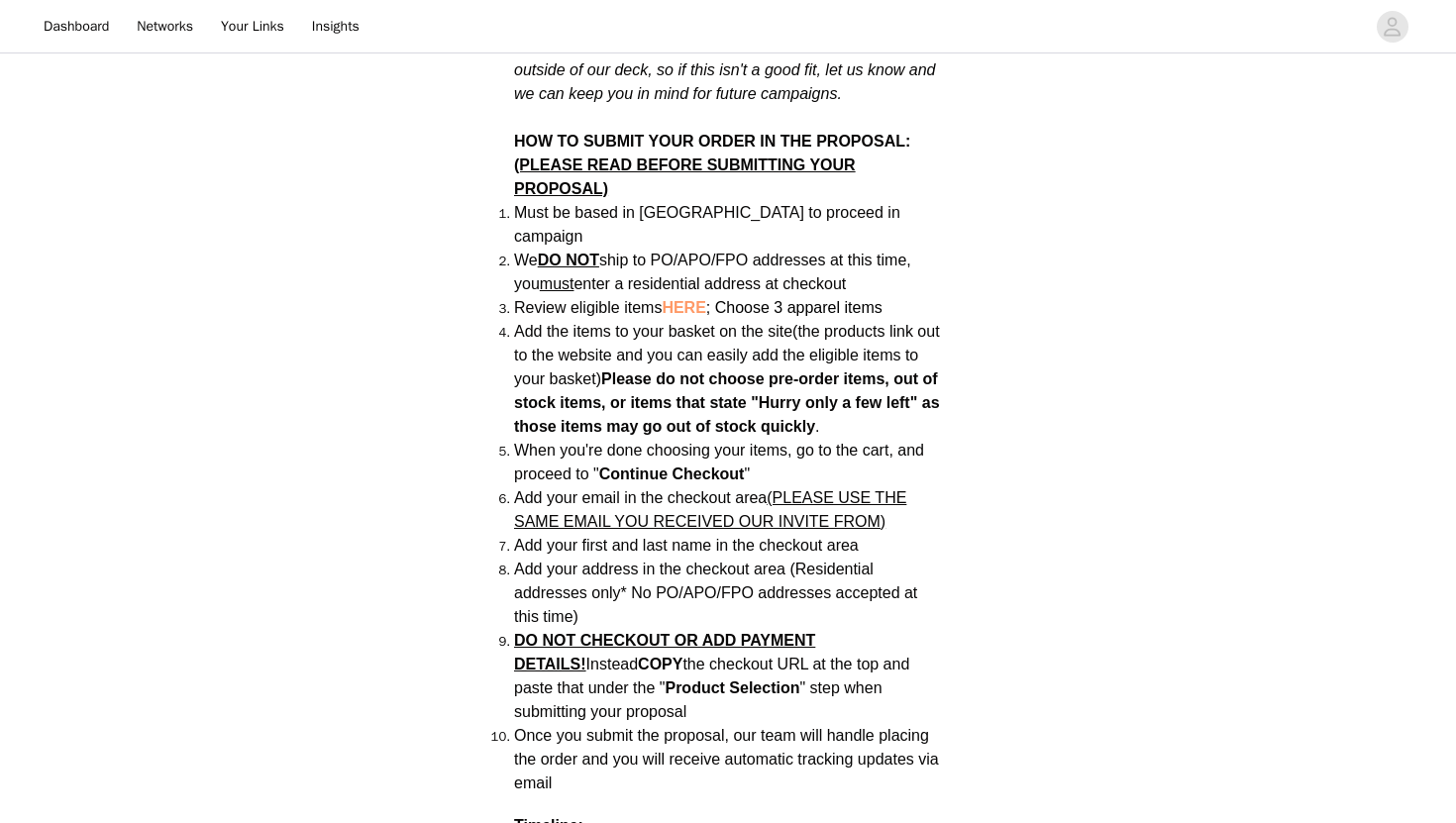 scroll, scrollTop: 1453, scrollLeft: 0, axis: vertical 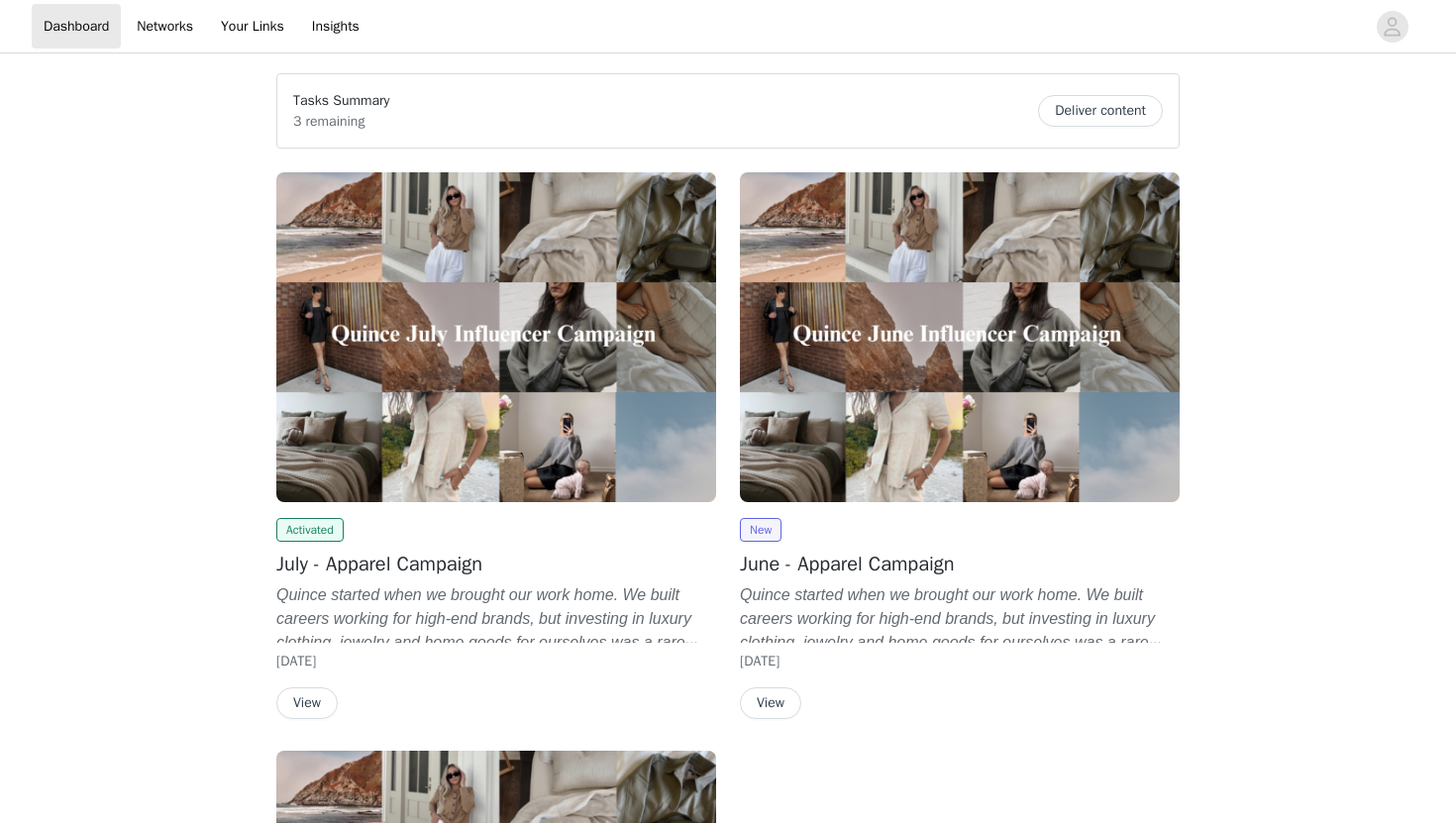 click on "View" at bounding box center (307, 703) 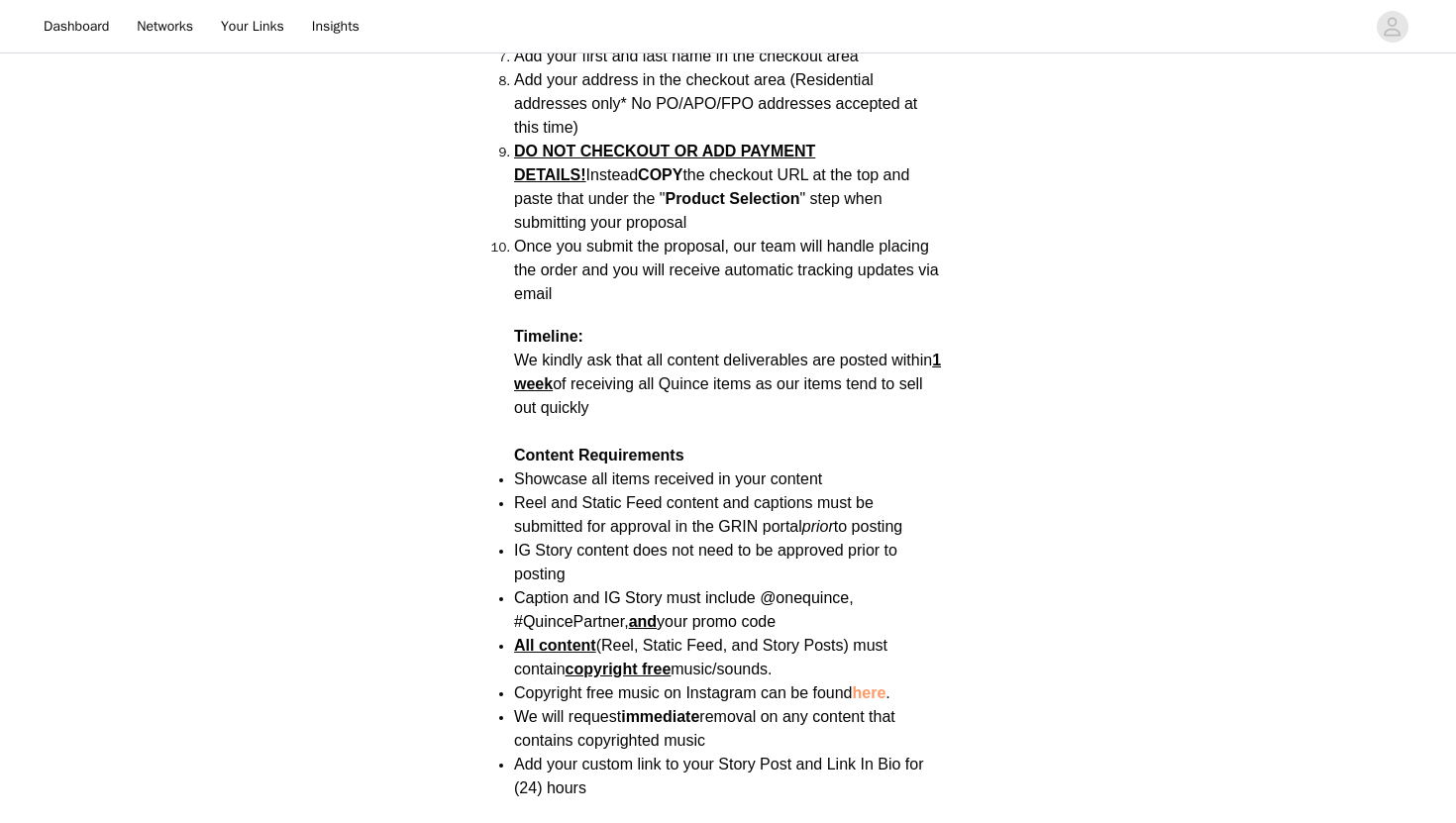 scroll, scrollTop: 1970, scrollLeft: 0, axis: vertical 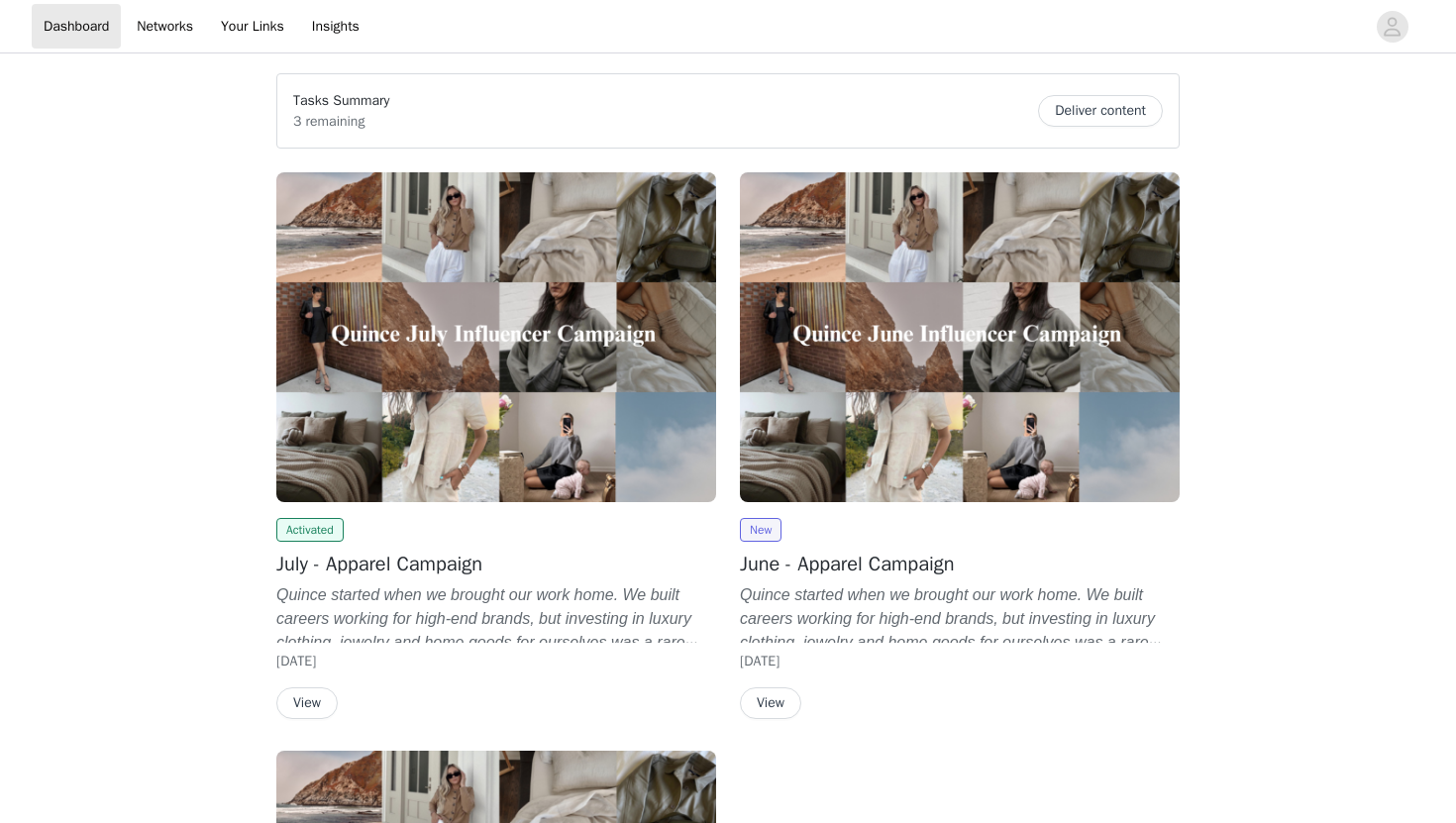 click on "Activated    July - Apparel Campaign   Quince started when we brought our work home. We built careers working for high-end brands, but investing in luxury clothing, jewelry and home goods for ourselves was a rare treat. So, we built our own brand—committed to making exceptionally high-quality essentials at a price within reach.  Because everyone deserves to fill their life with the finer things
If you haven't heard of us:  Quince is a factory-direct brand that offers high-quality products at affordable prices. We specialize in home goods, clothing, and accessories, and we take pride in our commitment to sustainable and ethical manufacturing practices.
The last day to join this campaign is [DATE] 11:59 PM PST. Be sure to submit your proposal before then if you'd like to participate in this campaign!
Creator Requirements:
Must reside within the [GEOGRAPHIC_DATA].
Deliverables:
1 In-Feed Post (IG Reel or Static Feed) and 1 IG Story.  and
Products:
HERE .
We  DO NOT must
HERE" at bounding box center [496, 450] 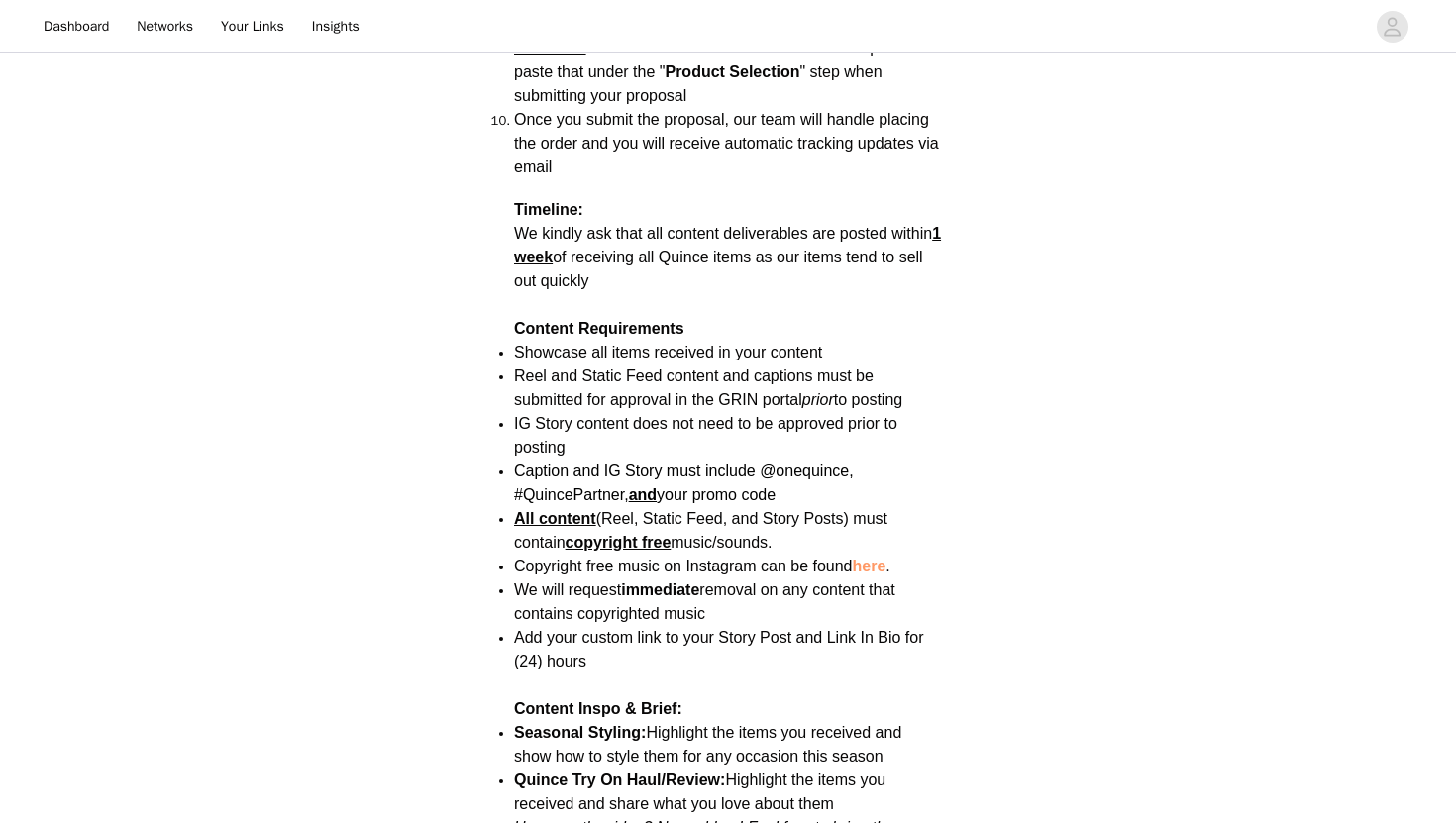 scroll, scrollTop: 1700, scrollLeft: 0, axis: vertical 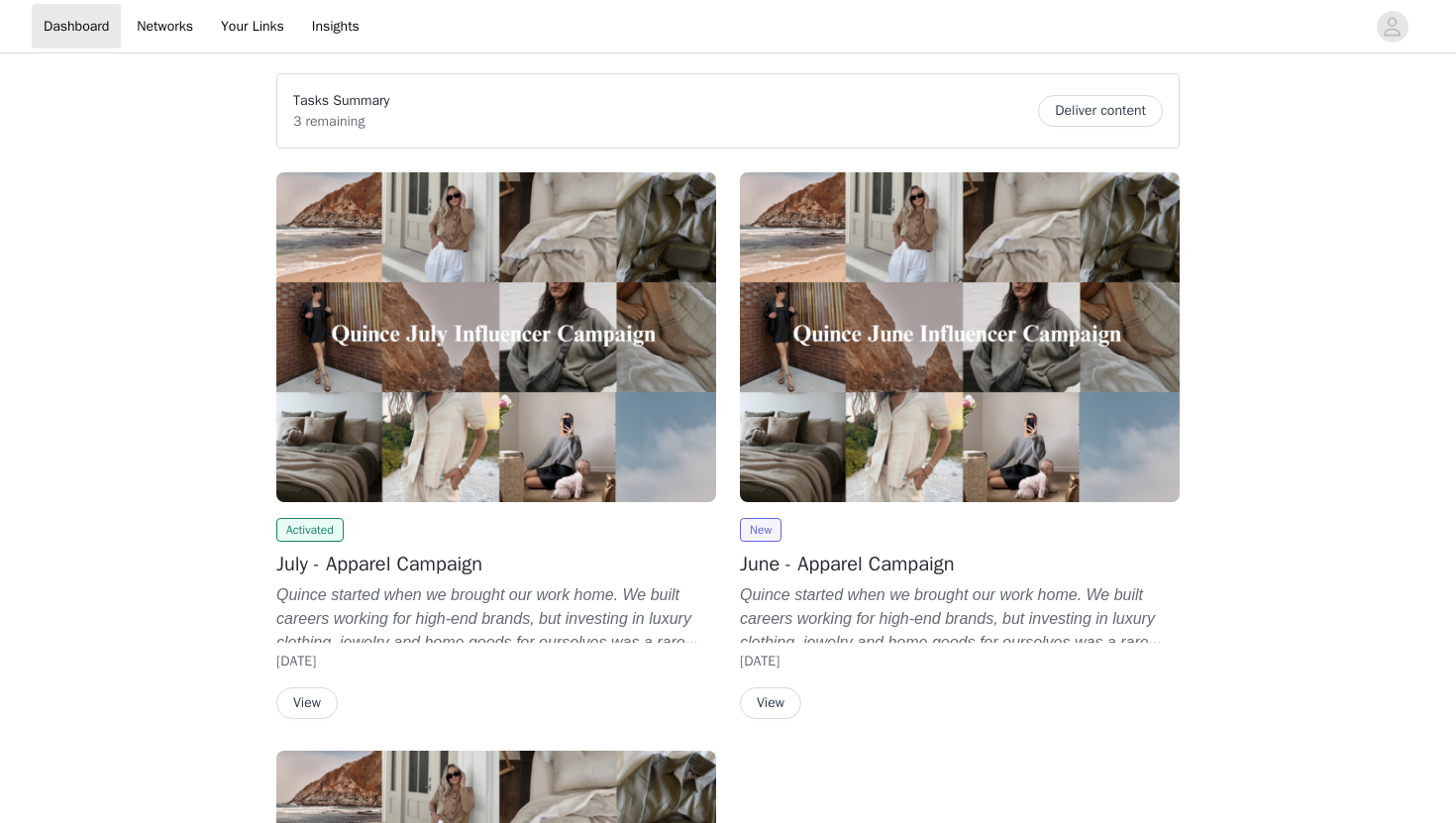 click on "View" at bounding box center [307, 703] 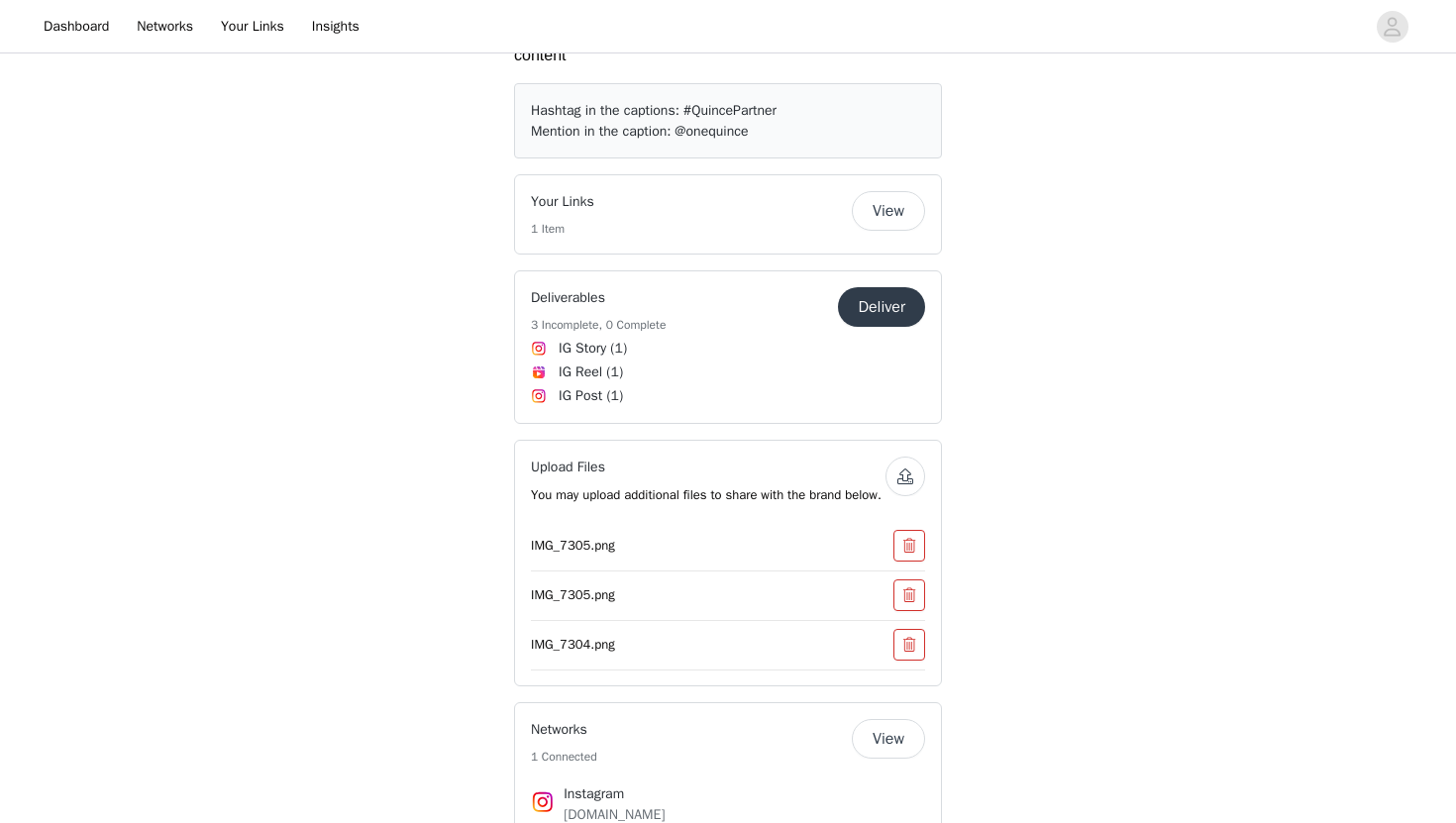 scroll, scrollTop: 3090, scrollLeft: 0, axis: vertical 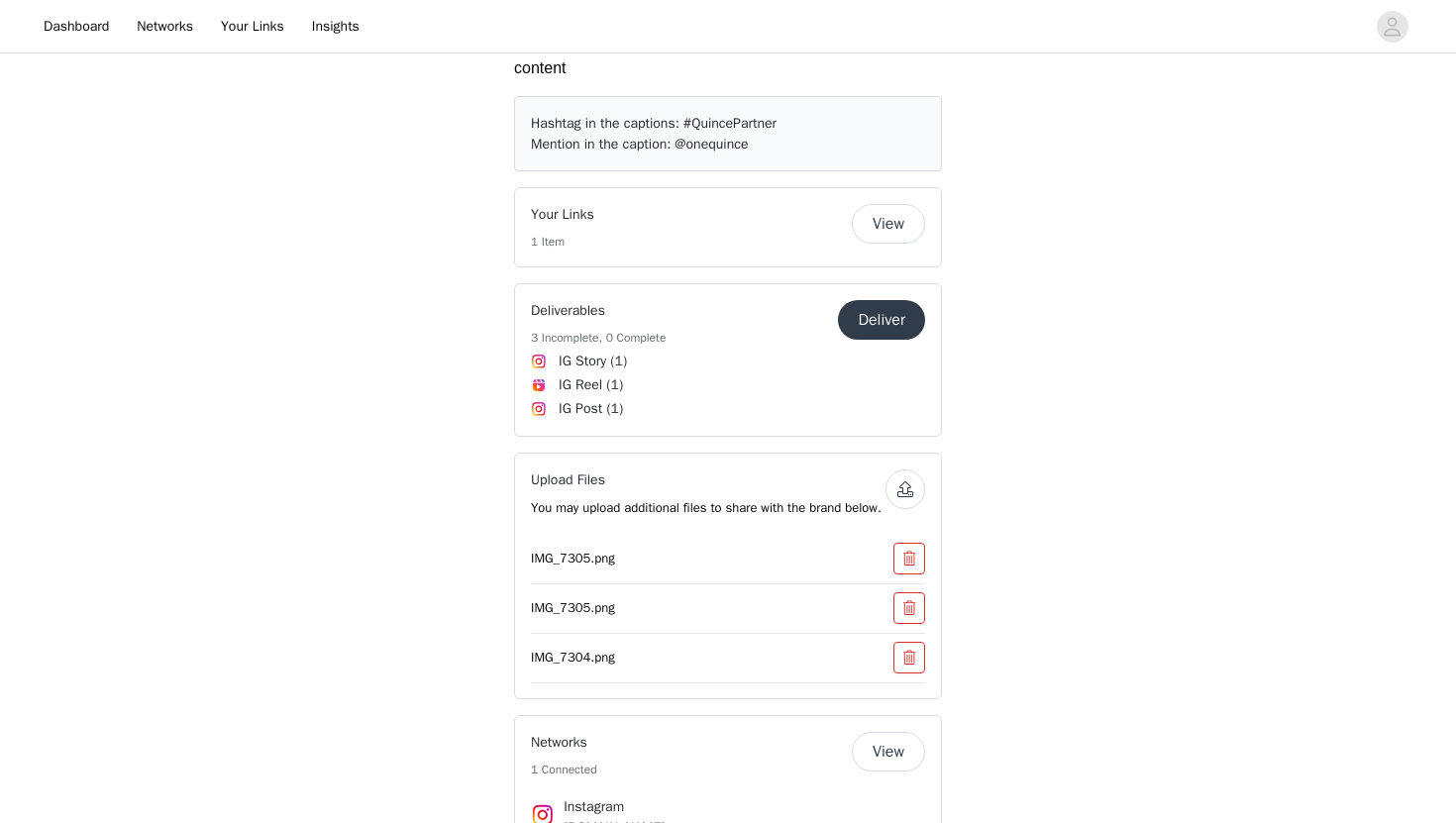 click on "Deliverables   3 Incomplete, 0 Complete         Deliver" at bounding box center (728, 324) 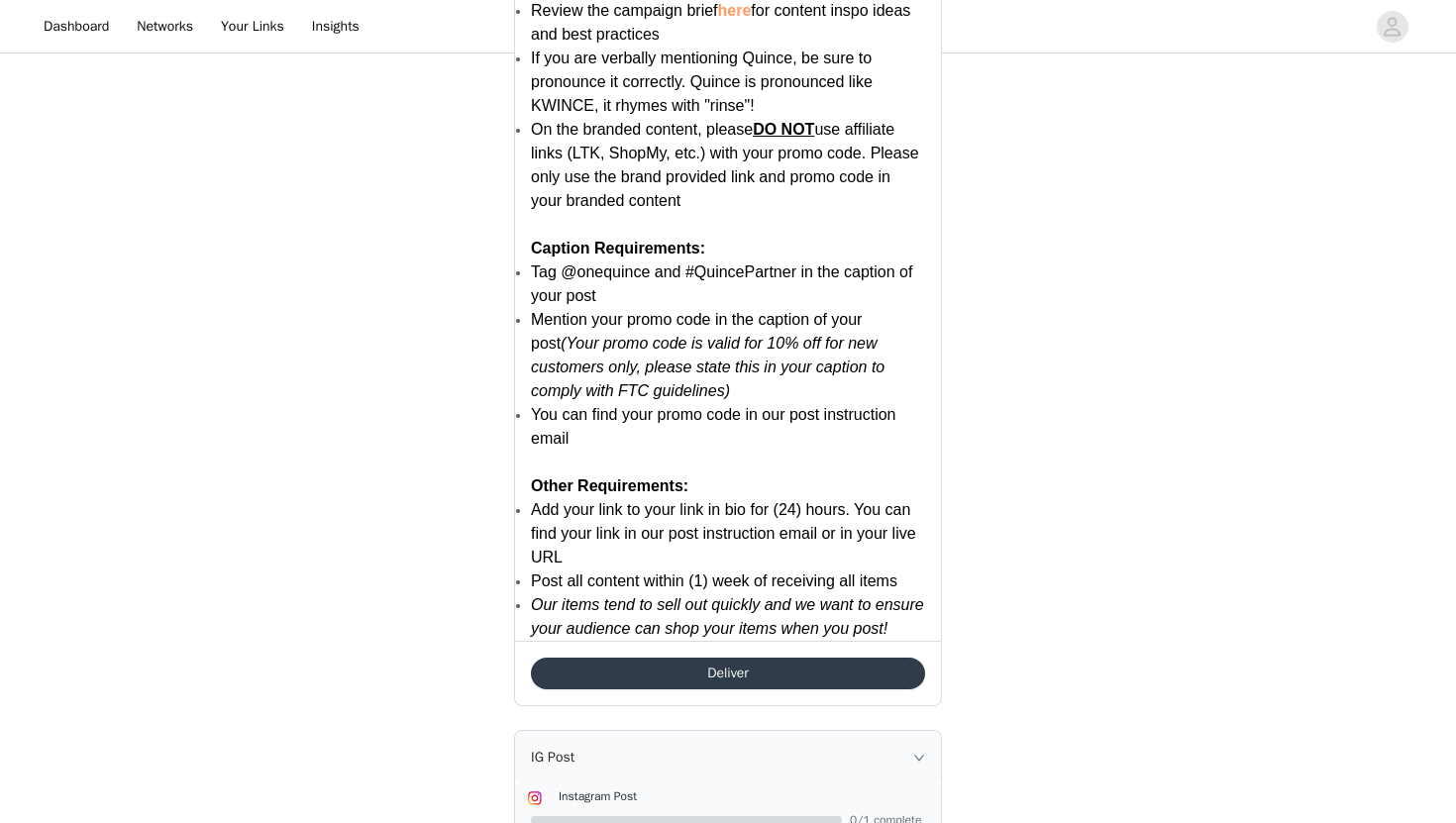 scroll, scrollTop: 2616, scrollLeft: 0, axis: vertical 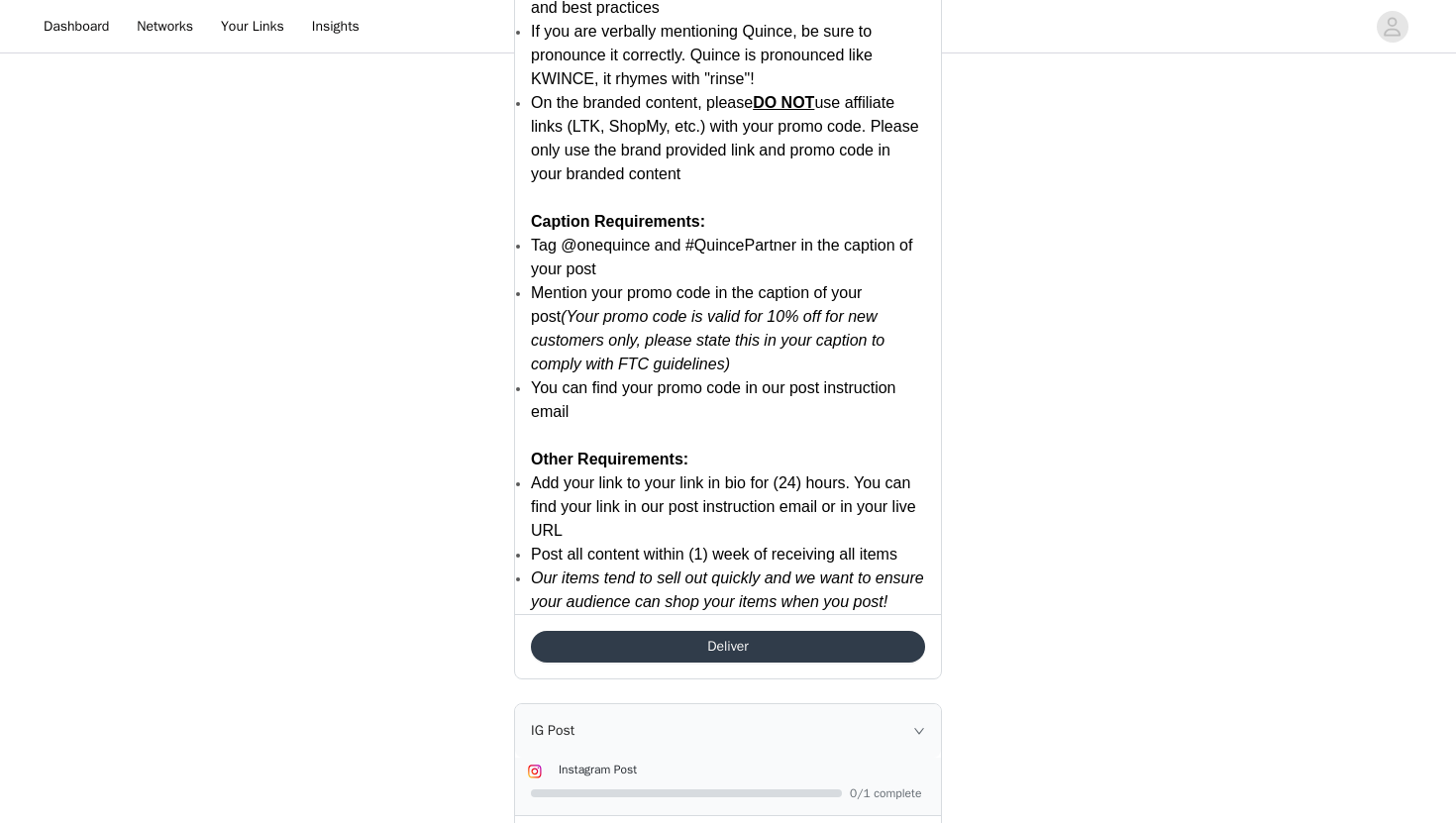click on "Deliver" at bounding box center (728, 647) 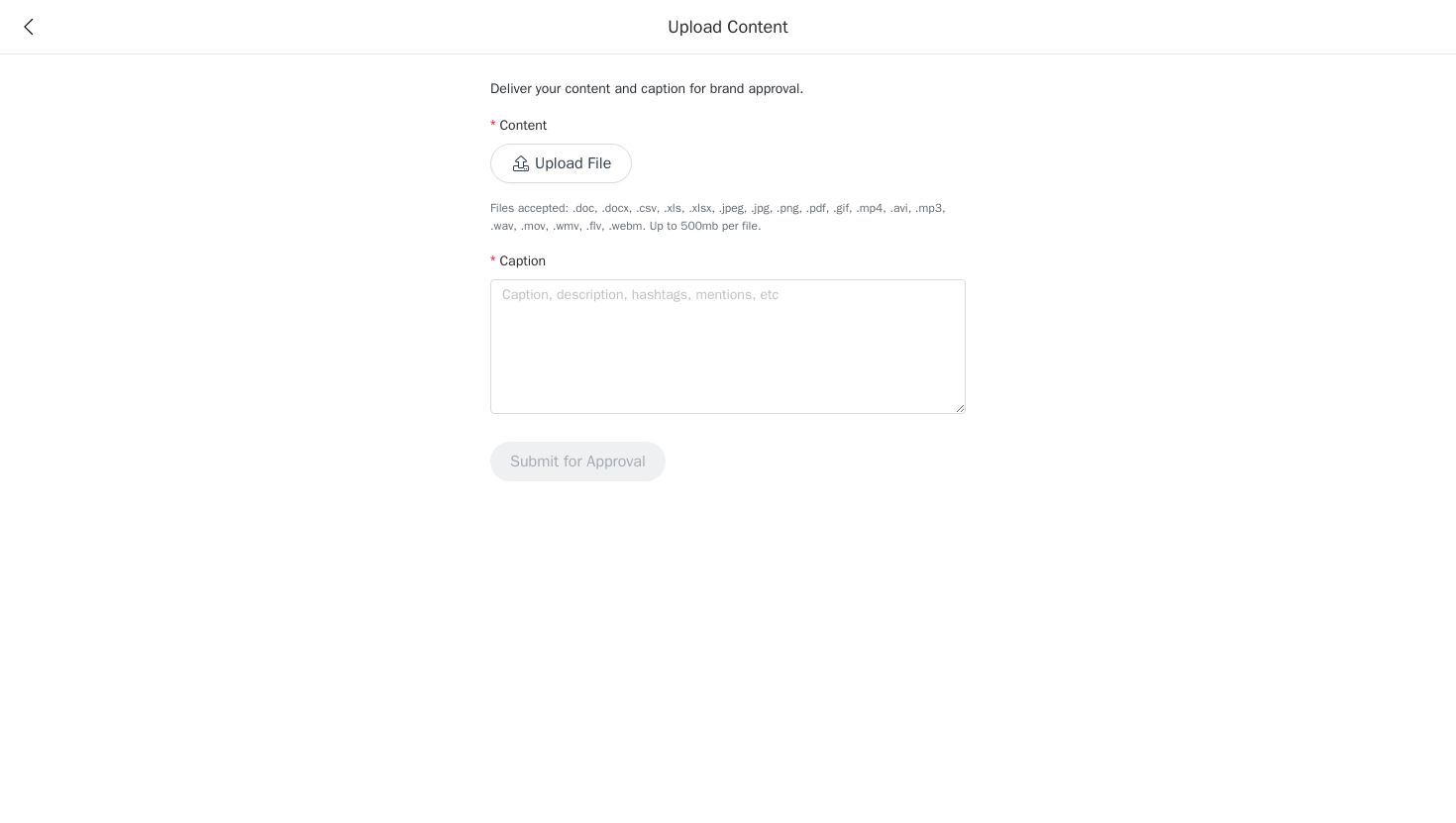 click on "Upload File" at bounding box center [561, 163] 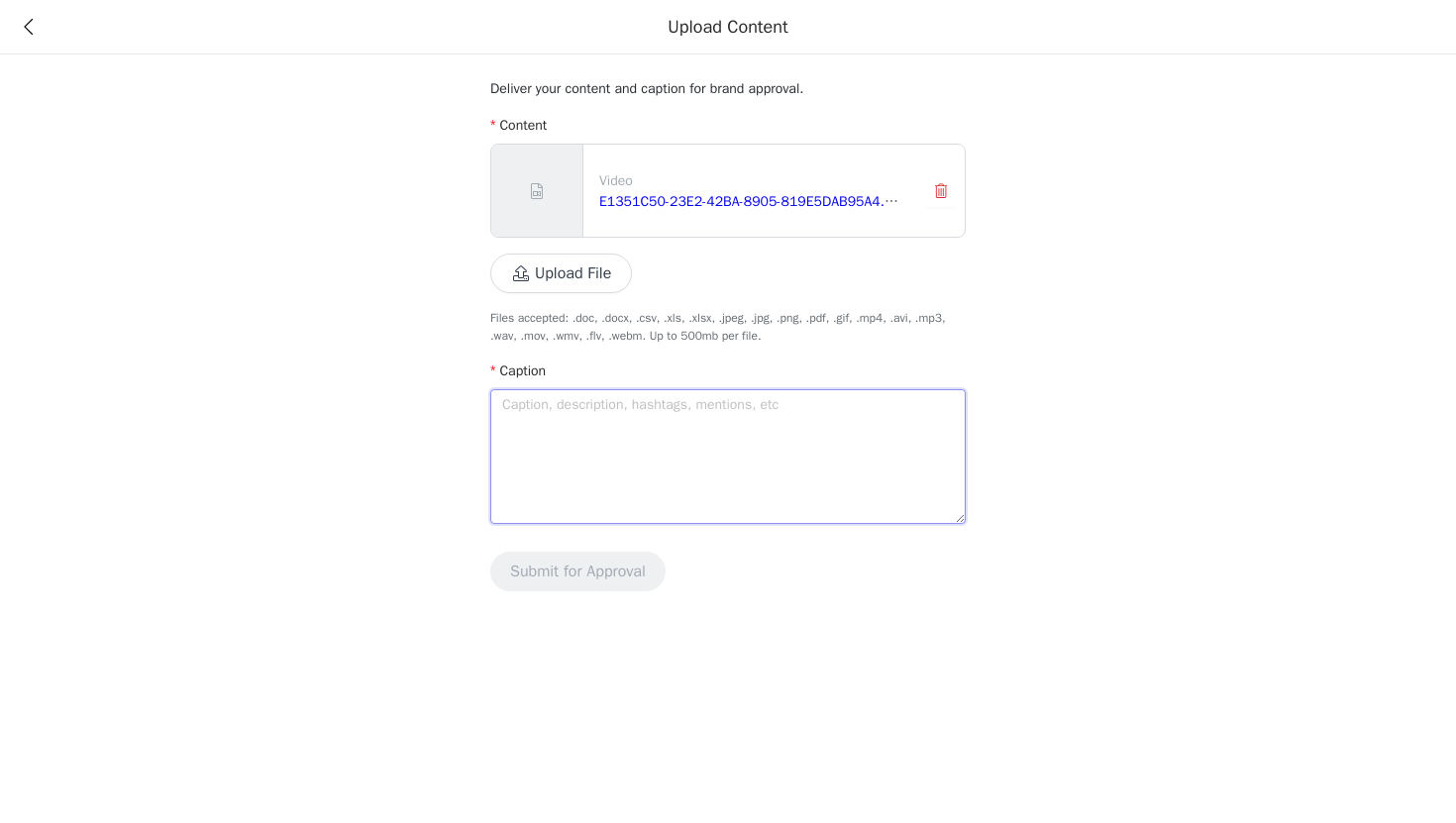 click at bounding box center [728, 457] 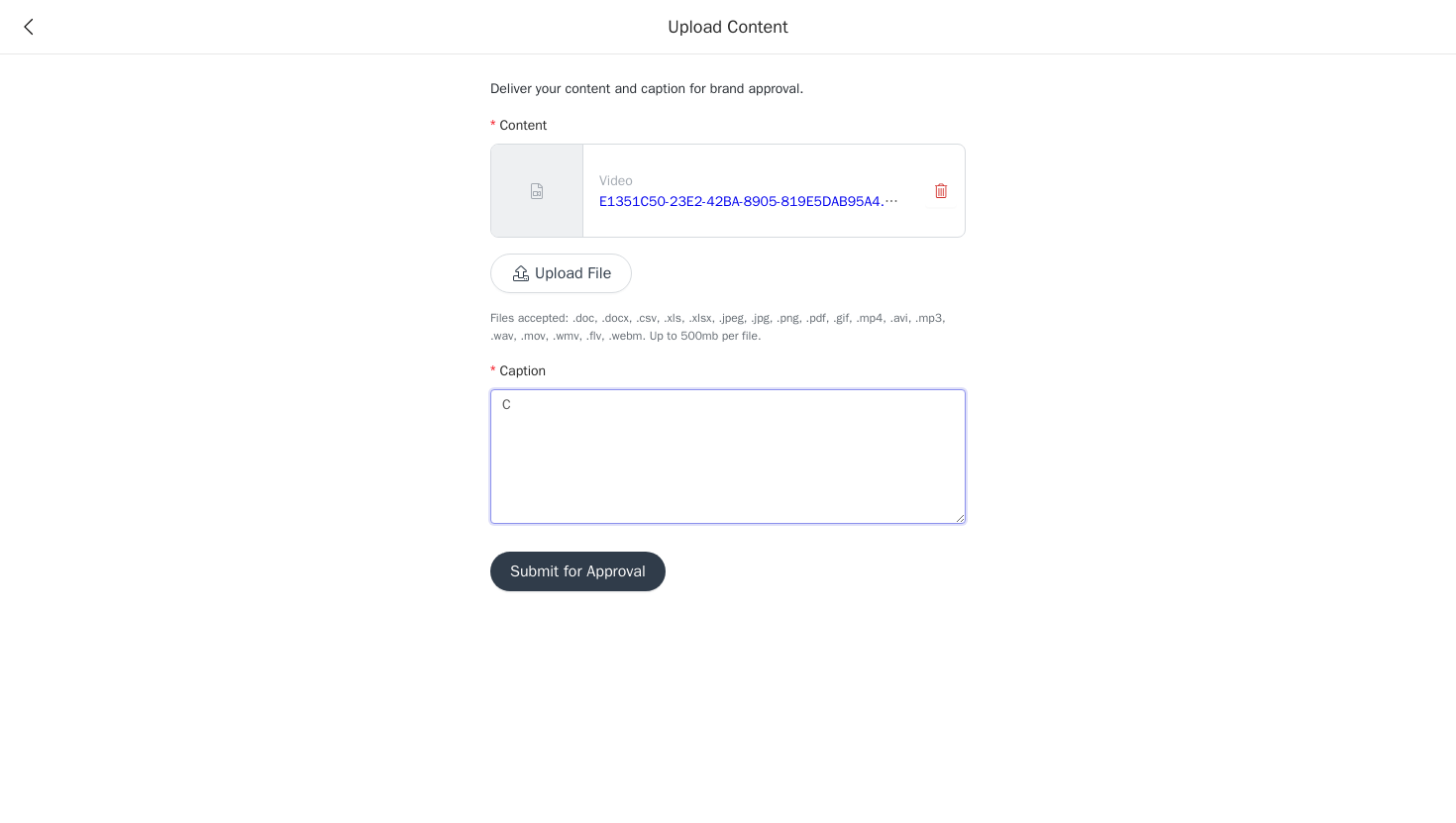 type on "Co" 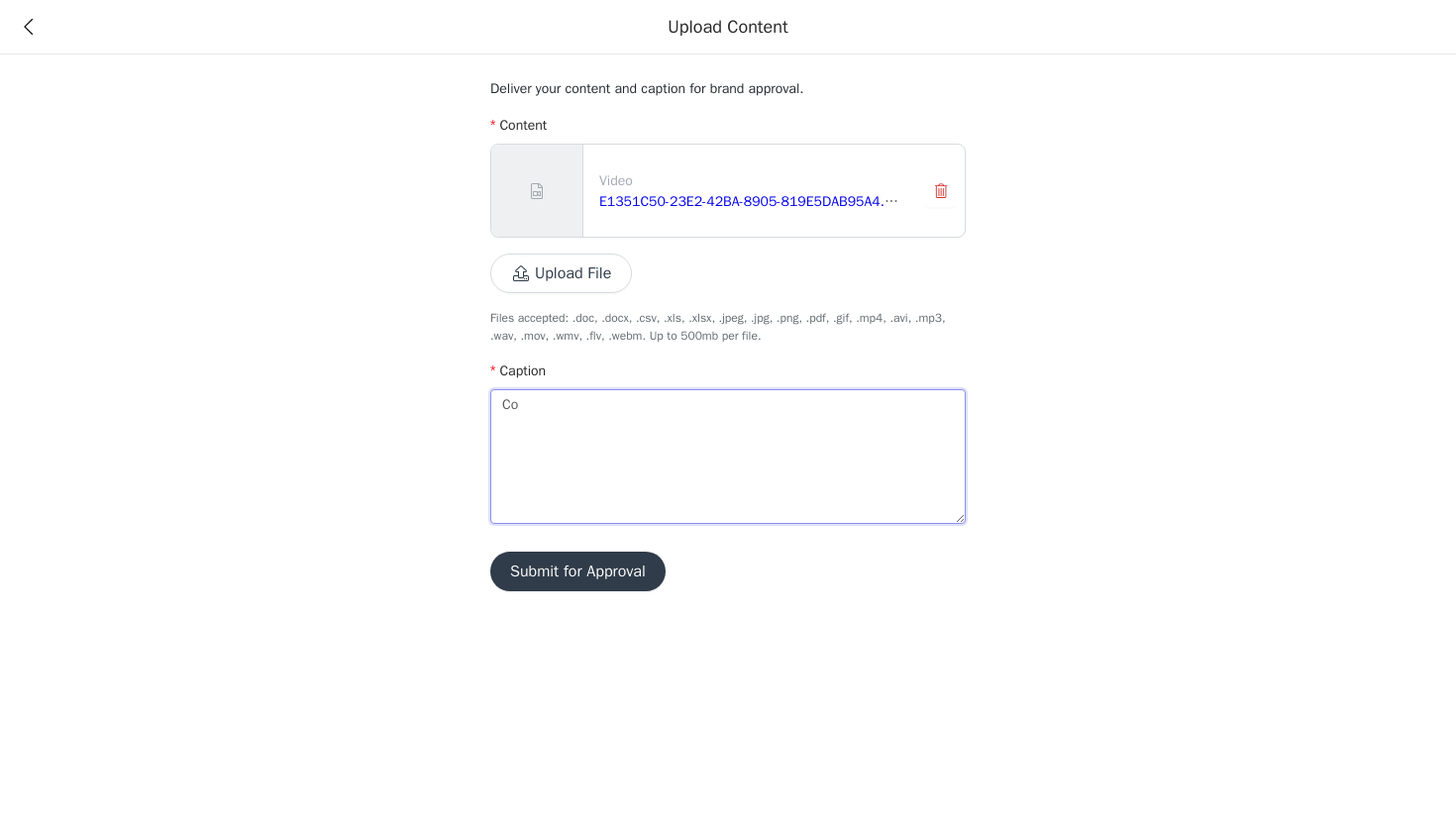 type on "Com" 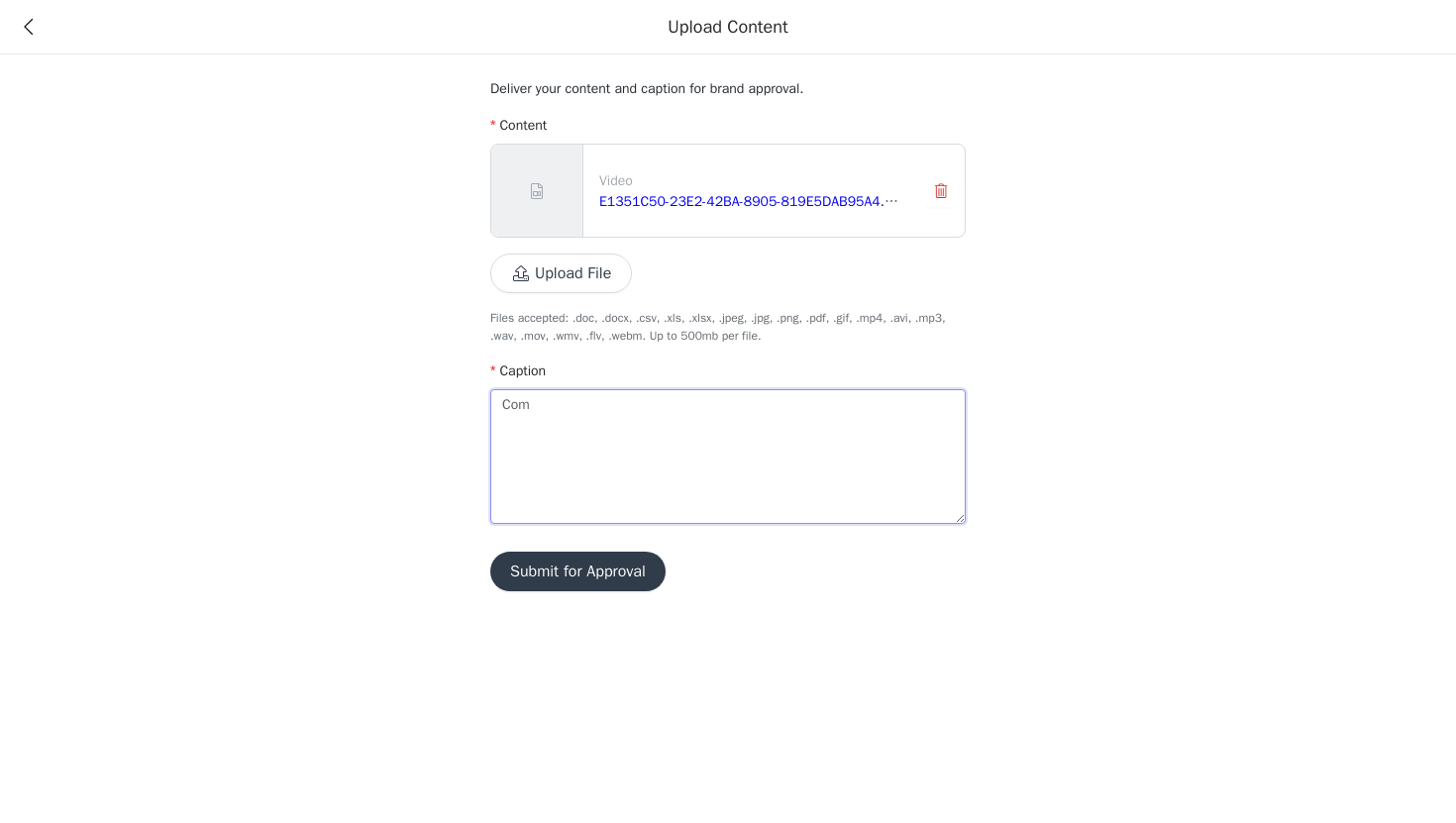 type 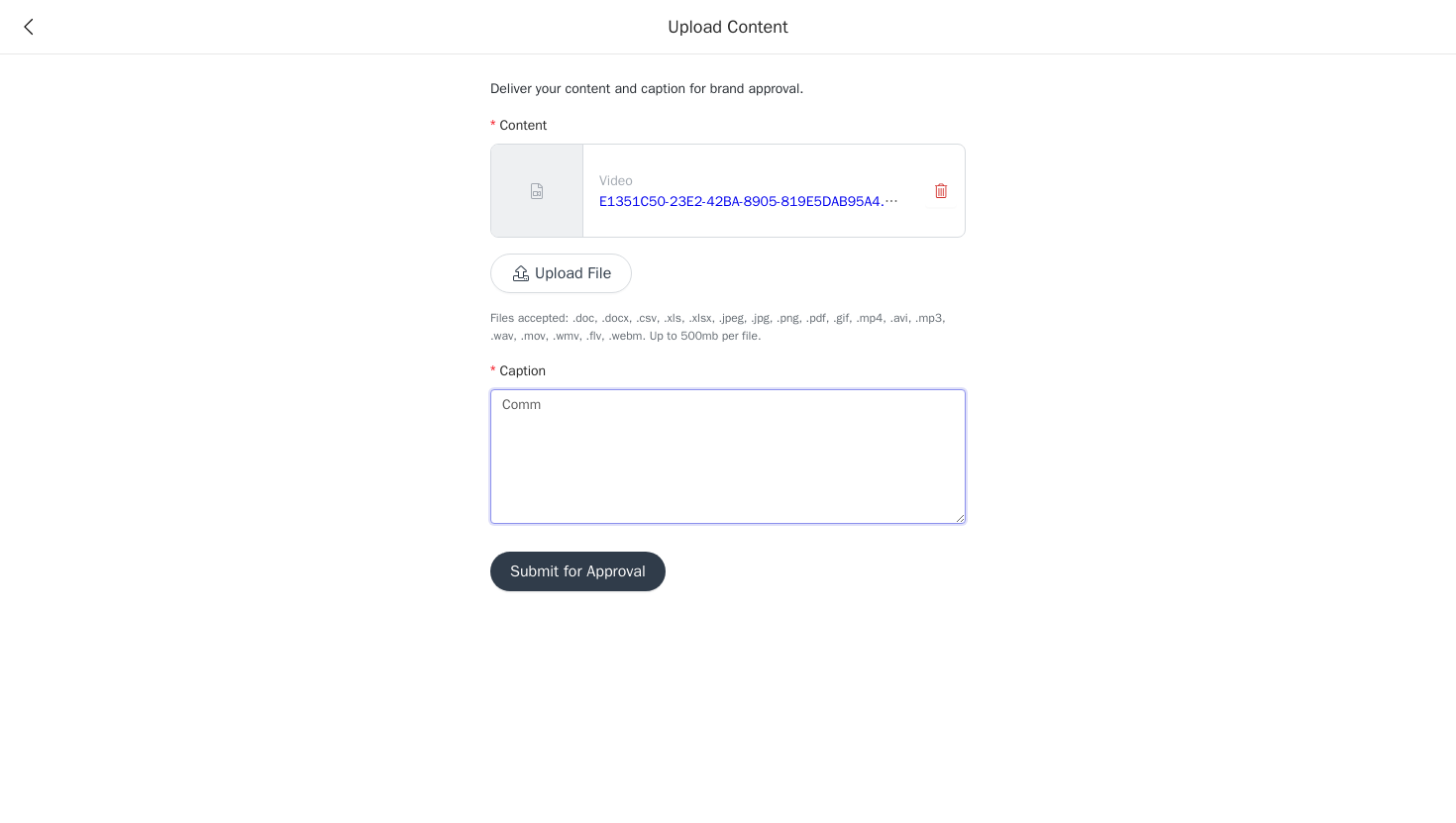 type on "Comme" 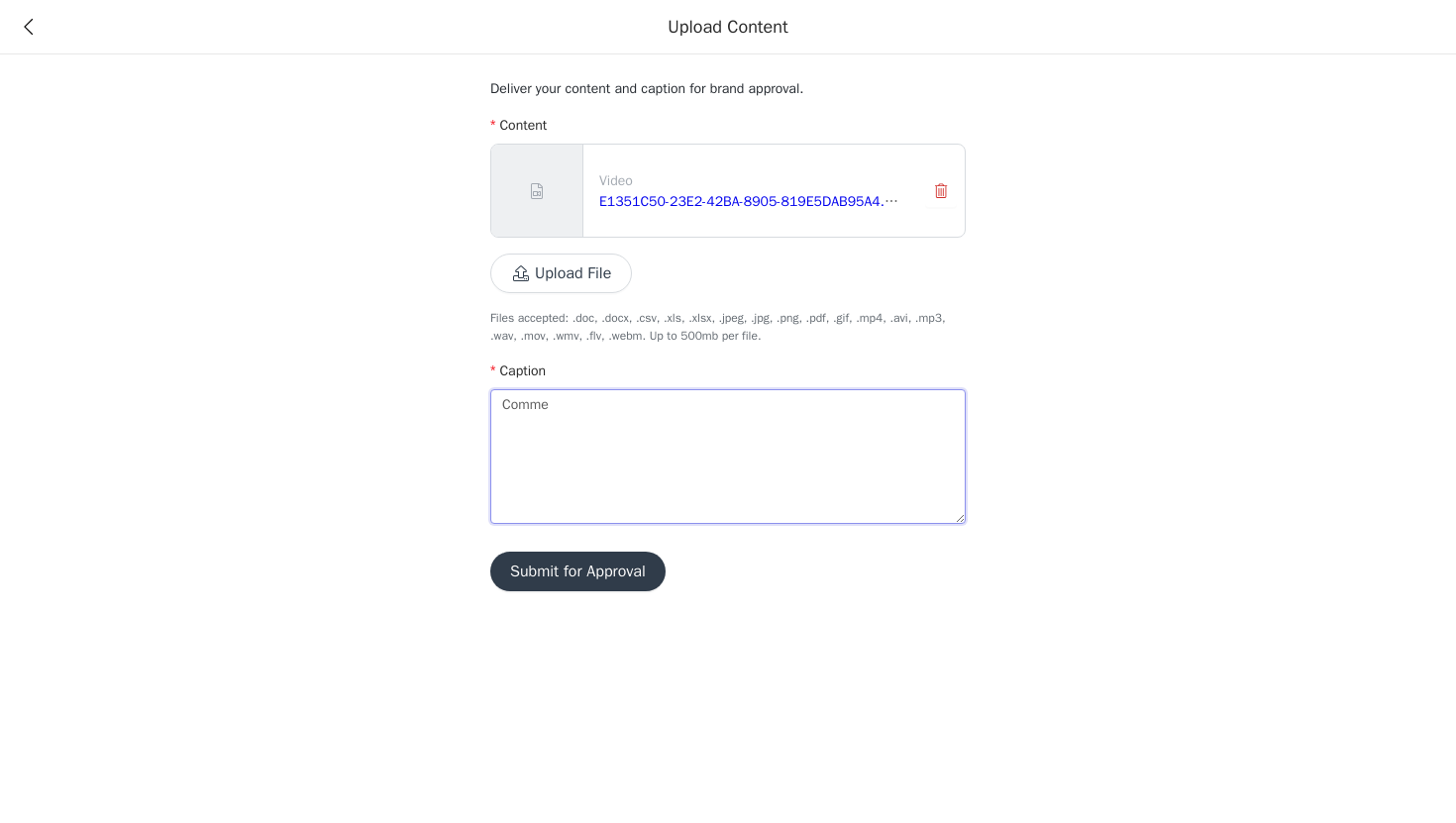 type on "Commen" 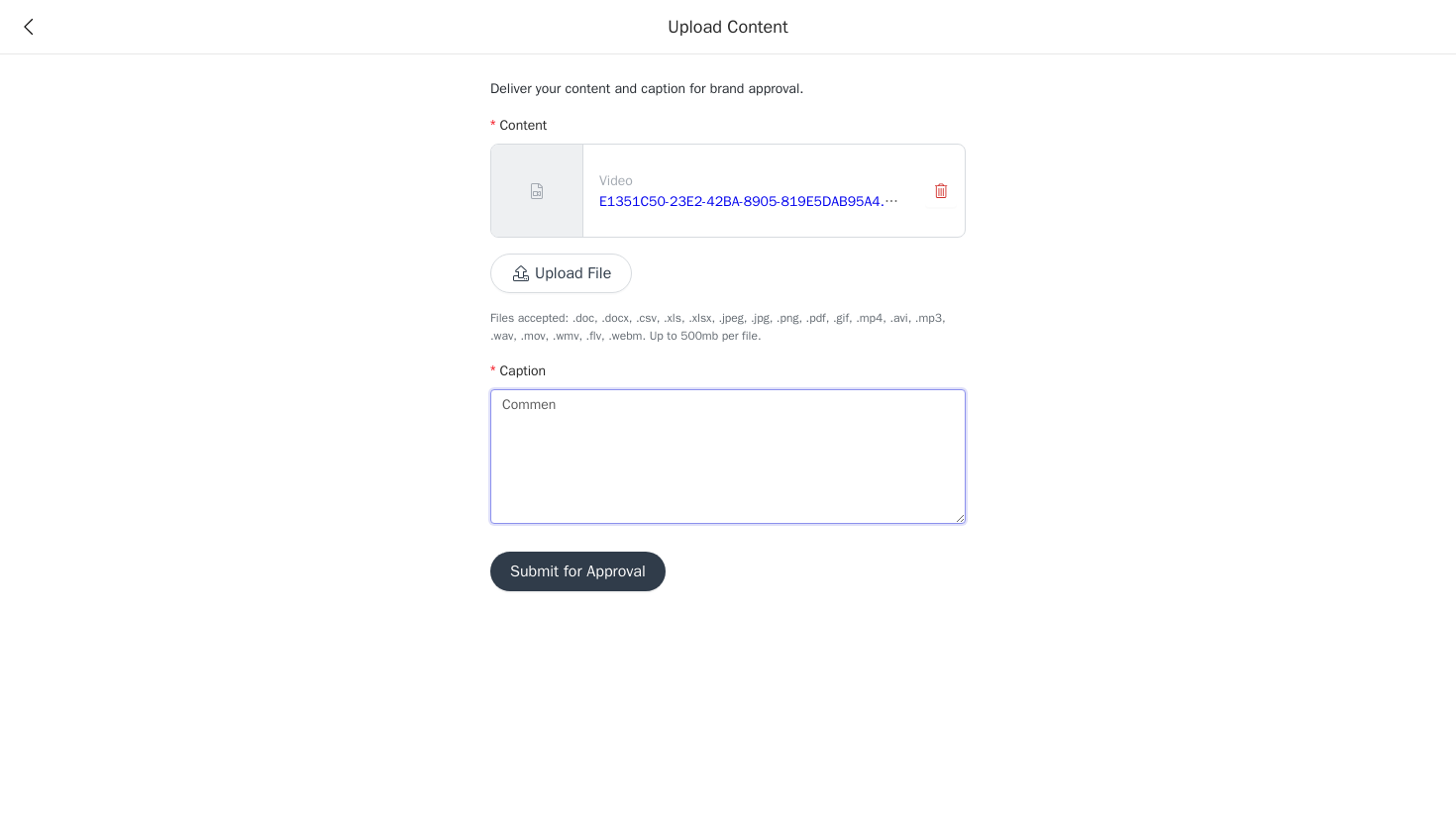 type on "Comment" 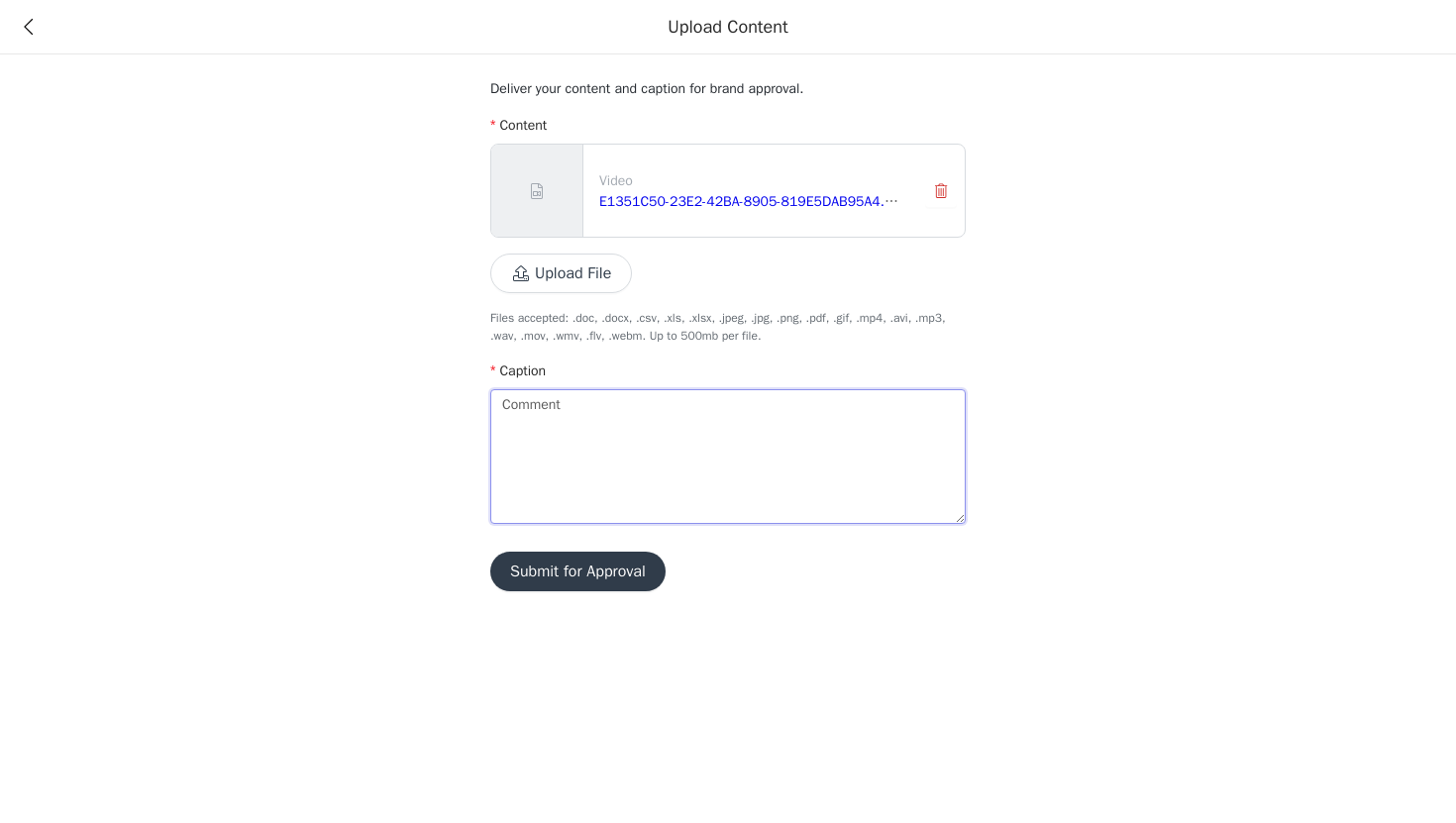 type on "Comment" 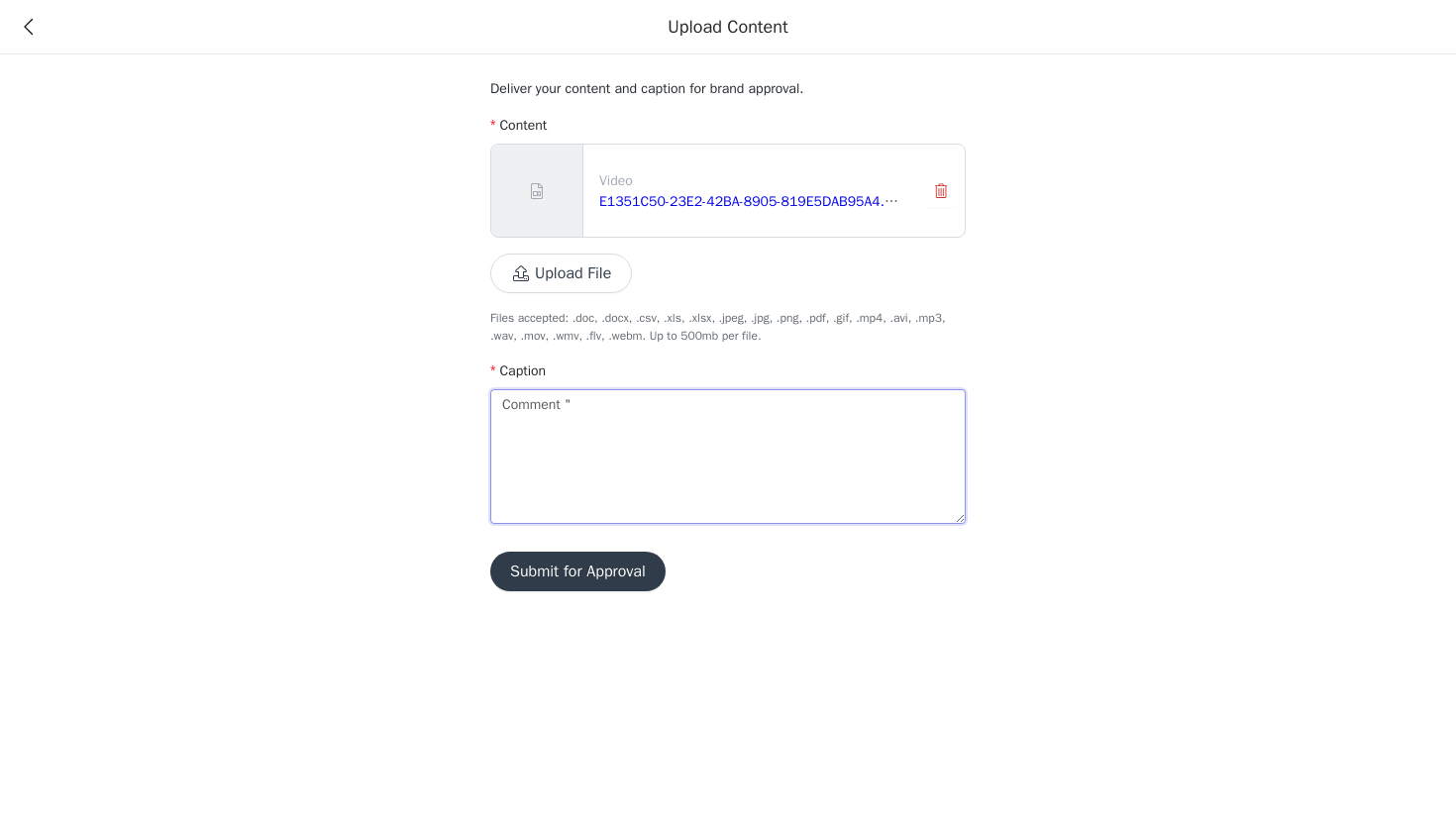 type on "Comment "S" 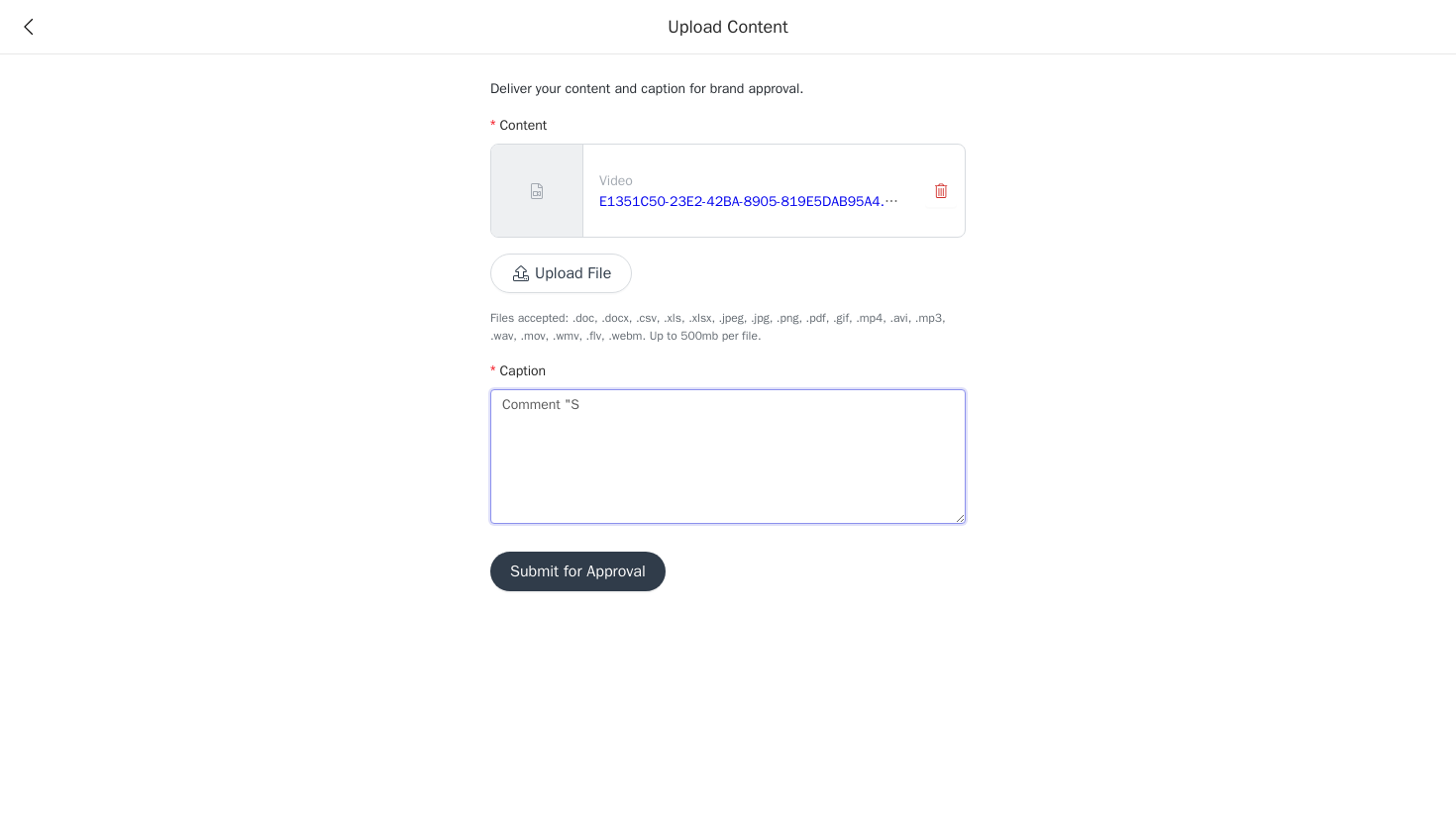 type on "Comment "SH" 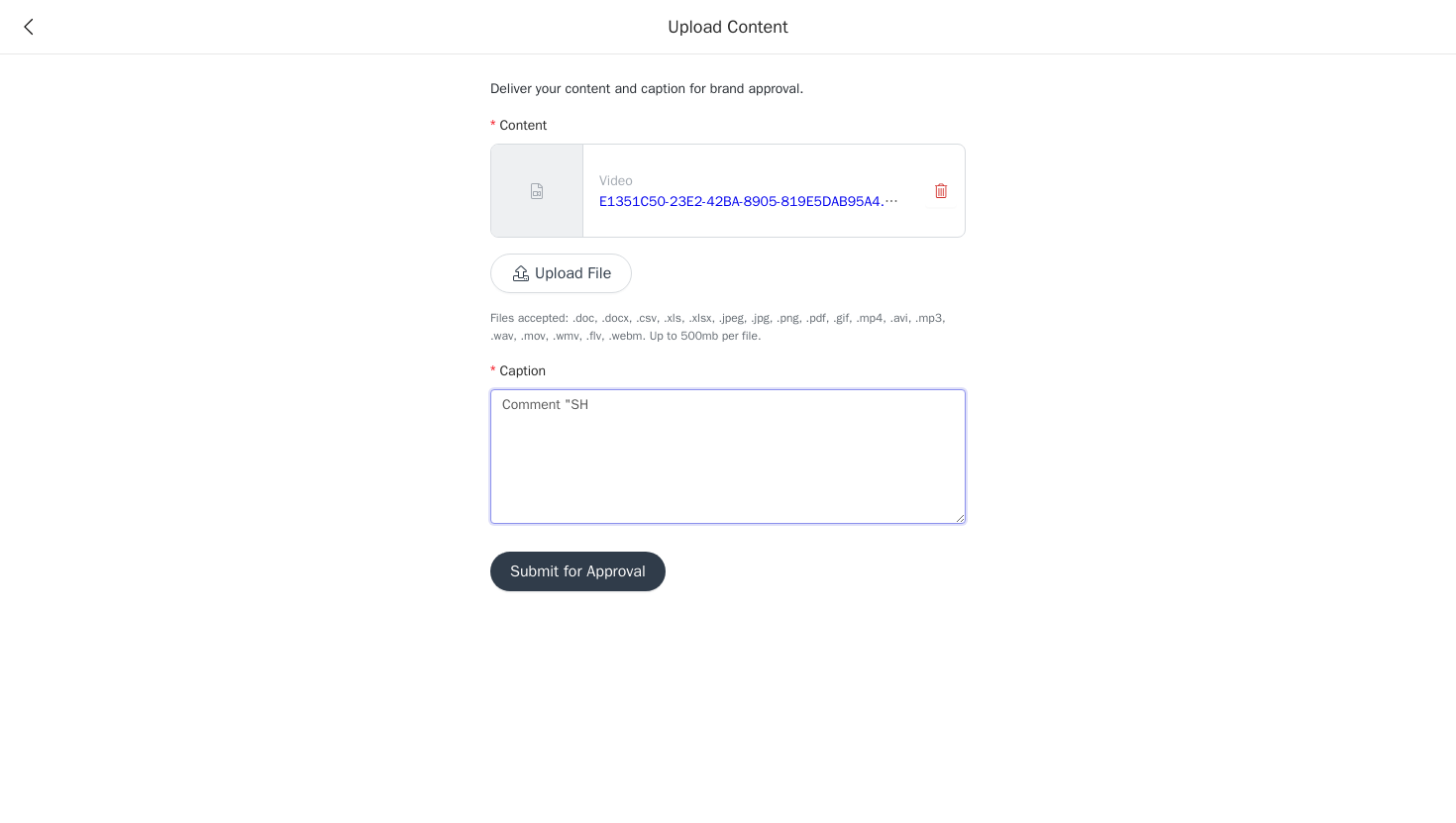 type on "Comment "SHO" 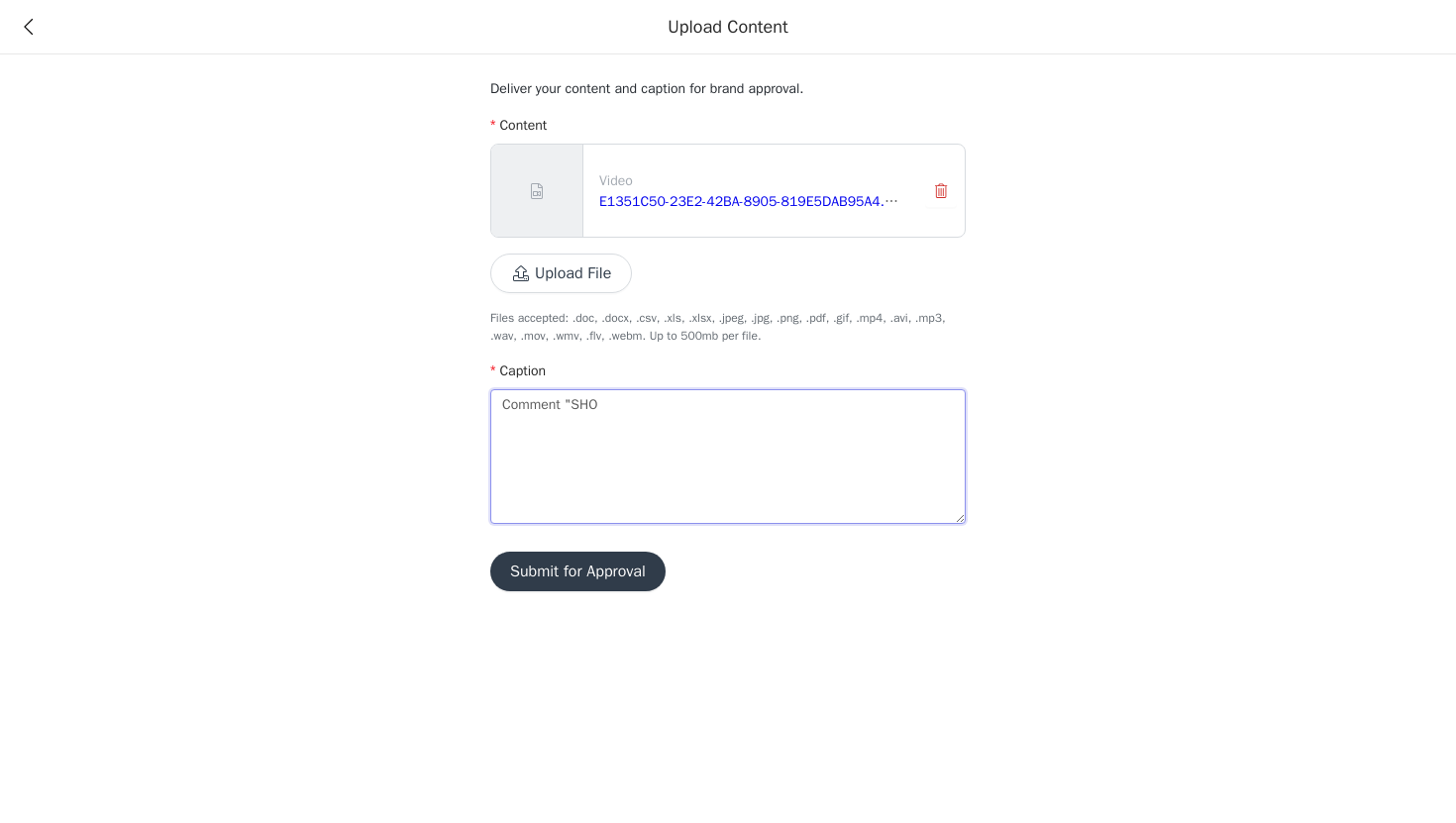 type on "Comment "SHOP" 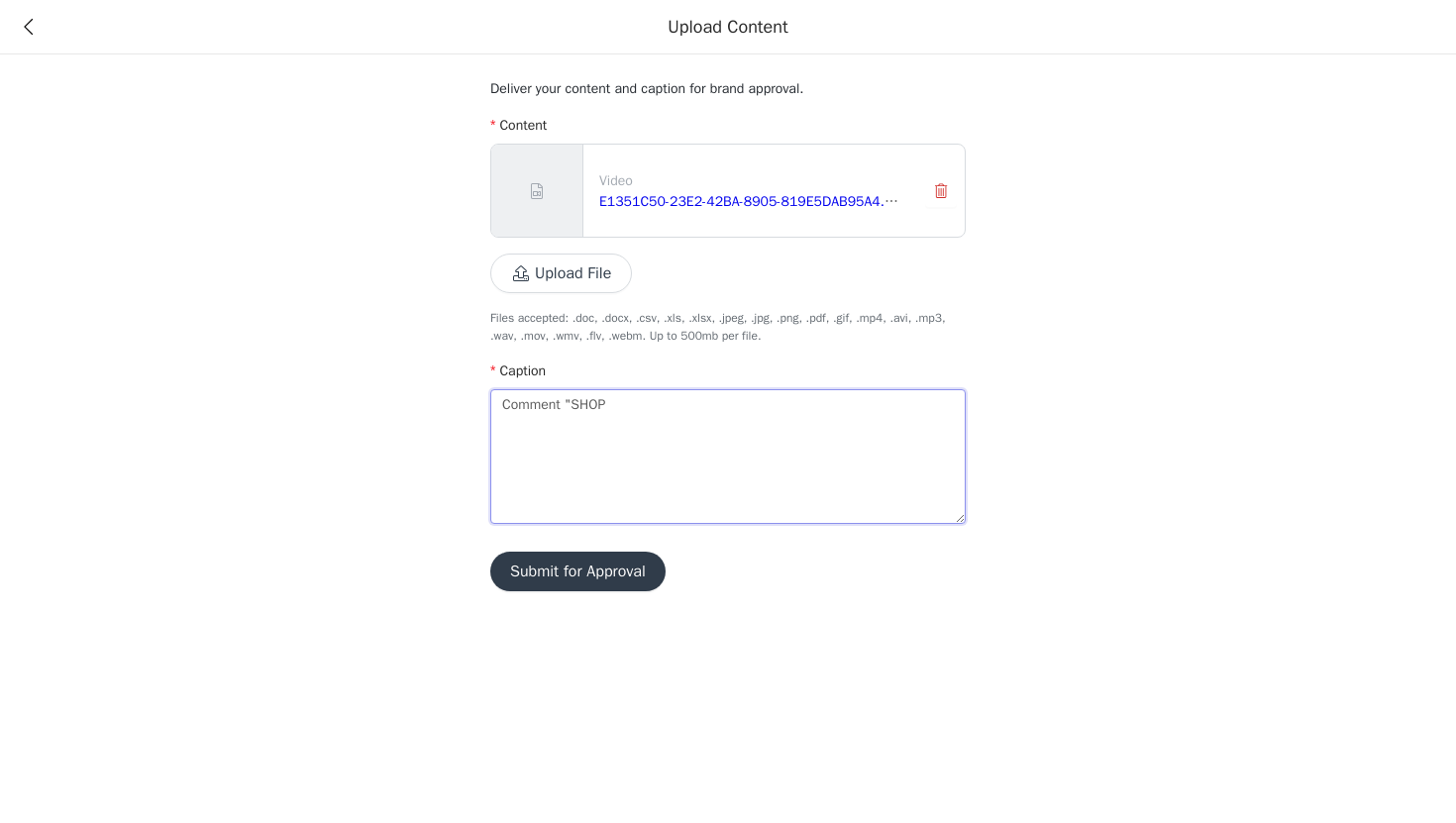 type on "Comment "SHOP"" 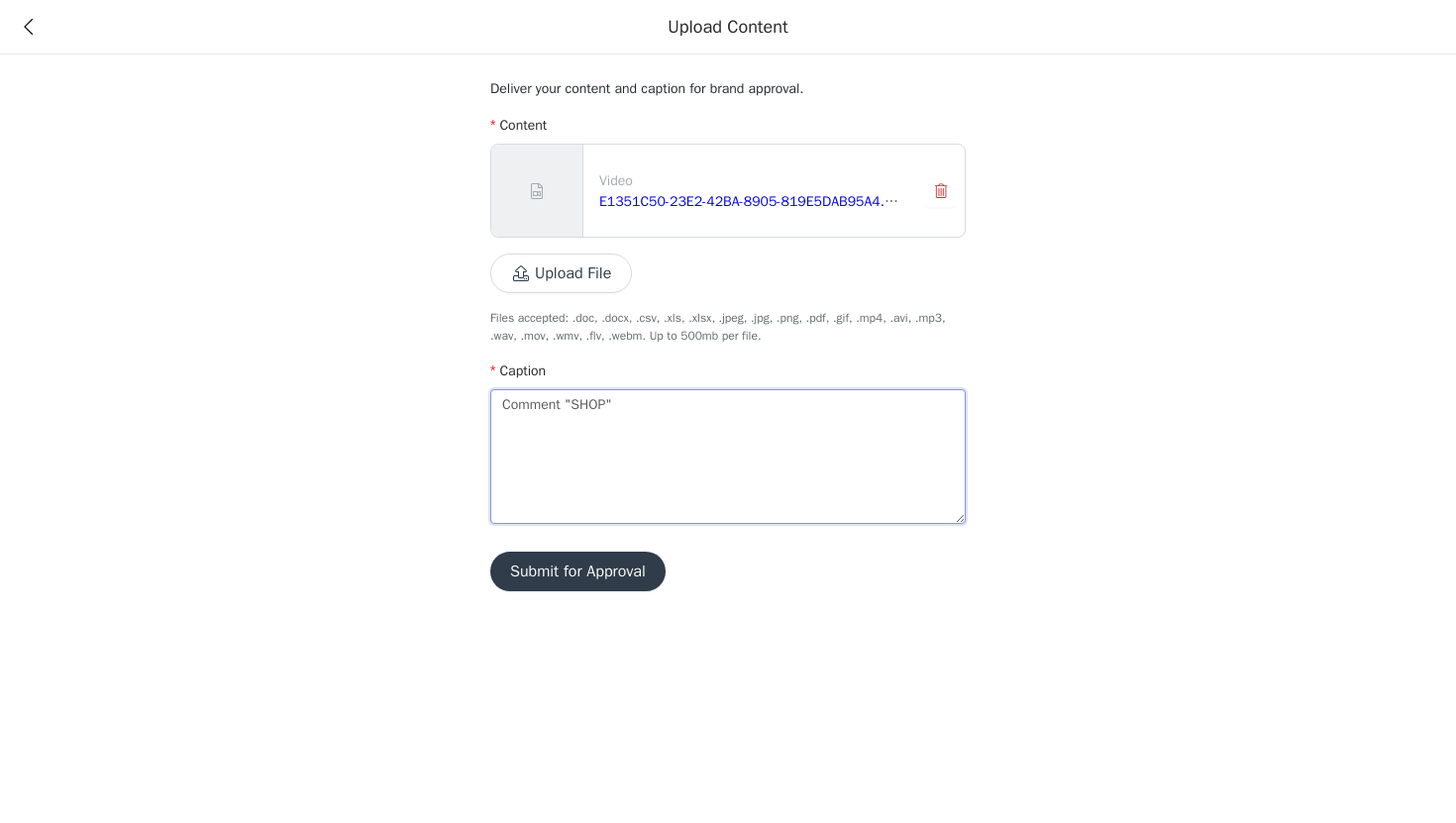 type on "Comment "SHOP"" 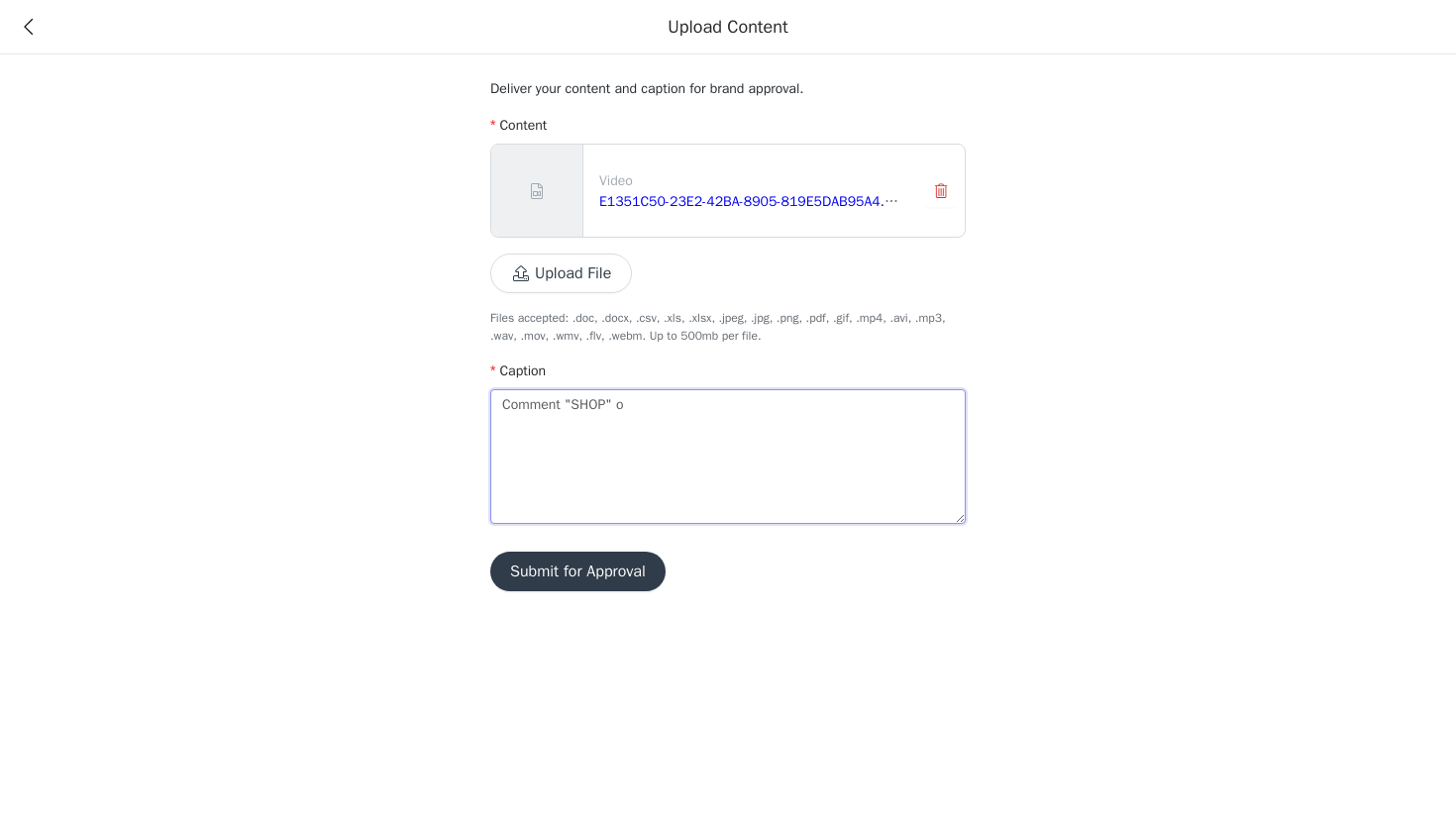 type on "Comment "SHOP" or" 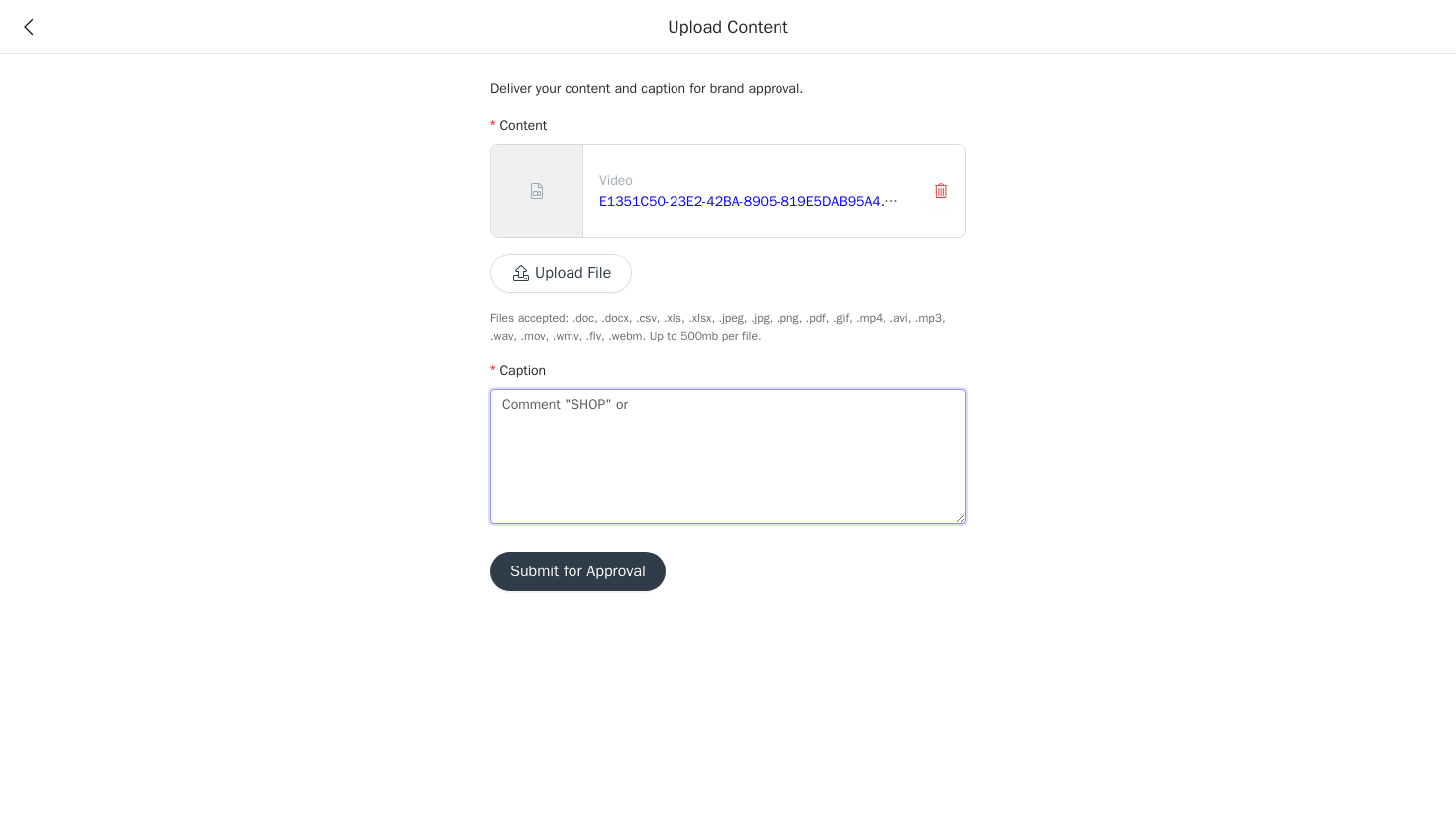 type on "Comment "SHOP" or" 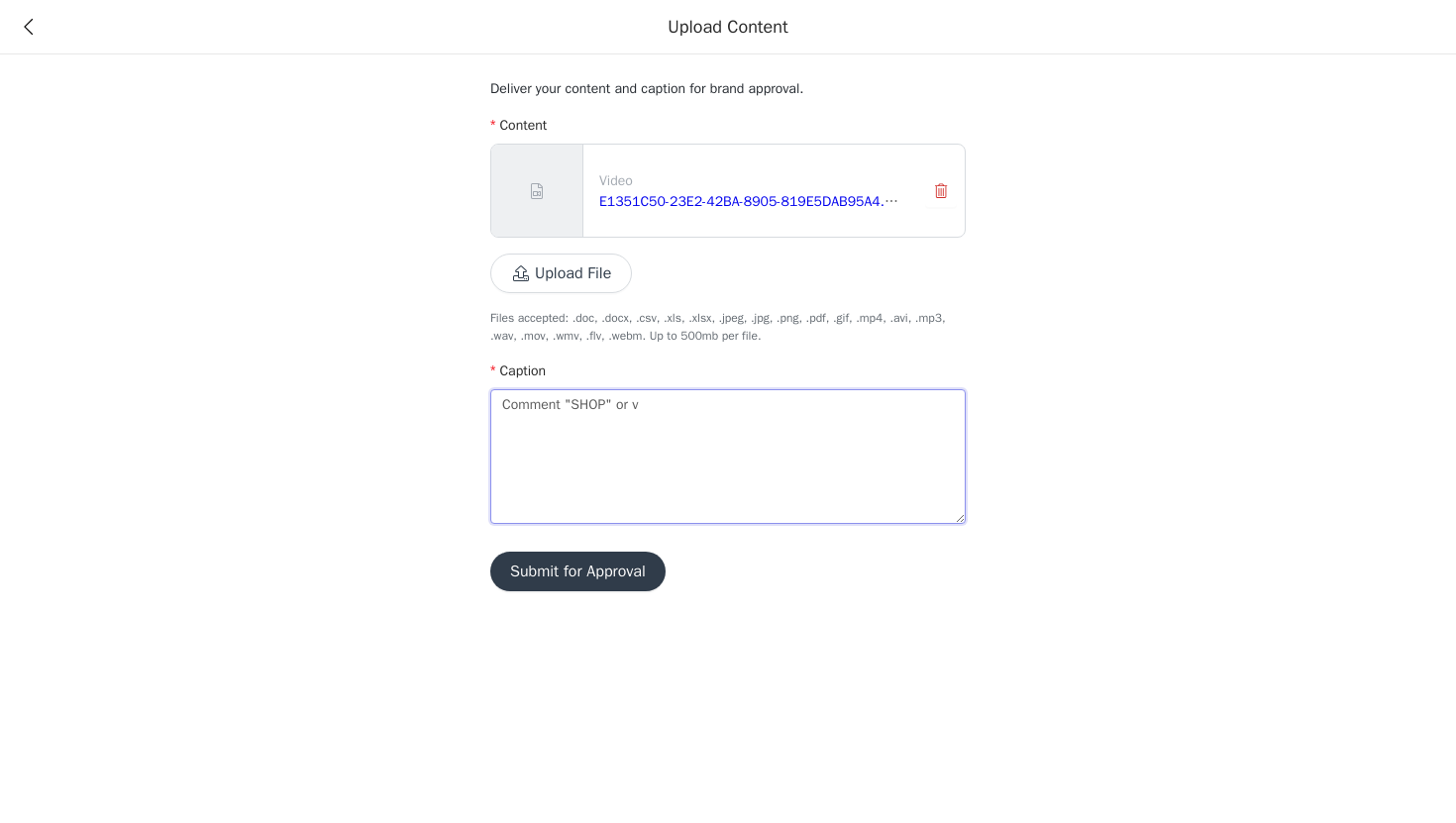 type on "Comment "SHOP" or vi" 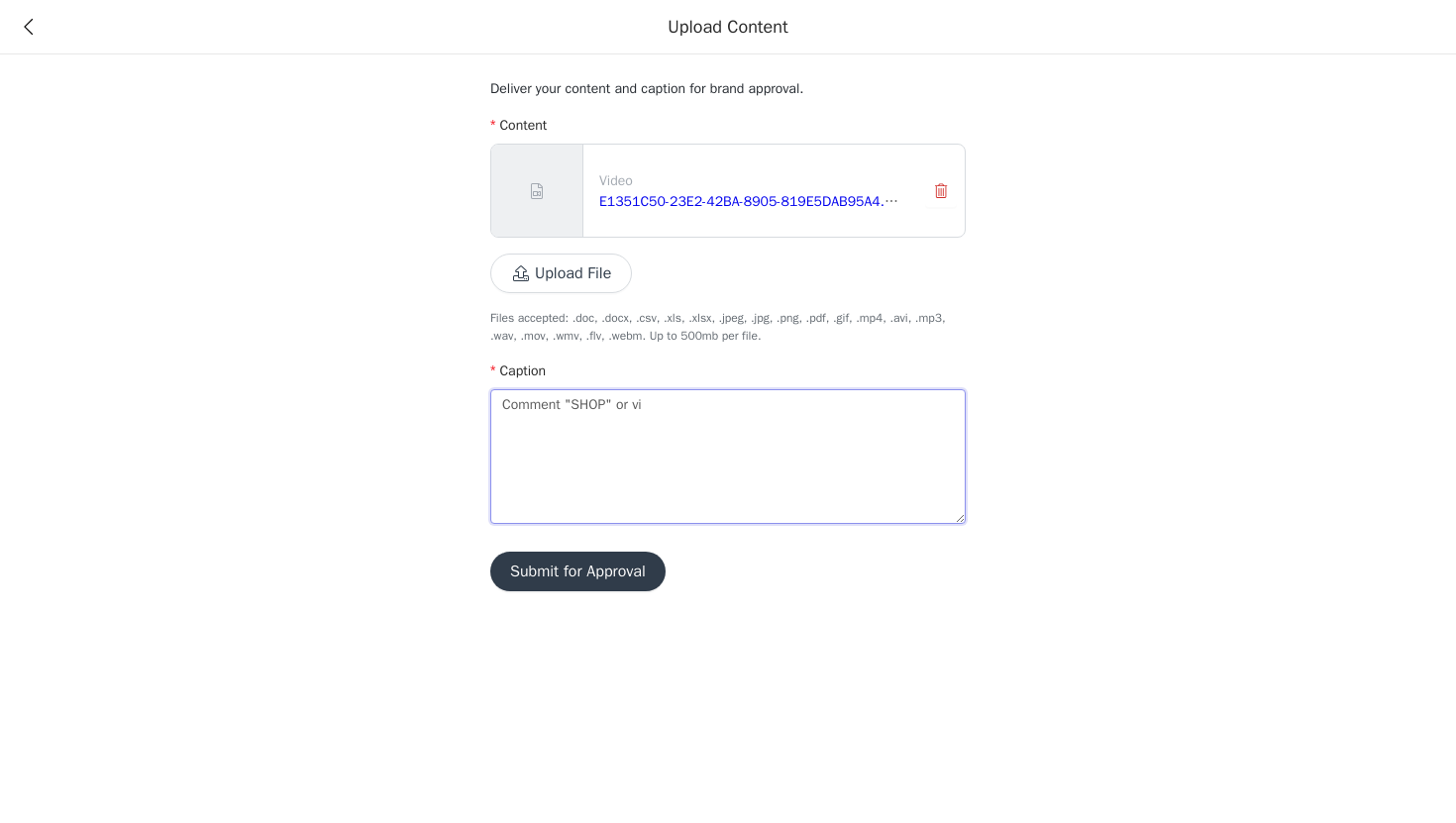 type on "Comment "SHOP" or vis" 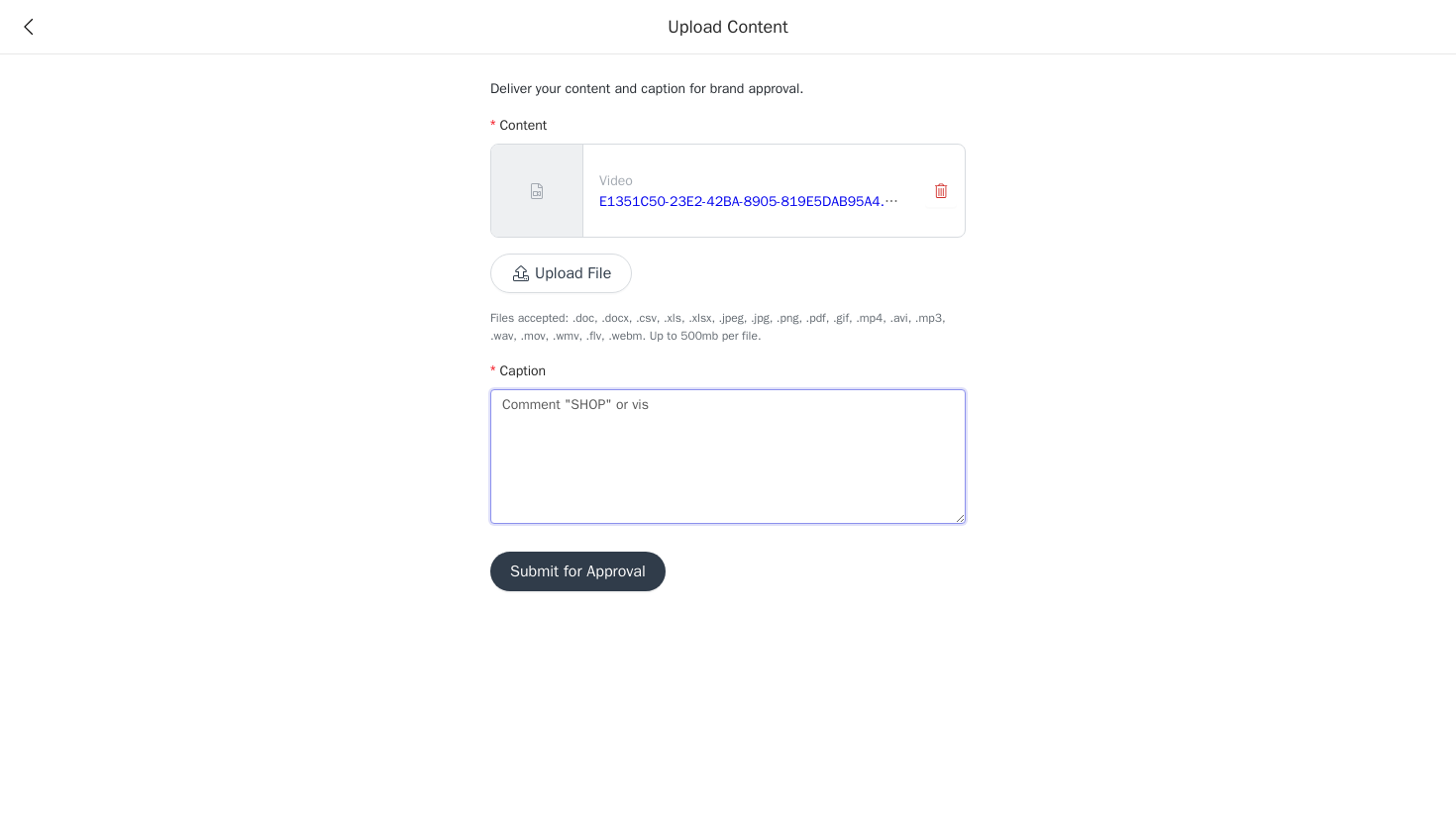 type on "Comment "SHOP" or visi" 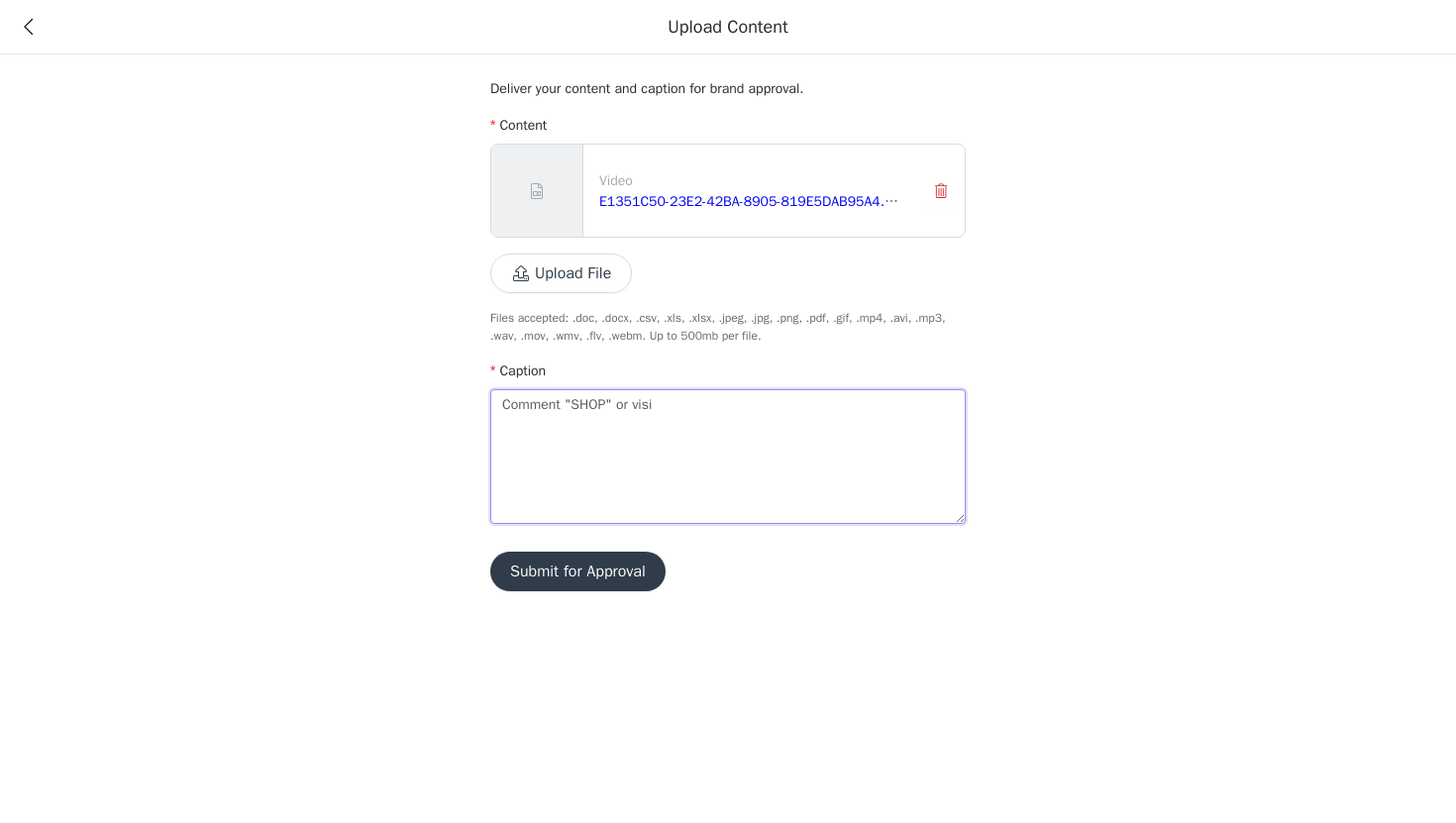 type on "Comment "SHOP" or visit" 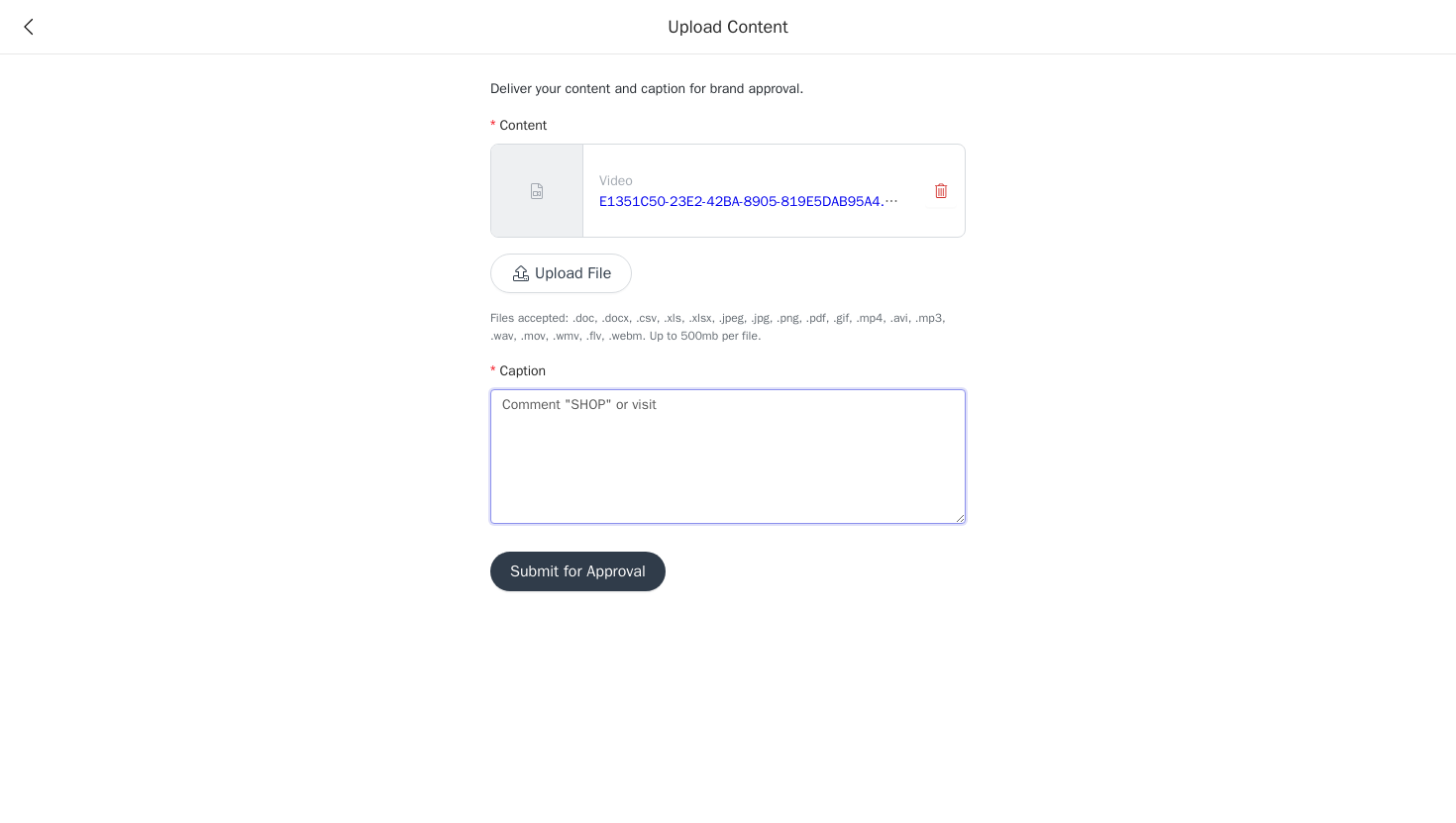 type on "Comment "SHOP" or visit" 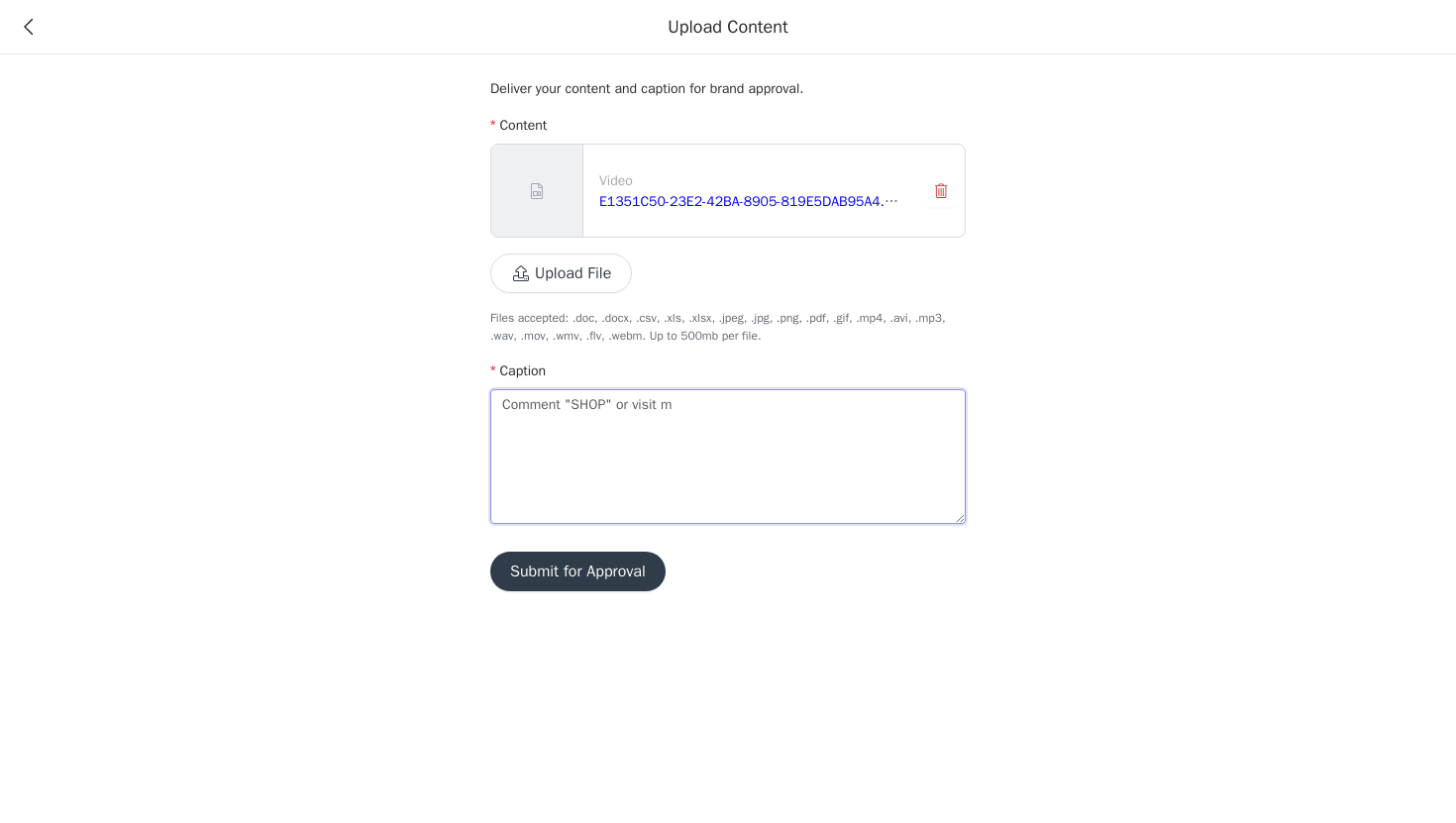 type on "Comment "SHOP" or visit my" 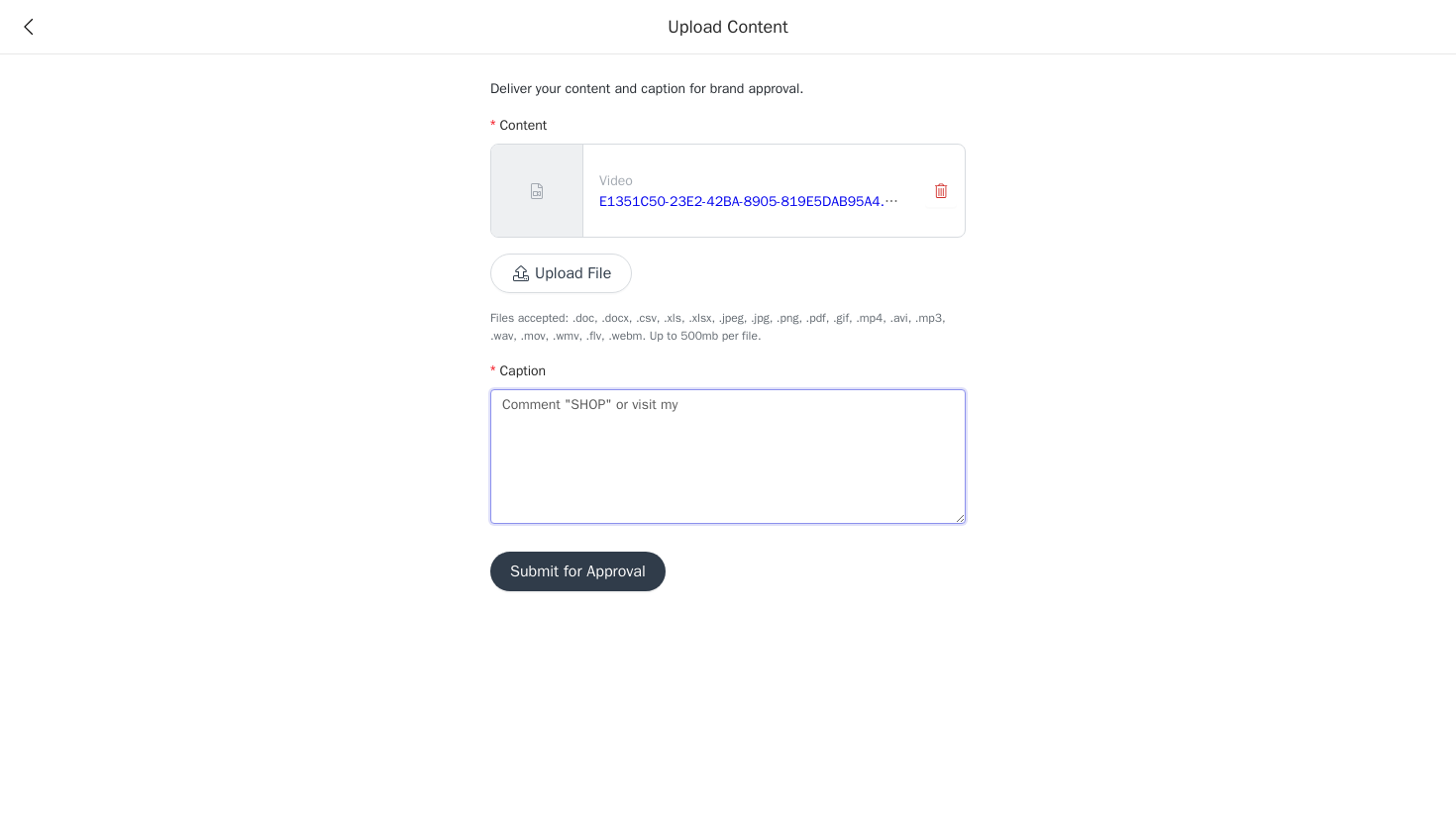 type on "Comment "SHOP" or visit my" 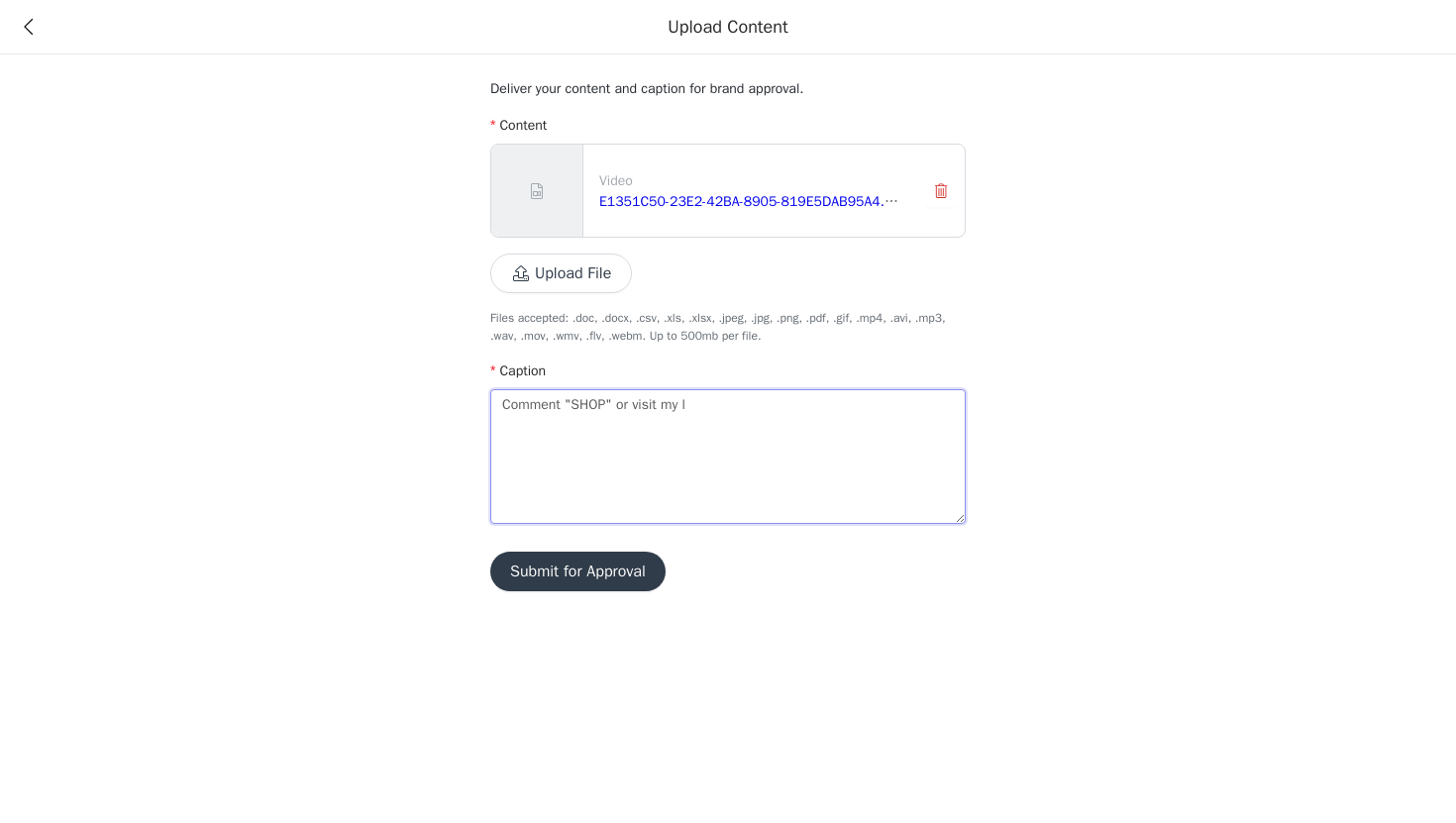 type on "Comment "SHOP" or visit my li" 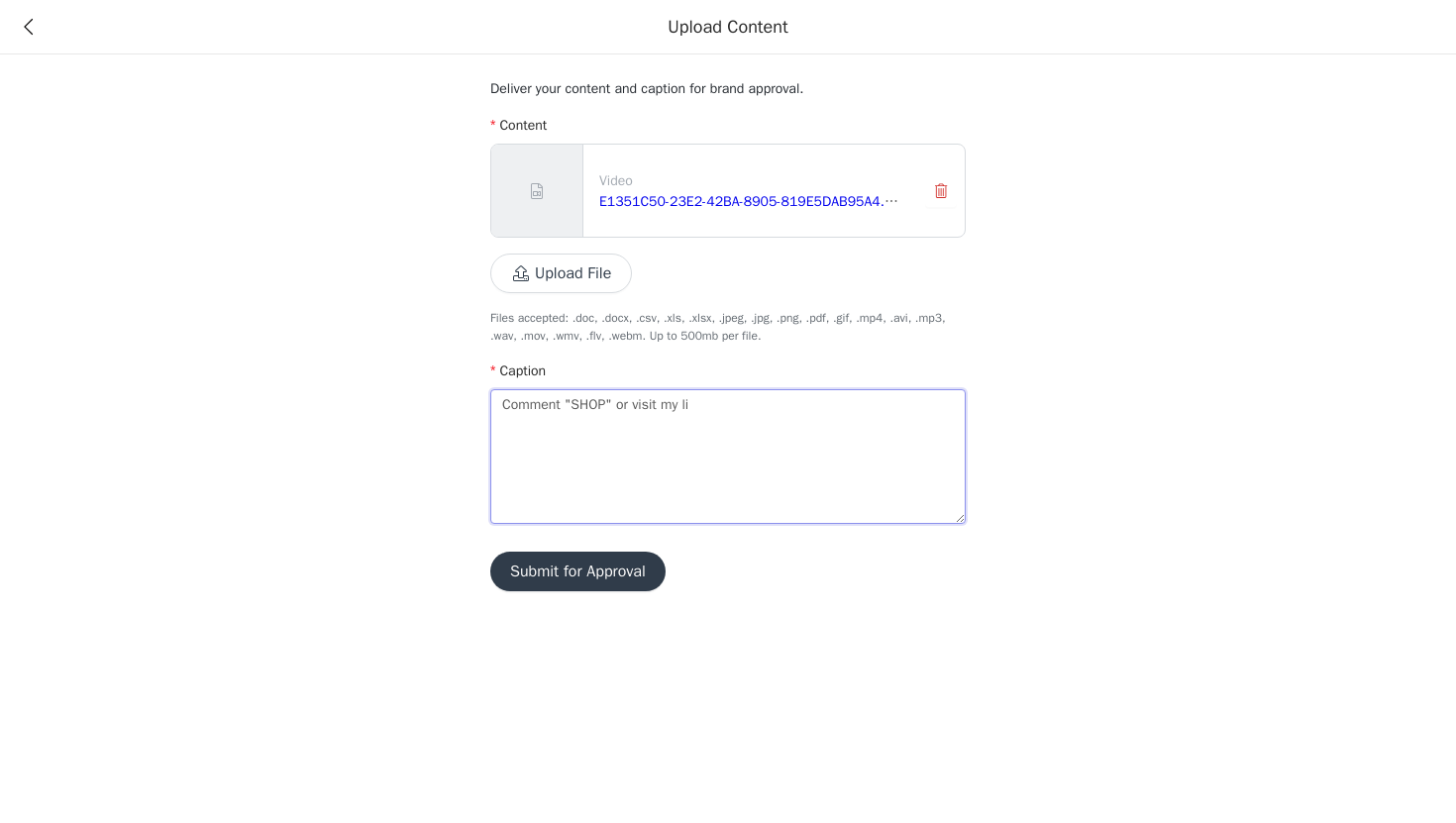 type on "Comment "SHOP" or visit my lin" 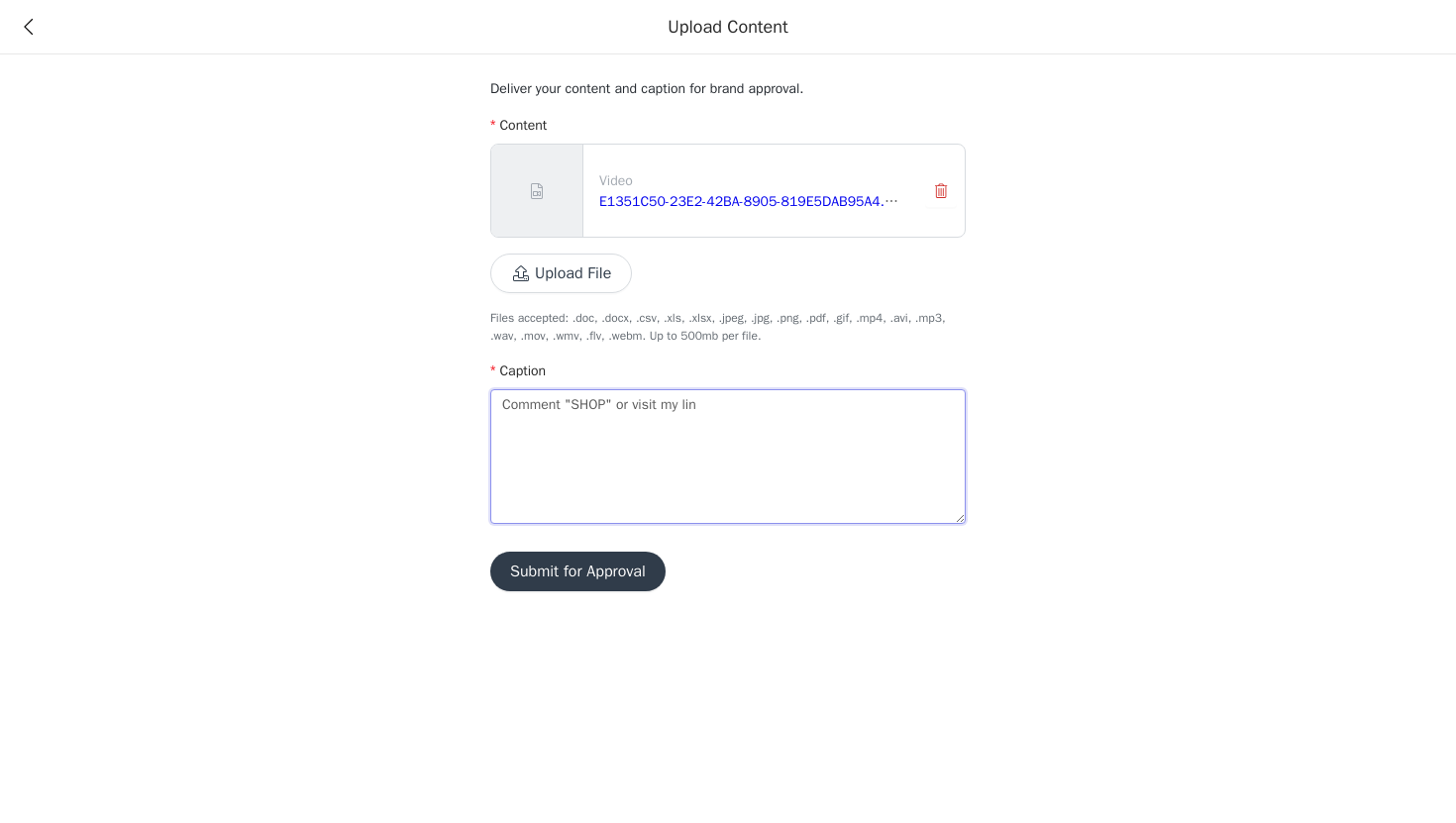 type on "Comment "SHOP" or visit my link" 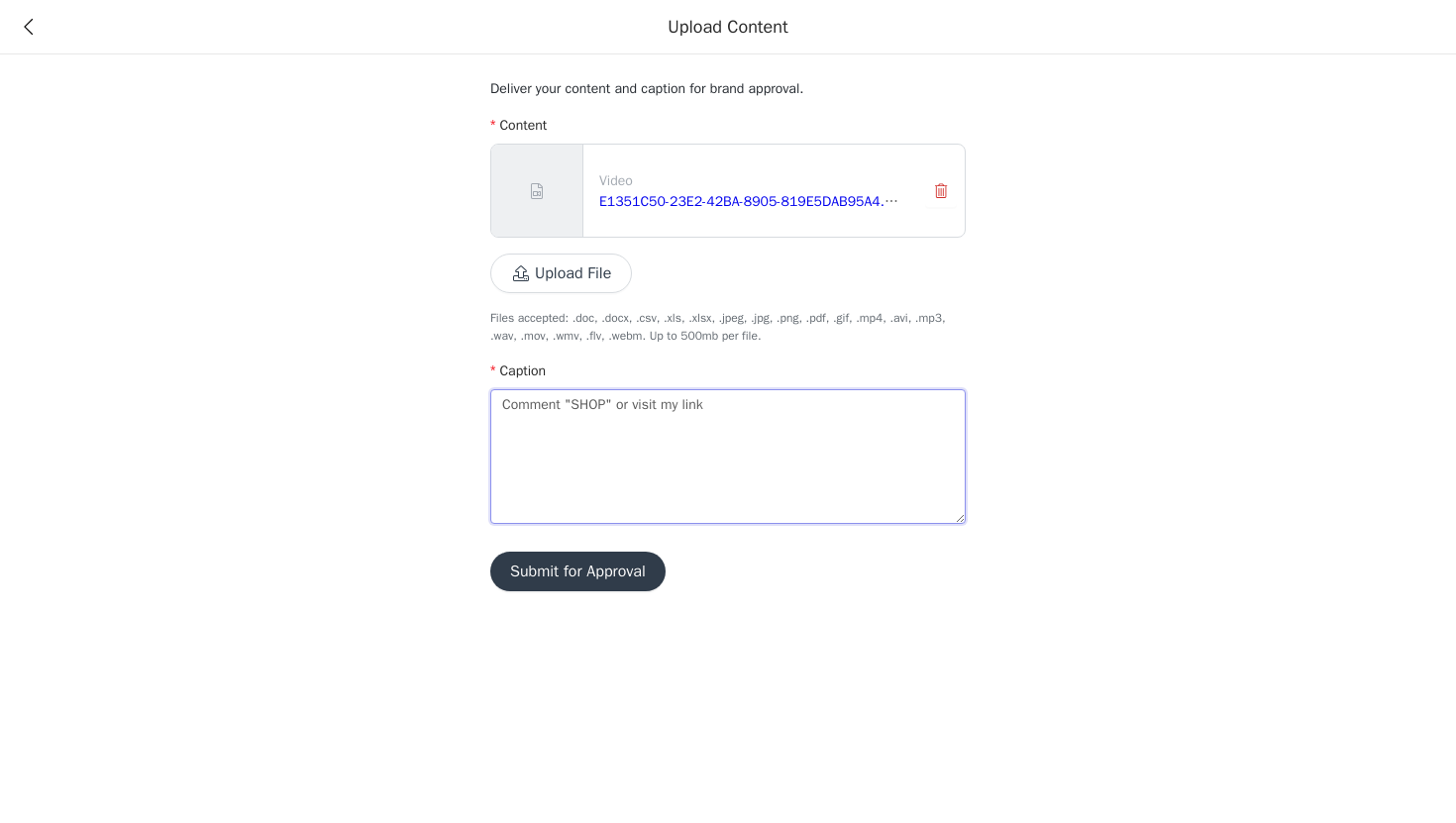 type on "Comment "SHOP" or visit my link" 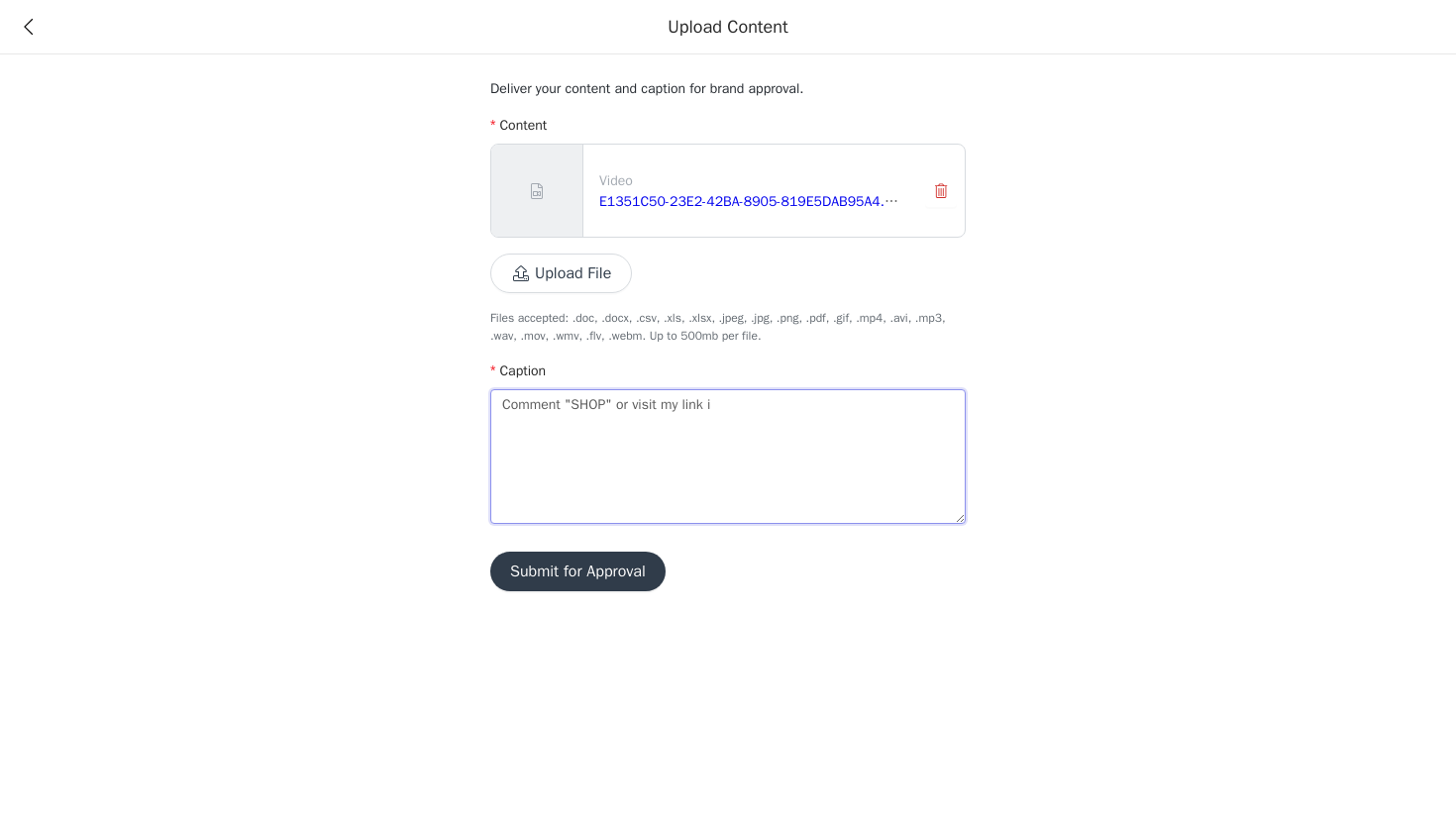 type on "Comment "SHOP" or visit my link in" 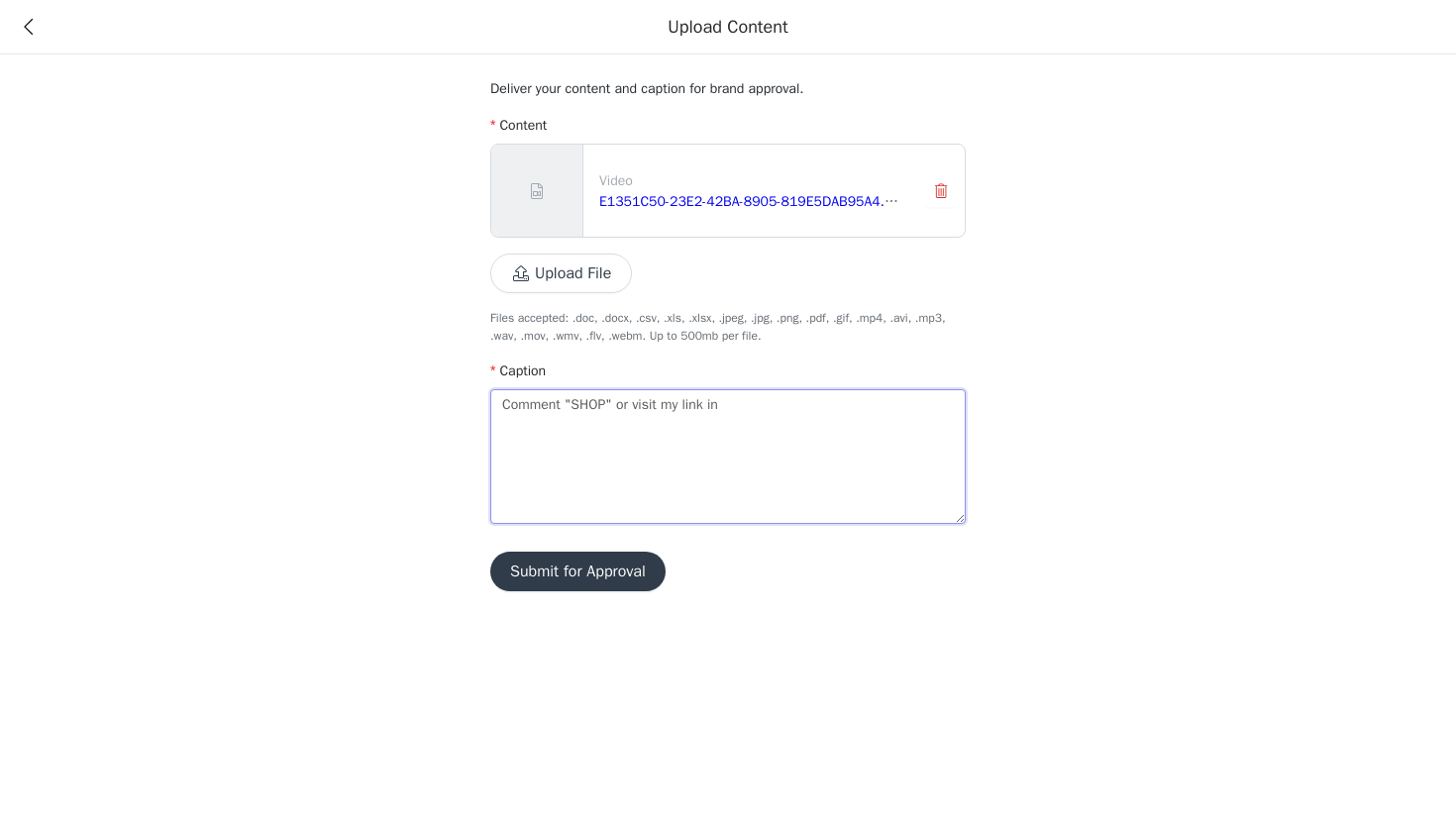 type on "Comment "SHOP" or visit my link in" 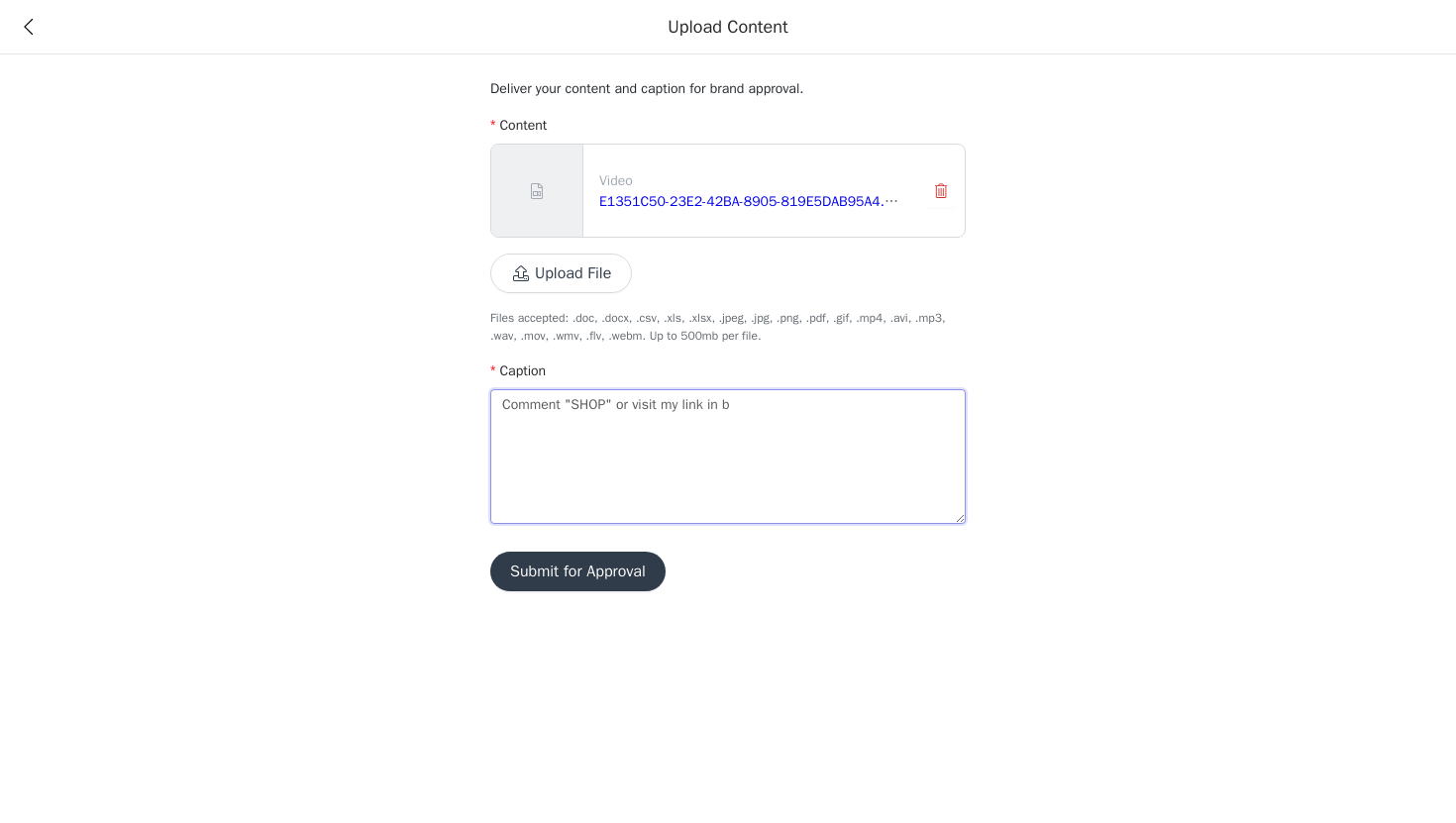 type on "Comment "SHOP" or visit my link in bi" 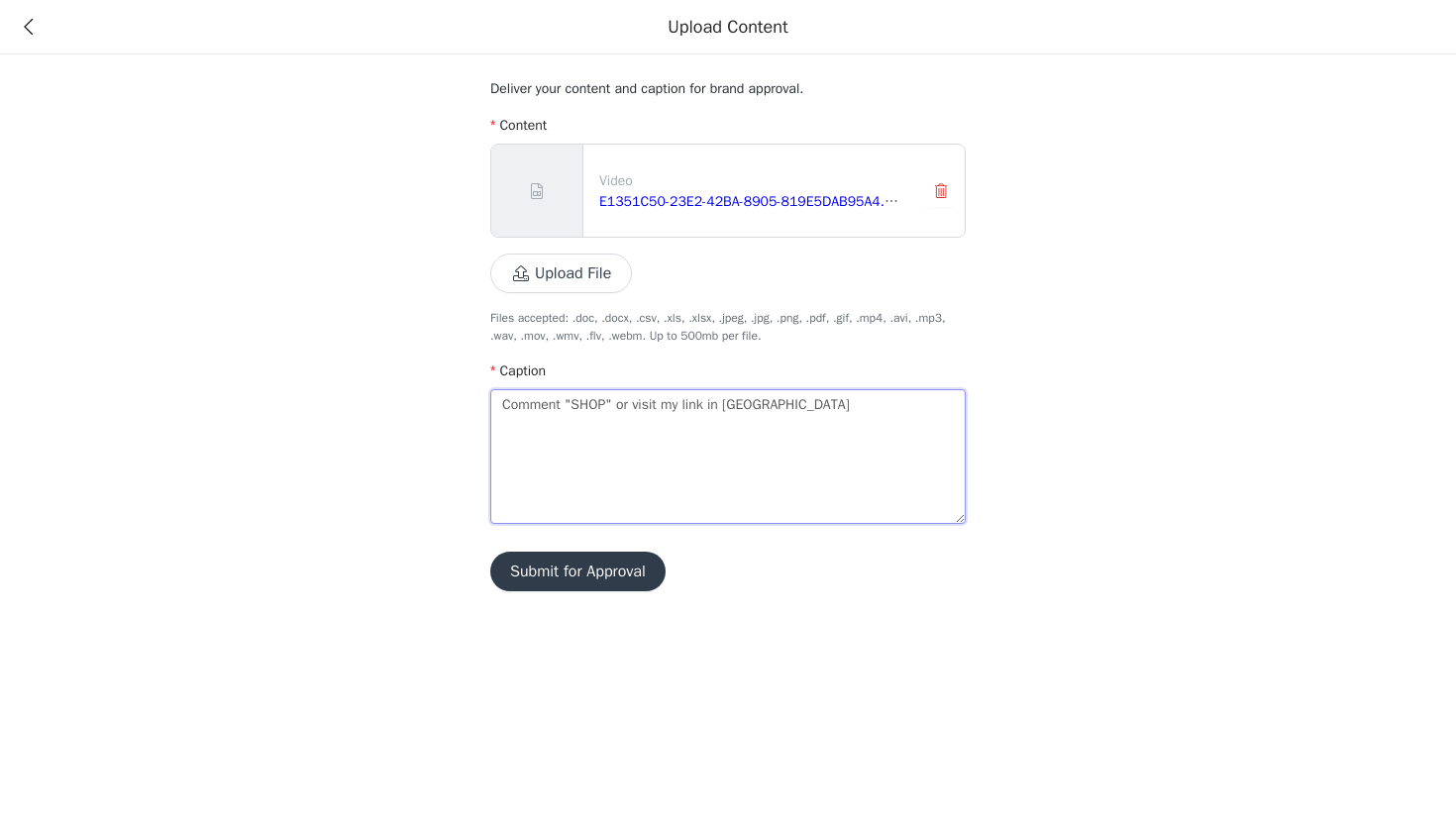 type on "Comment "SHOP" or visit my link in bio" 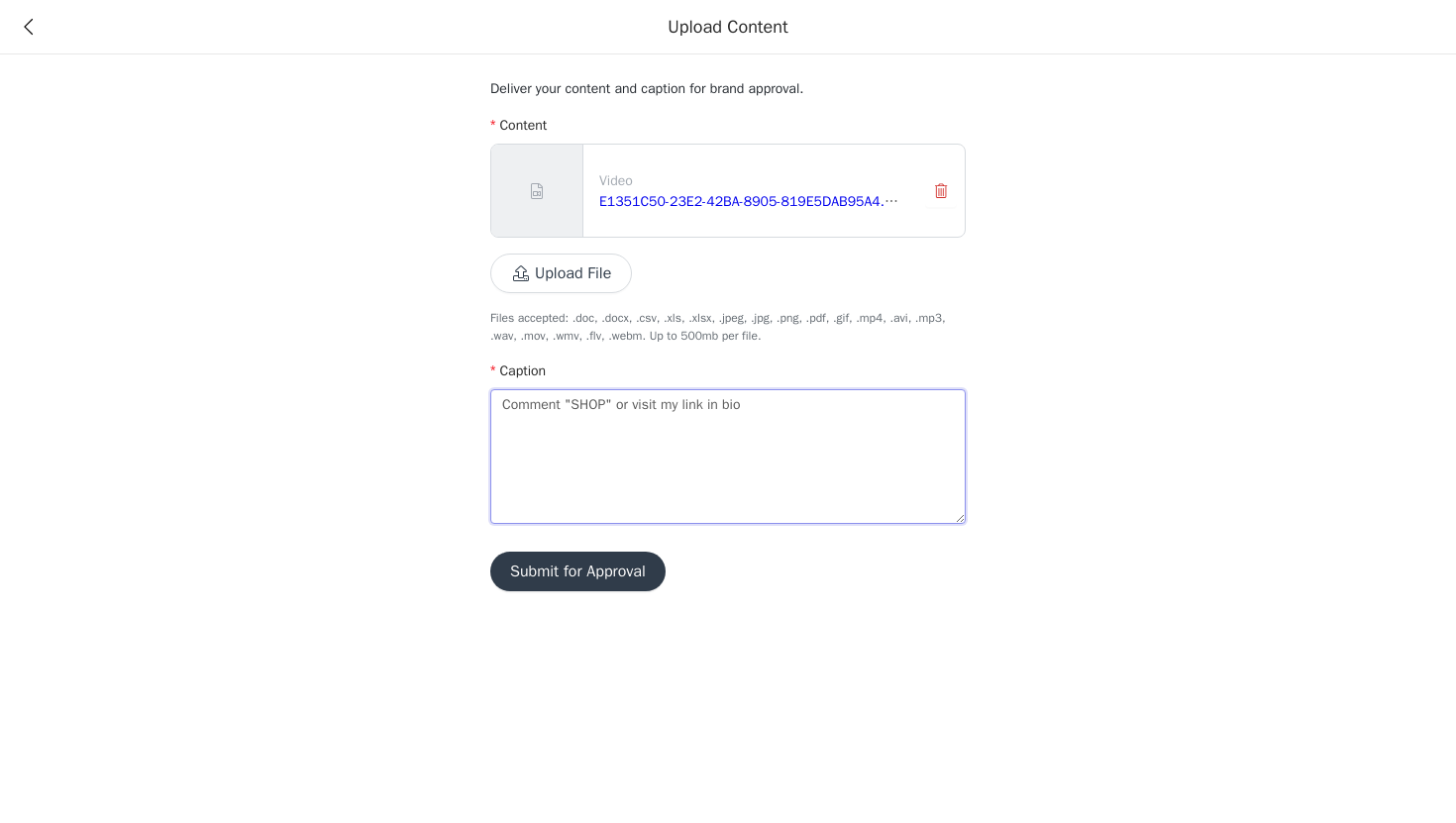 type on "Comment "SHOP" or visit my link in bio" 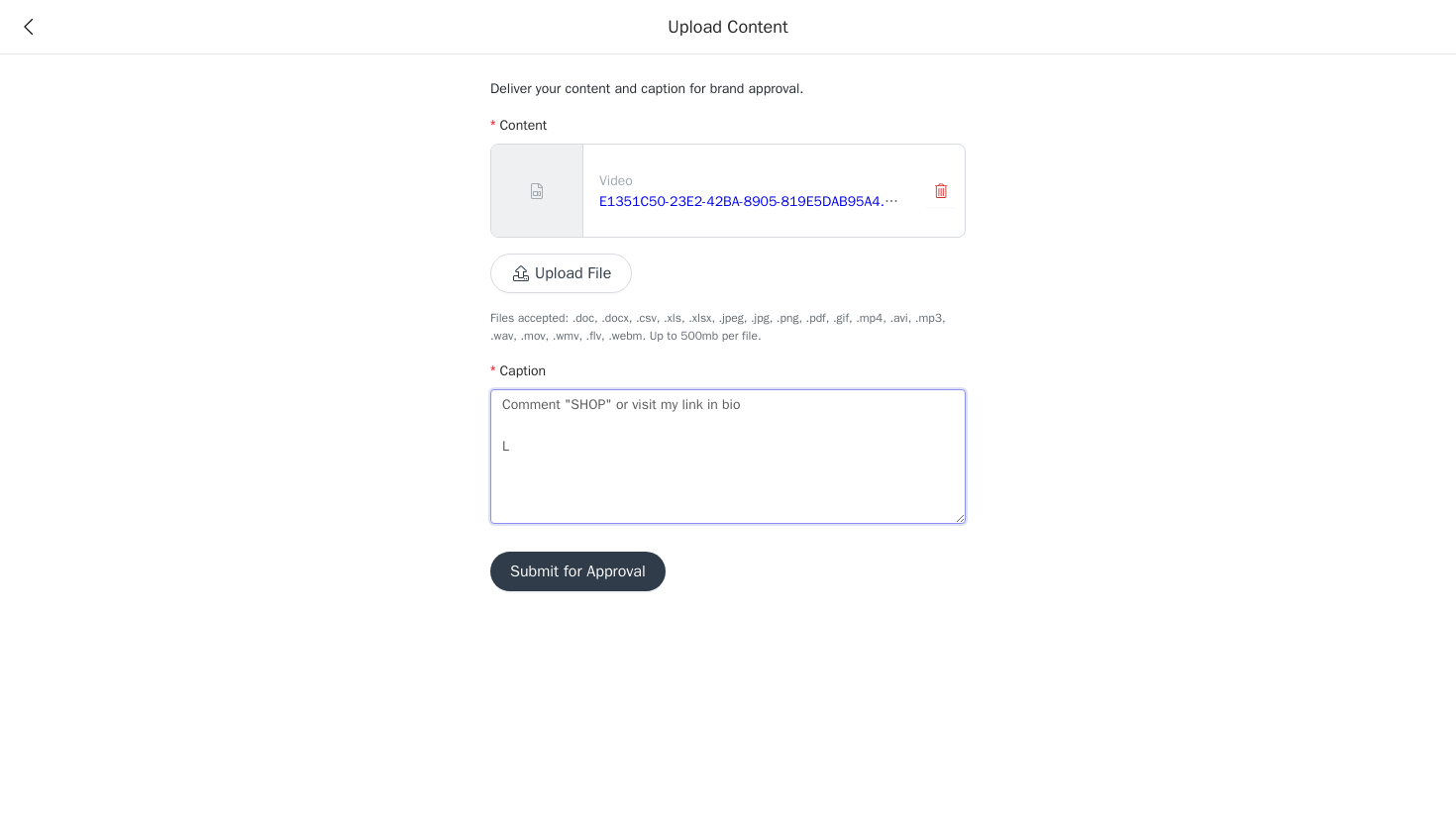 type on "Comment "SHOP" or visit my link in bio
Lo" 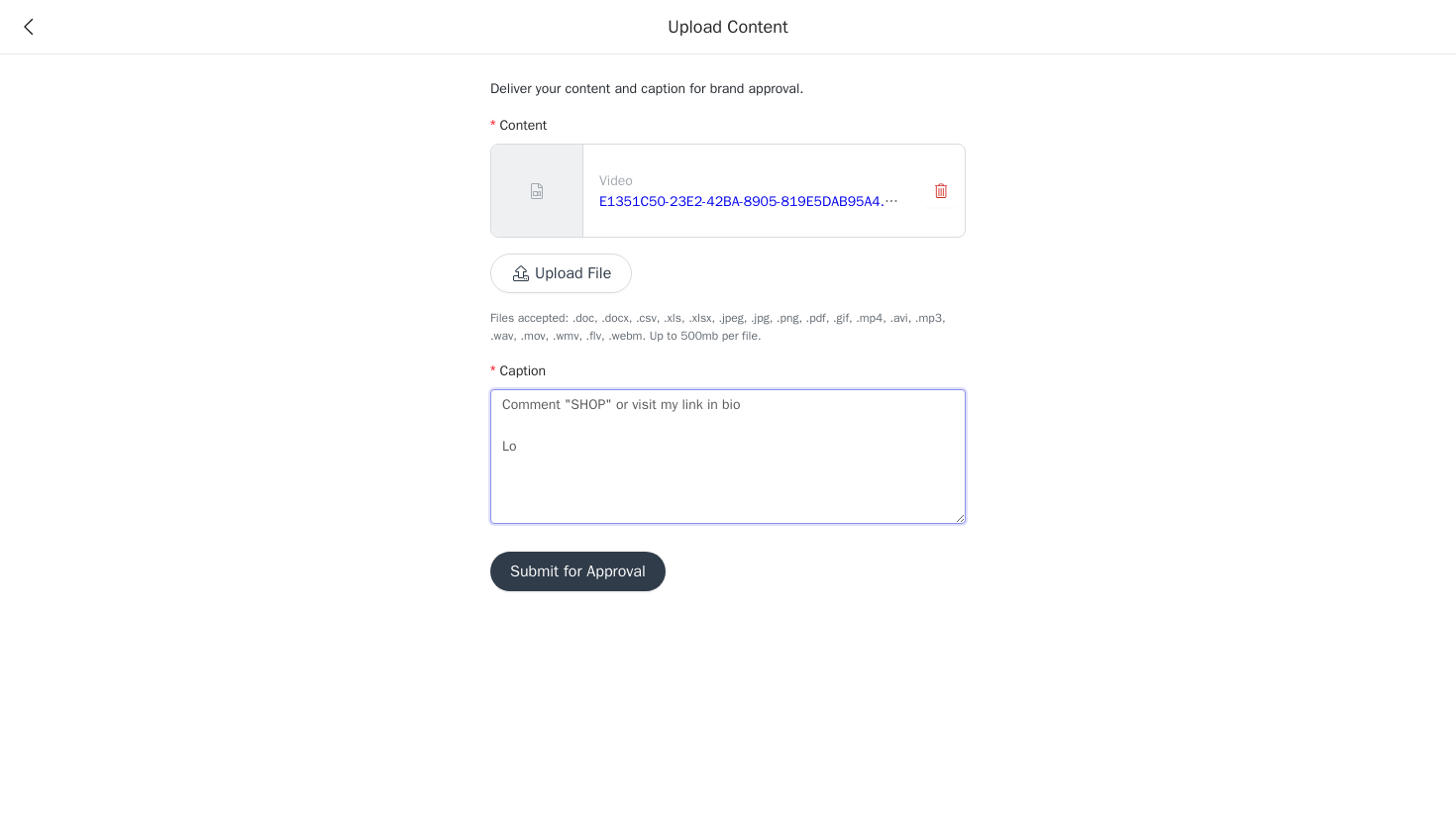 type on "Comment "SHOP" or visit my link in bio
Lov" 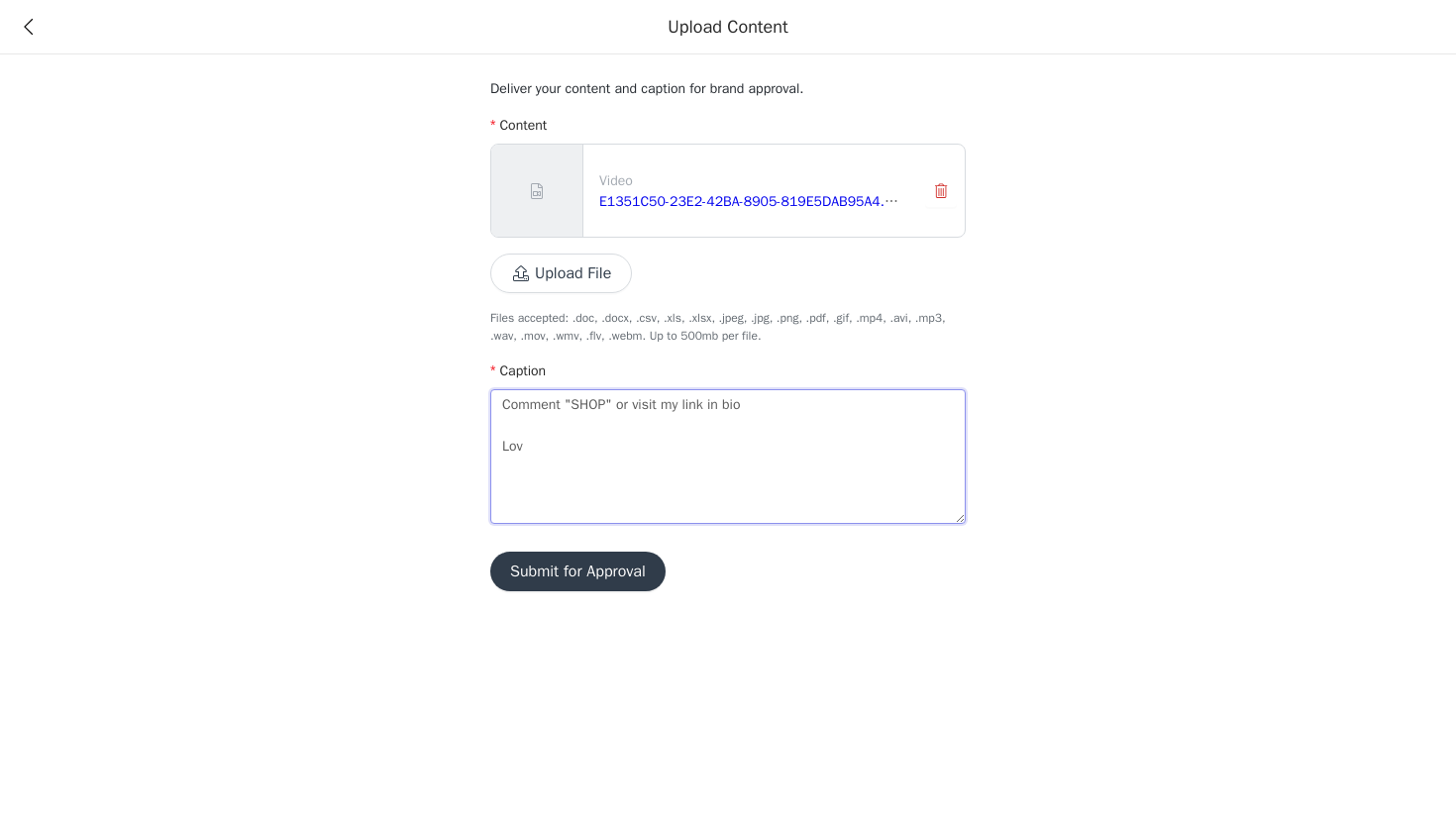 type on "Comment "SHOP" or visit my link in bio
Lovi" 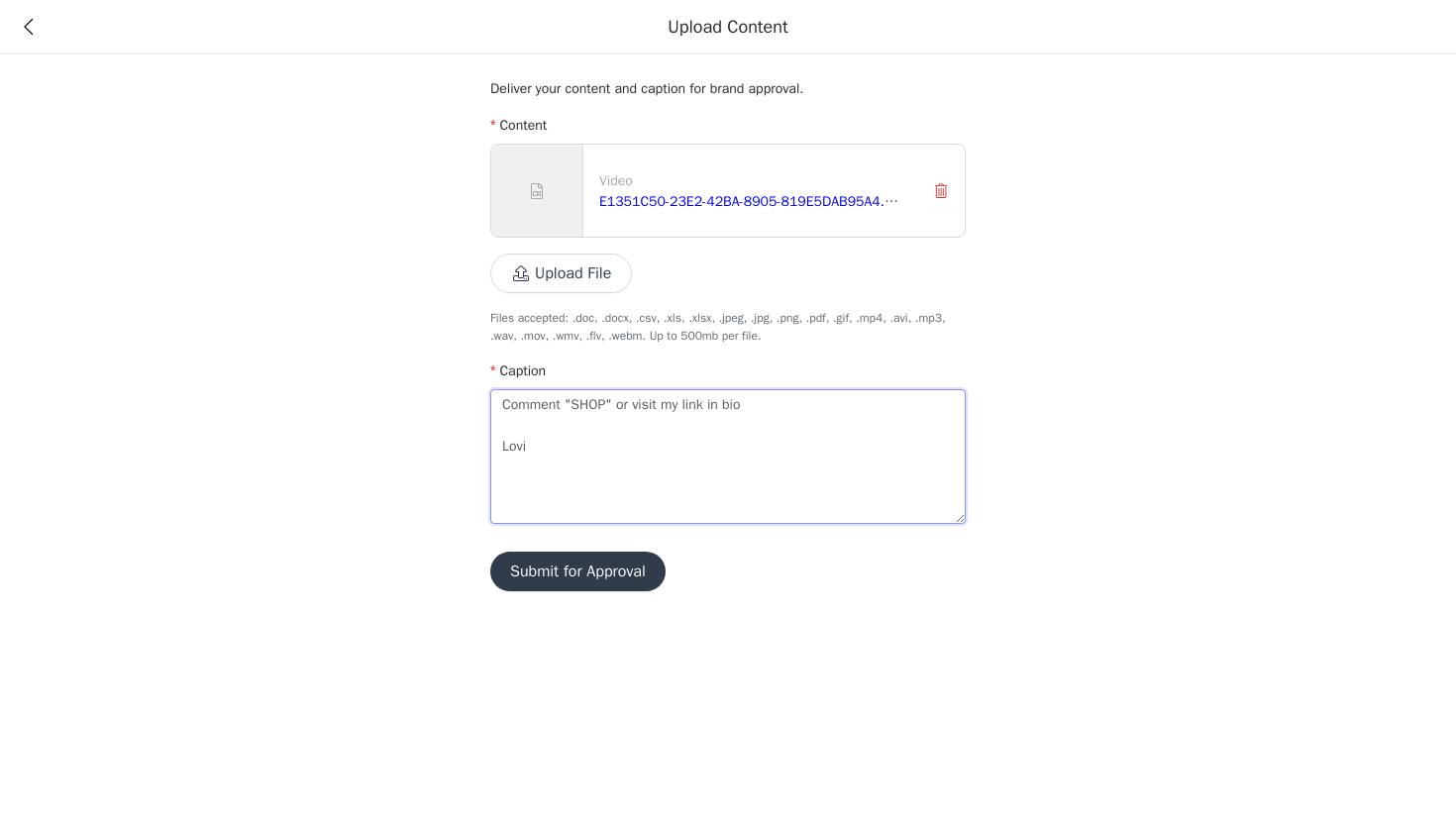 type on "Comment "SHOP" or visit my link in bio
Lovin" 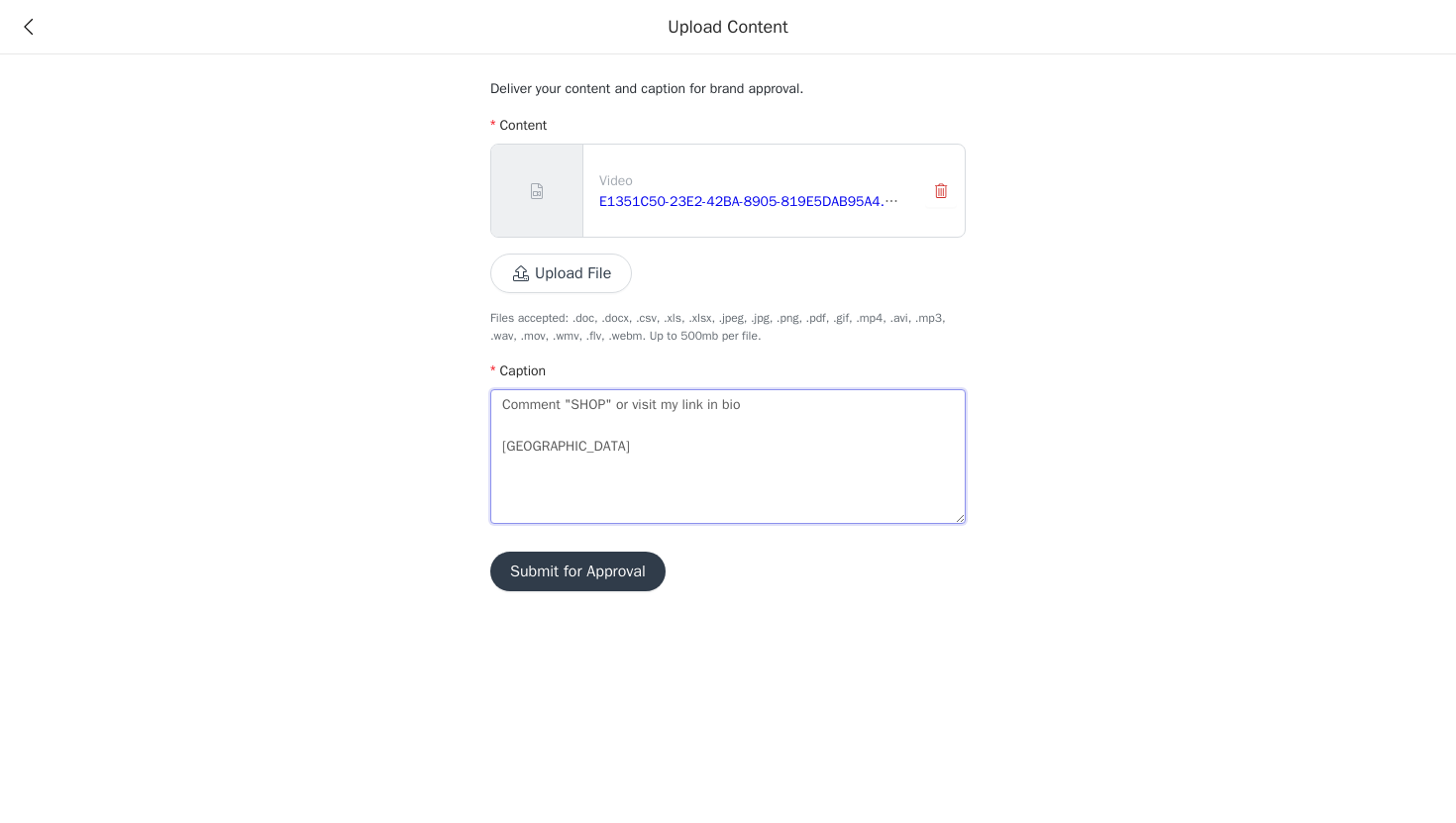 type on "Comment "SHOP" or visit my link in bio
Loving" 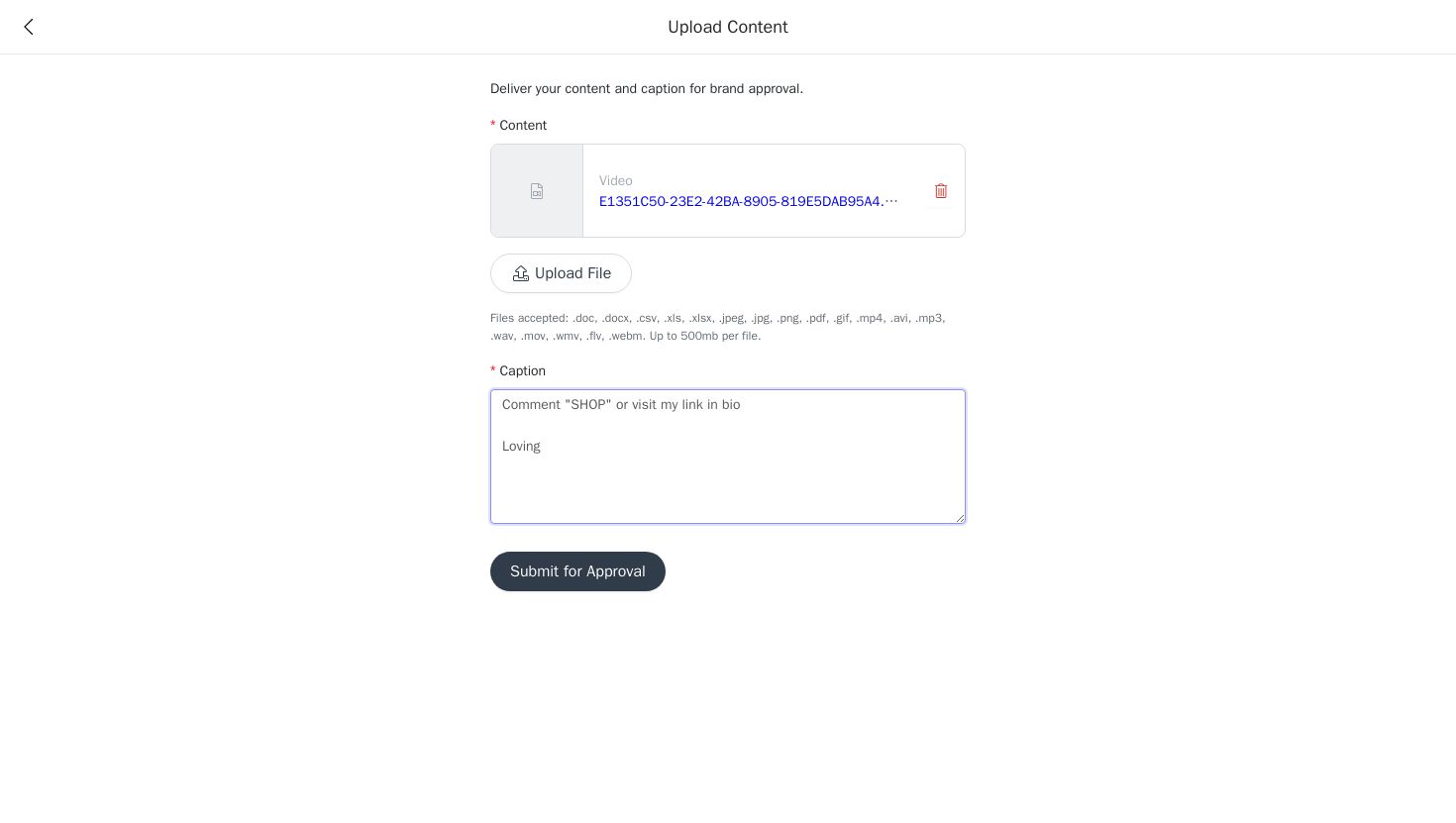 type on "Comment "SHOP" or visit my link in bio
Loving" 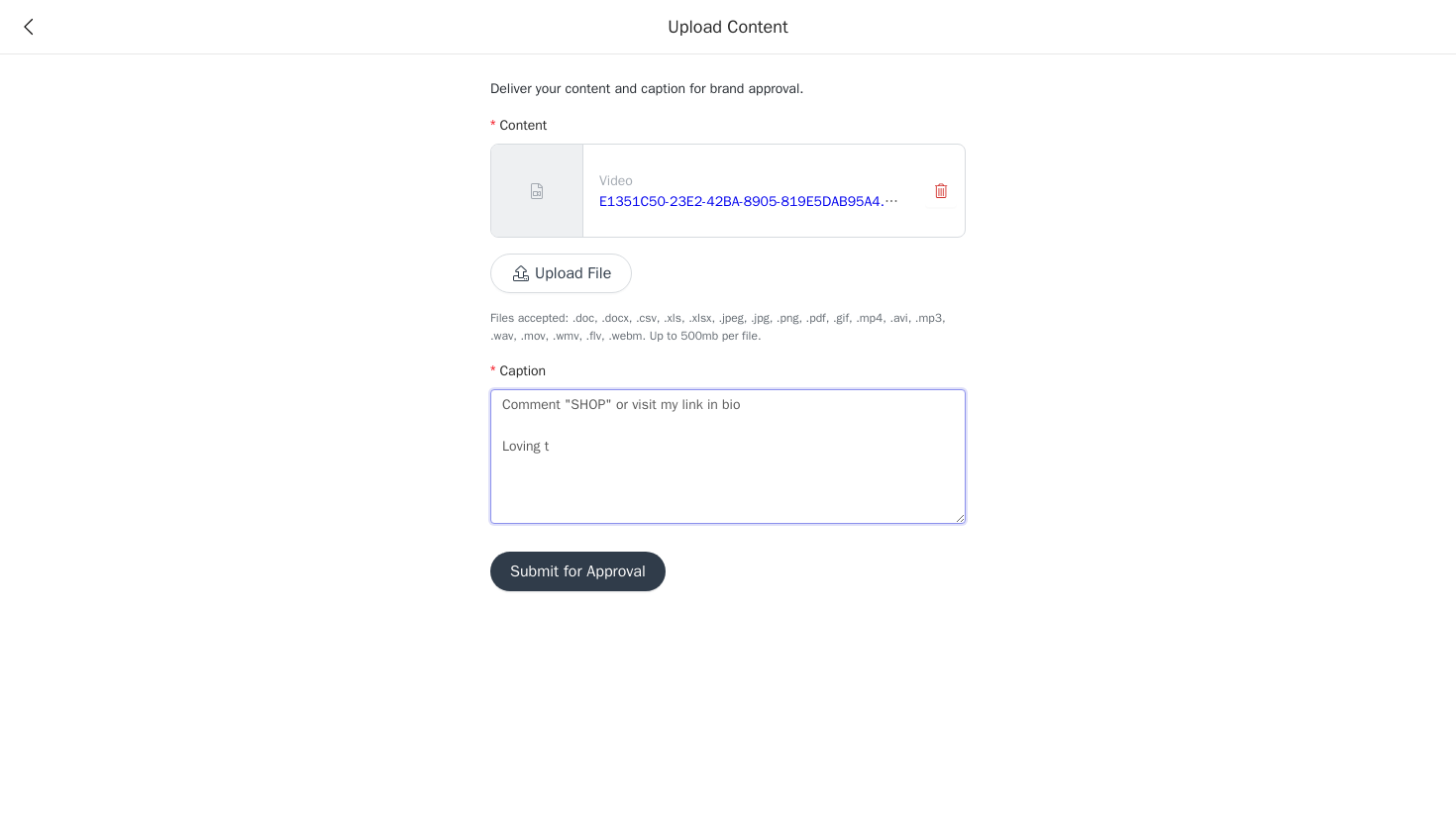 type on "Comment "SHOP" or visit my link in bio
Loving th" 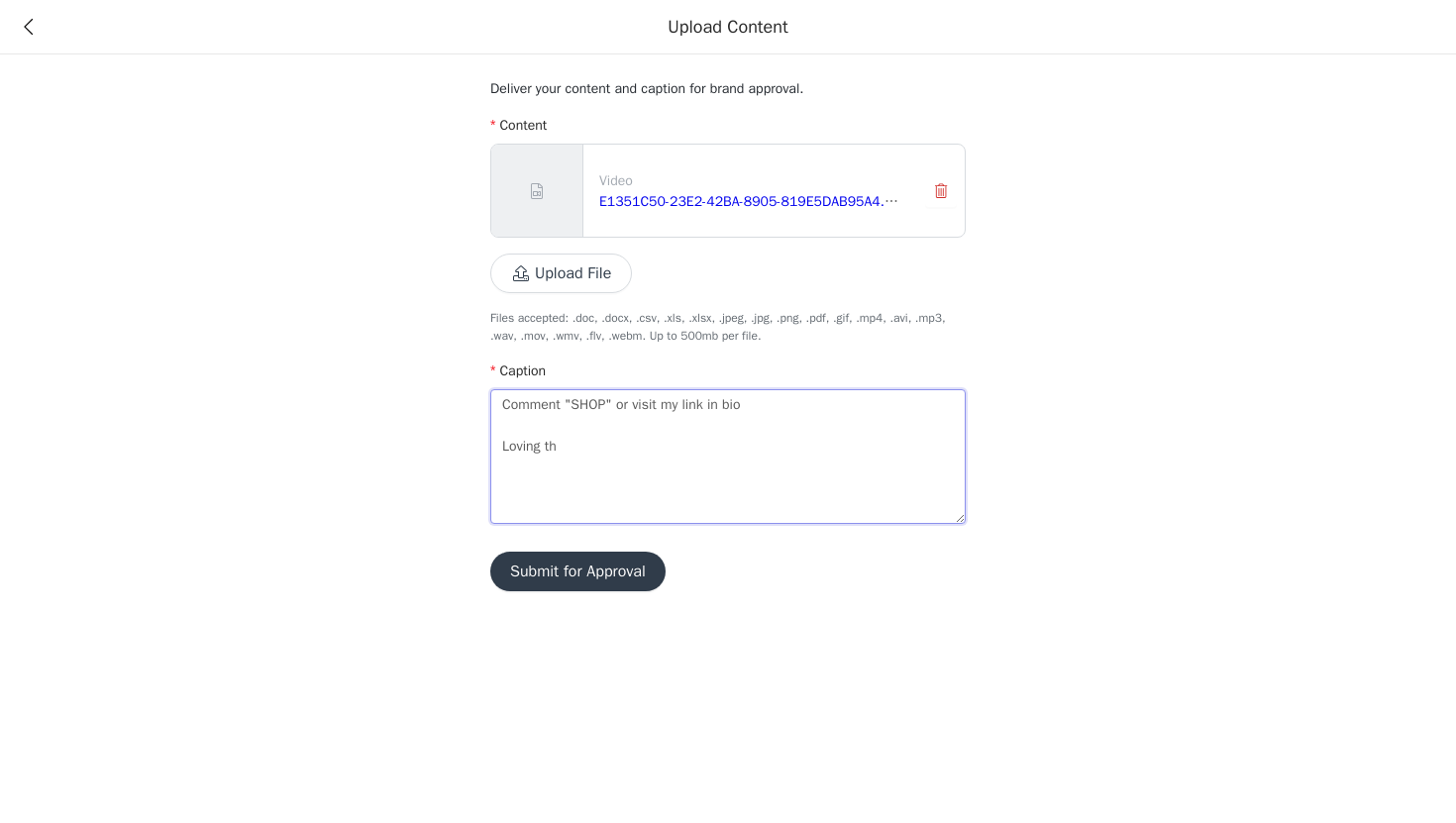 type on "Comment "SHOP" or visit my link in bio
Loving the" 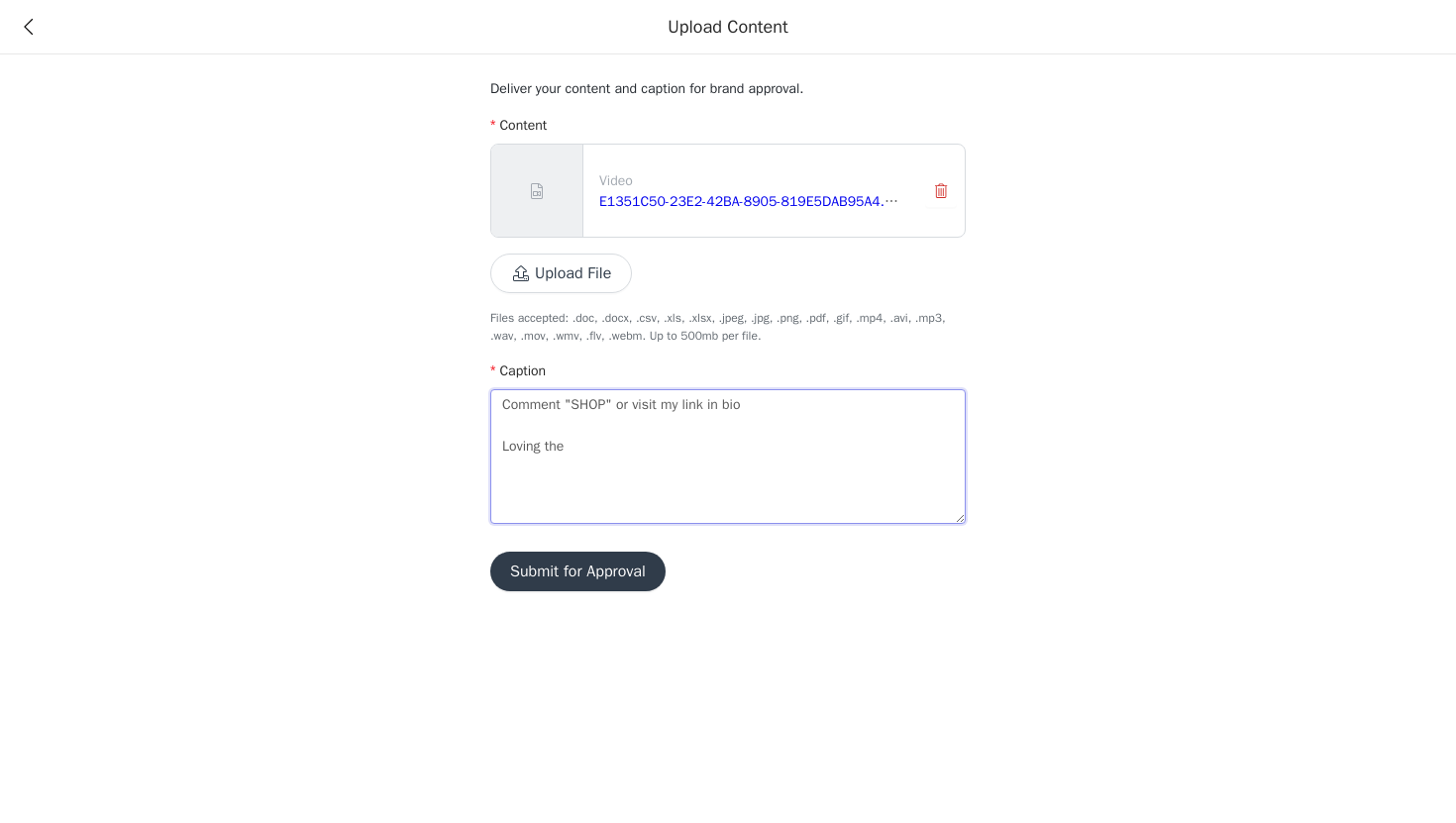 type 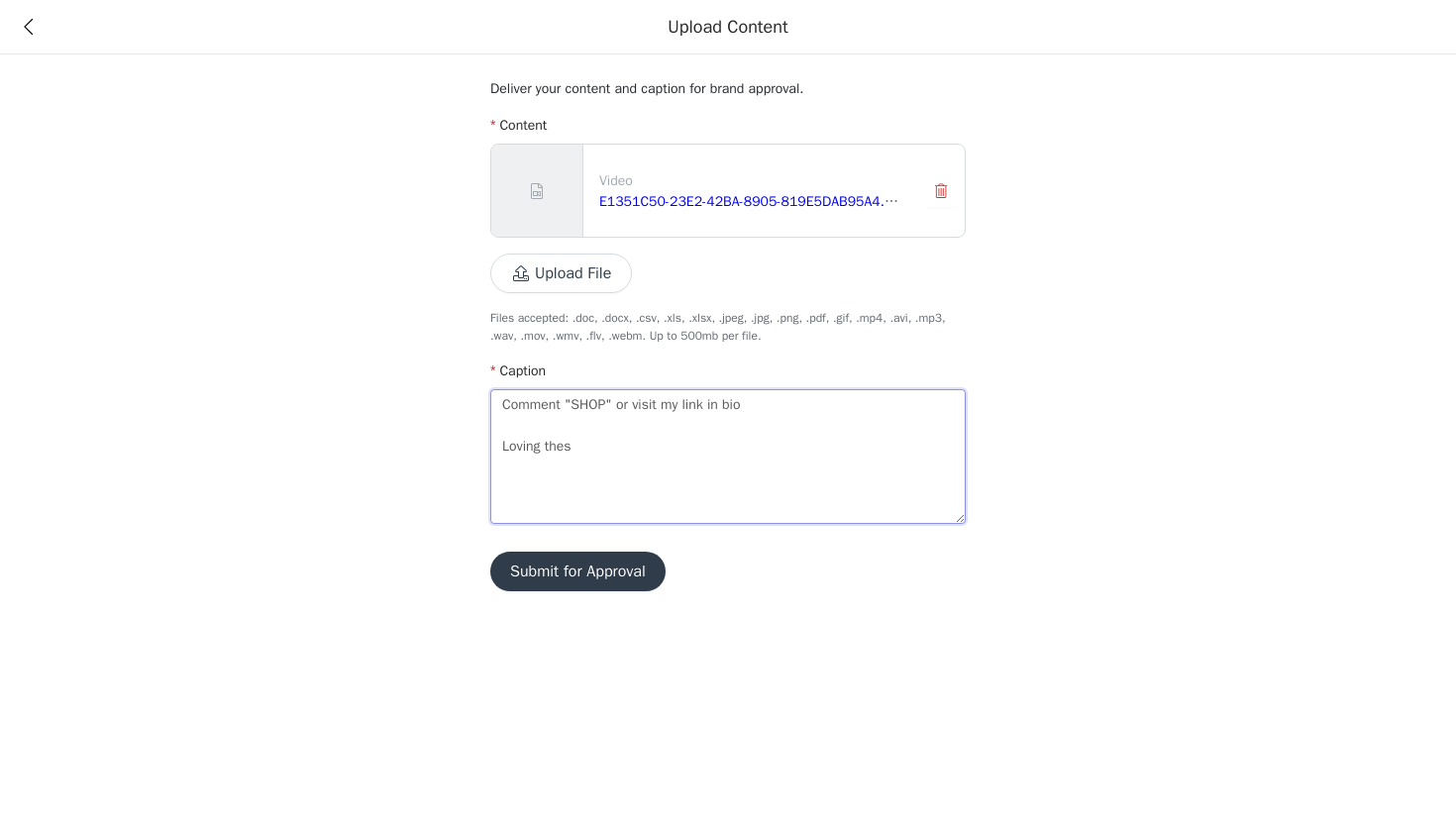 type on "Comment "SHOP" or visit my link in bio
Loving these" 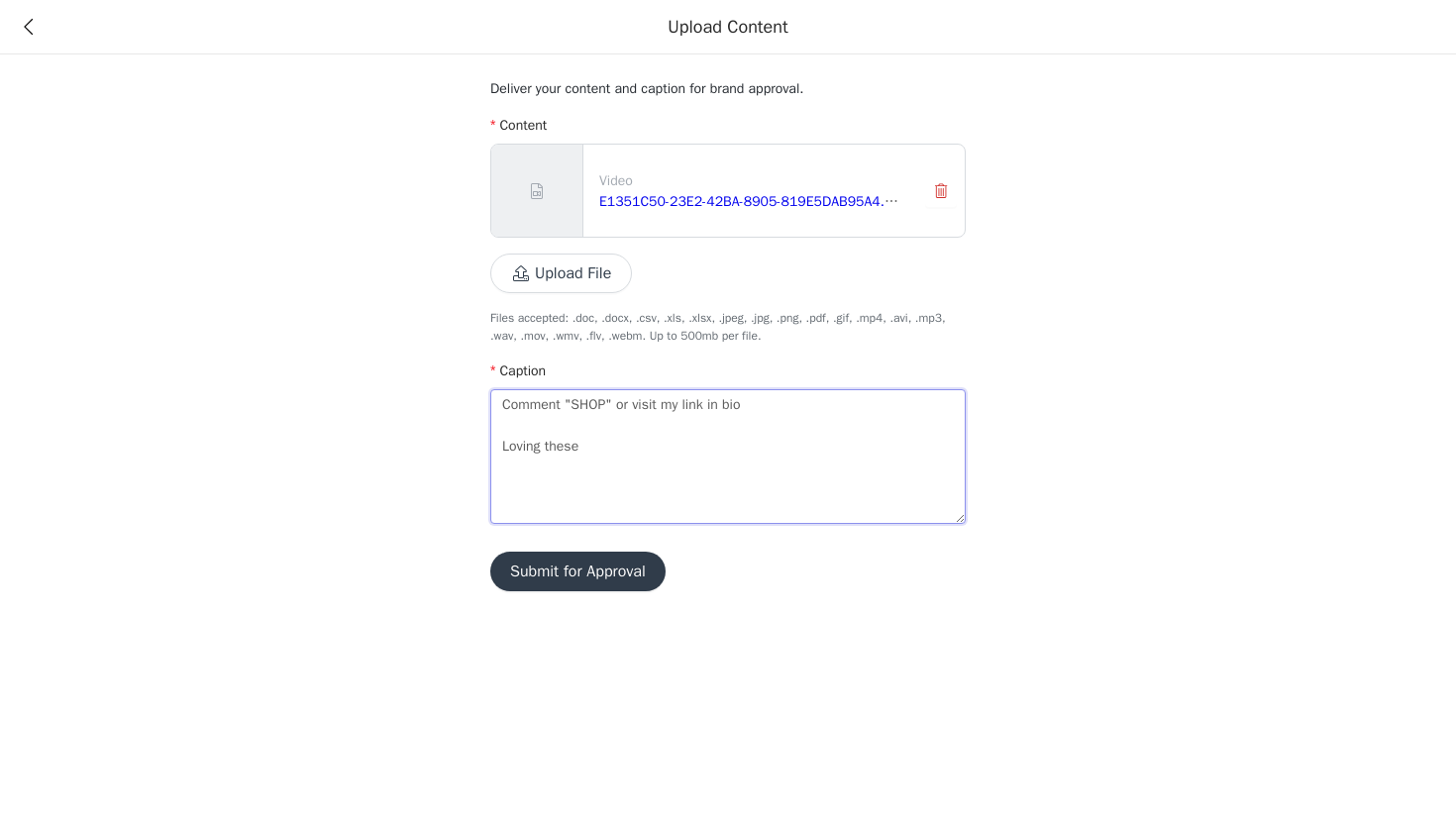 type on "Comment "SHOP" or visit my link in bio
Loving these" 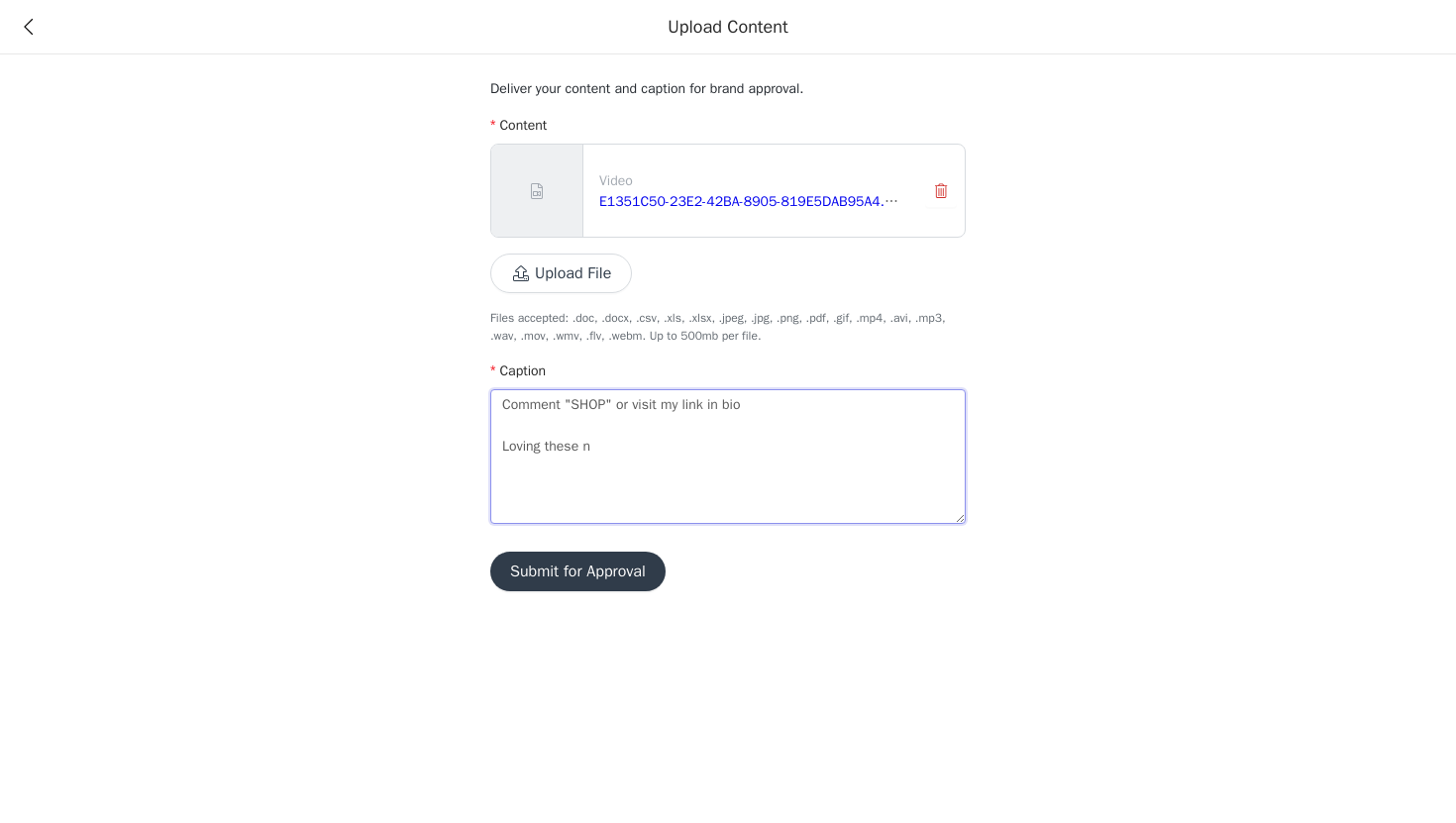 type on "Comment "SHOP" or visit my link in bio
Loving these ne" 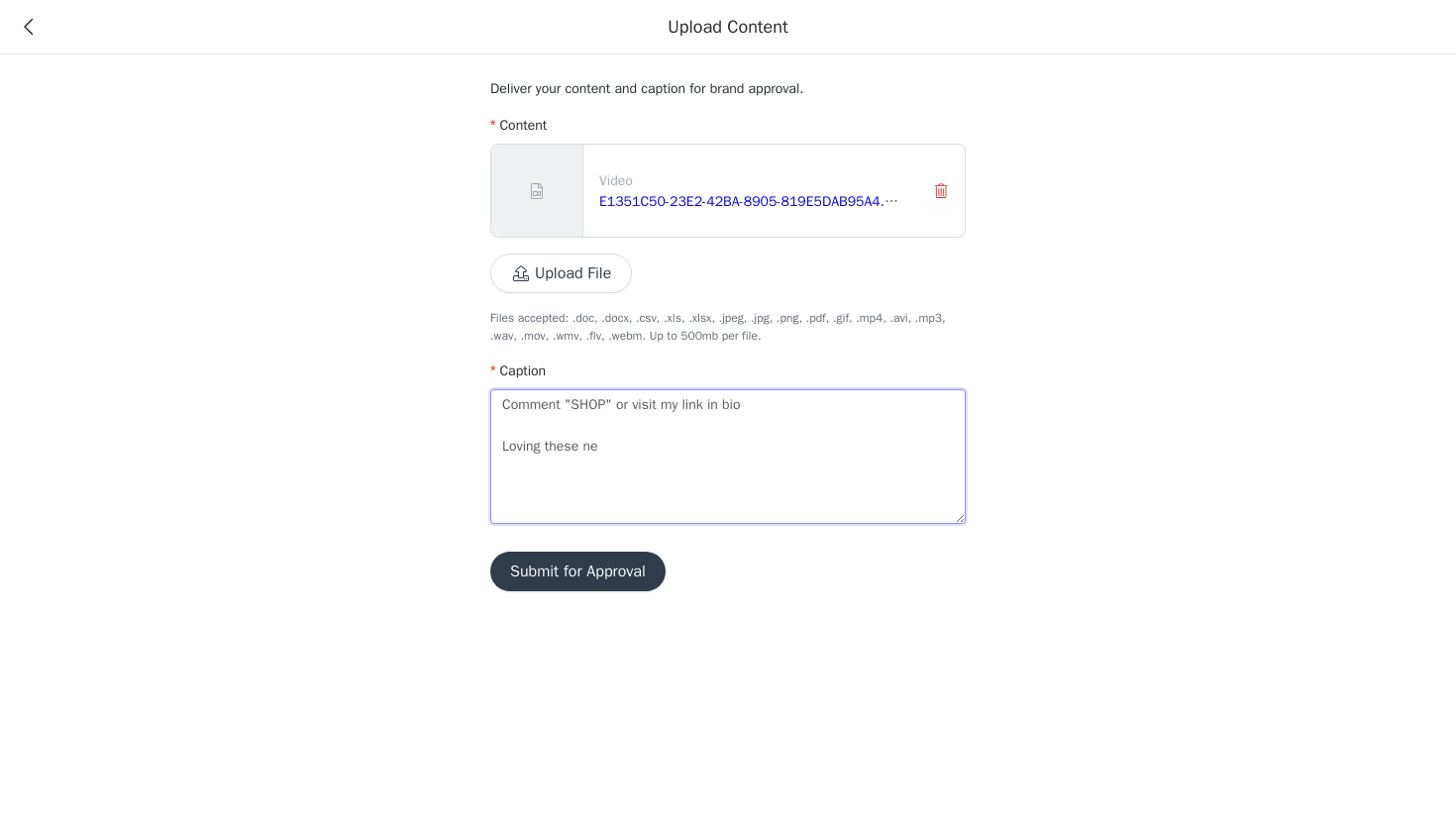 type on "Comment "SHOP" or visit my link in bio
Loving these new" 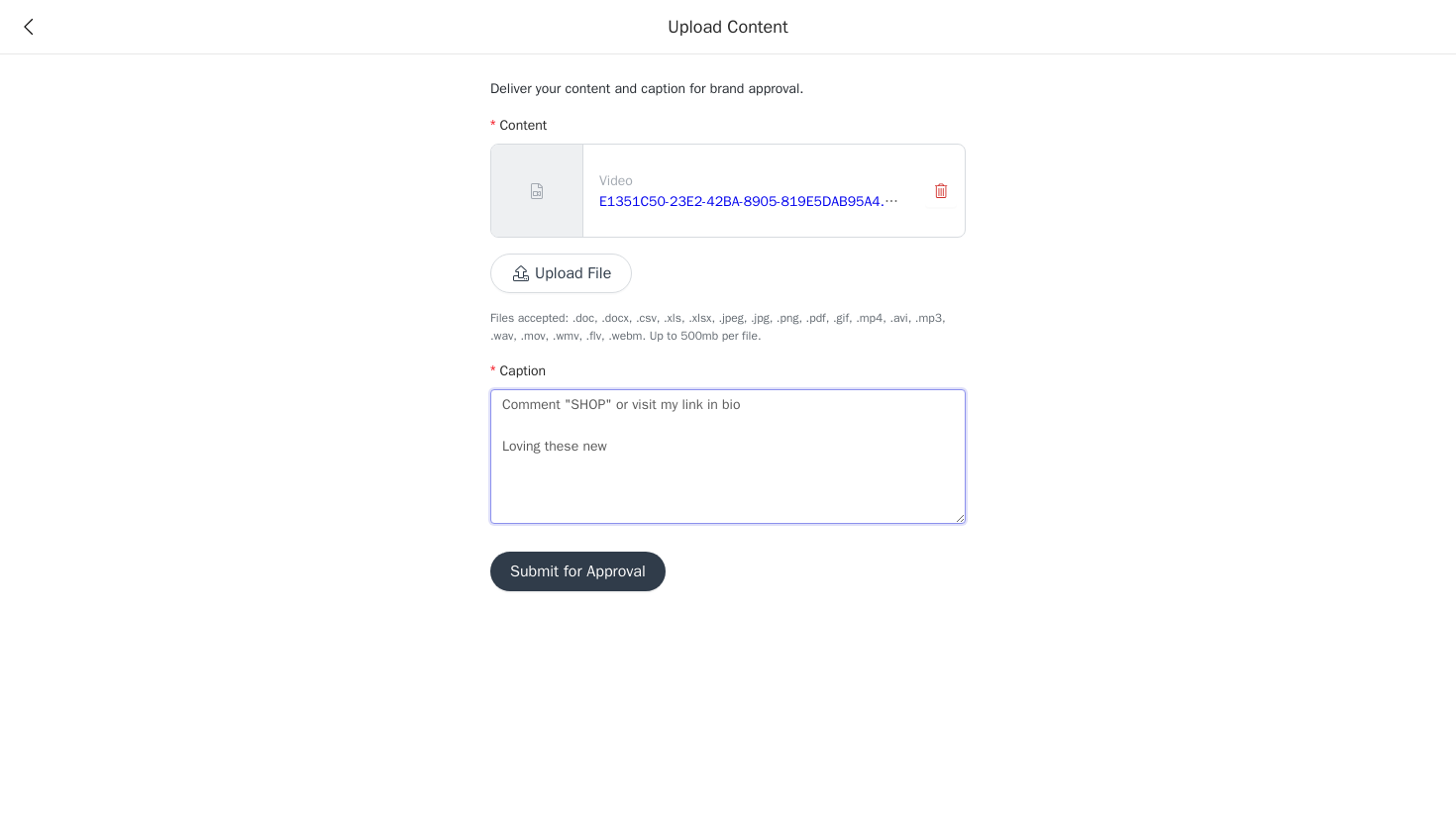 type on "Comment "SHOP" or visit my link in bio
Loving these new" 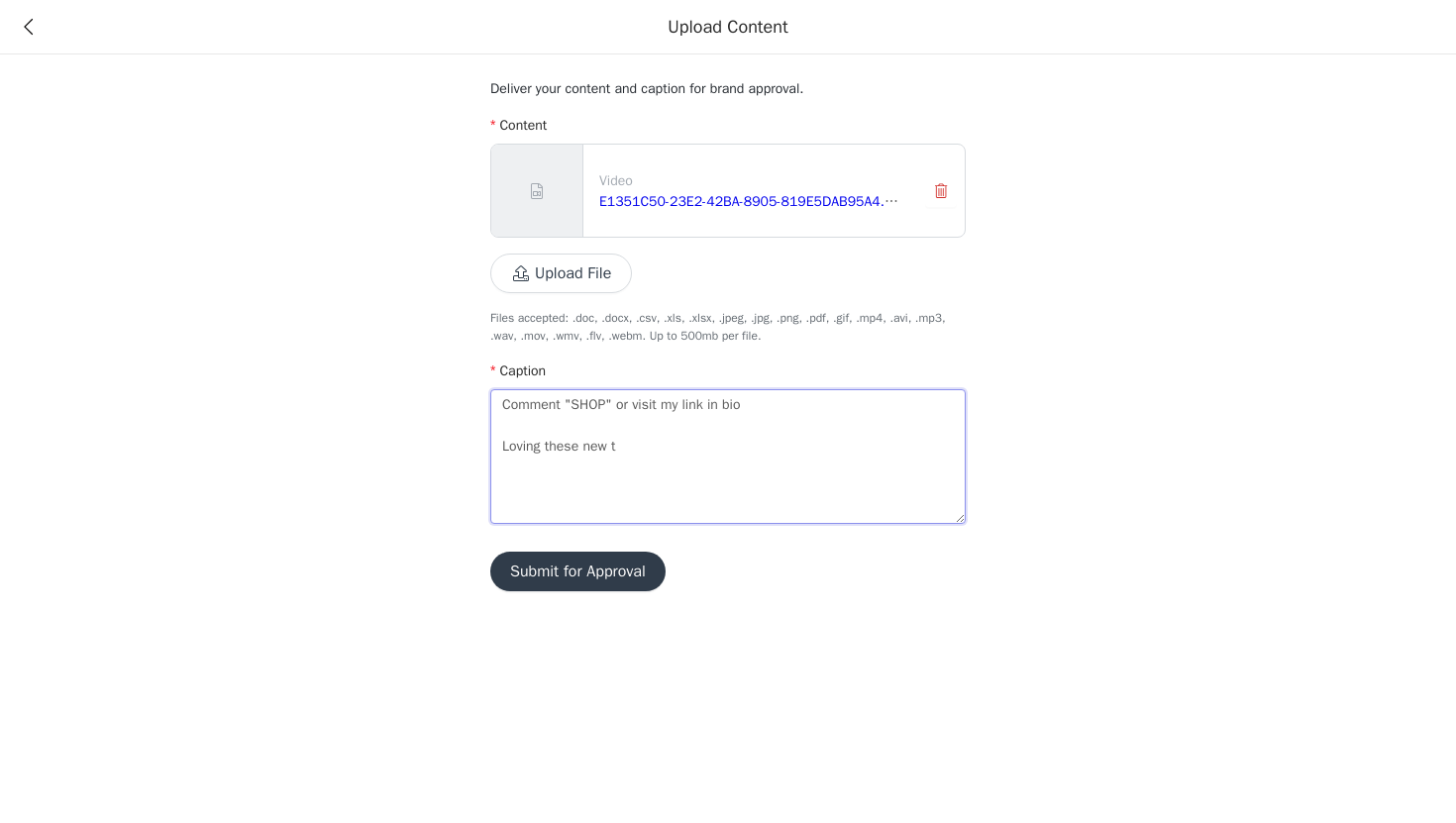 type on "Comment "SHOP" or visit my link in bio
Loving these new ti" 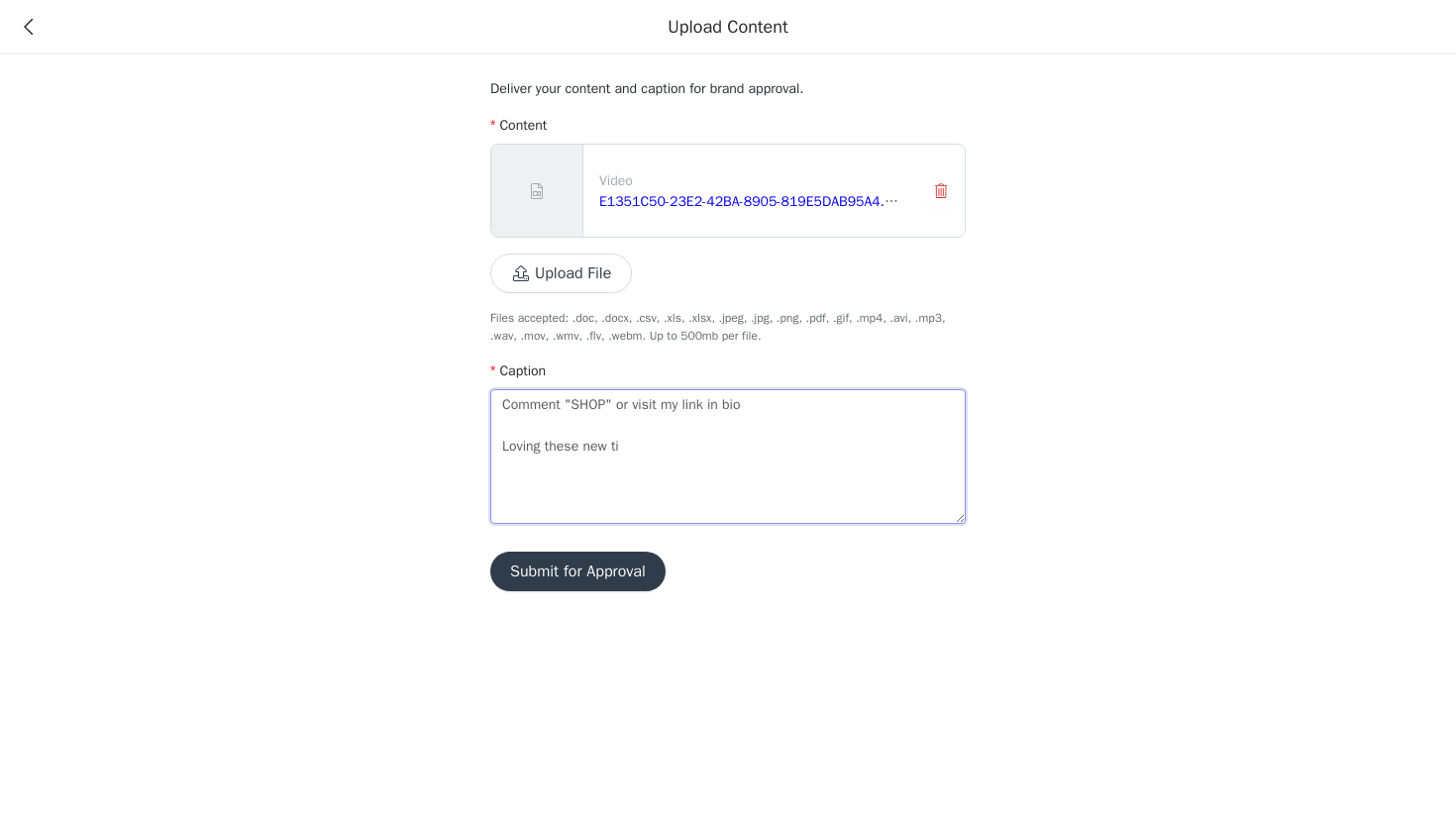 type on "Comment "SHOP" or visit my link in bio
Loving these new t" 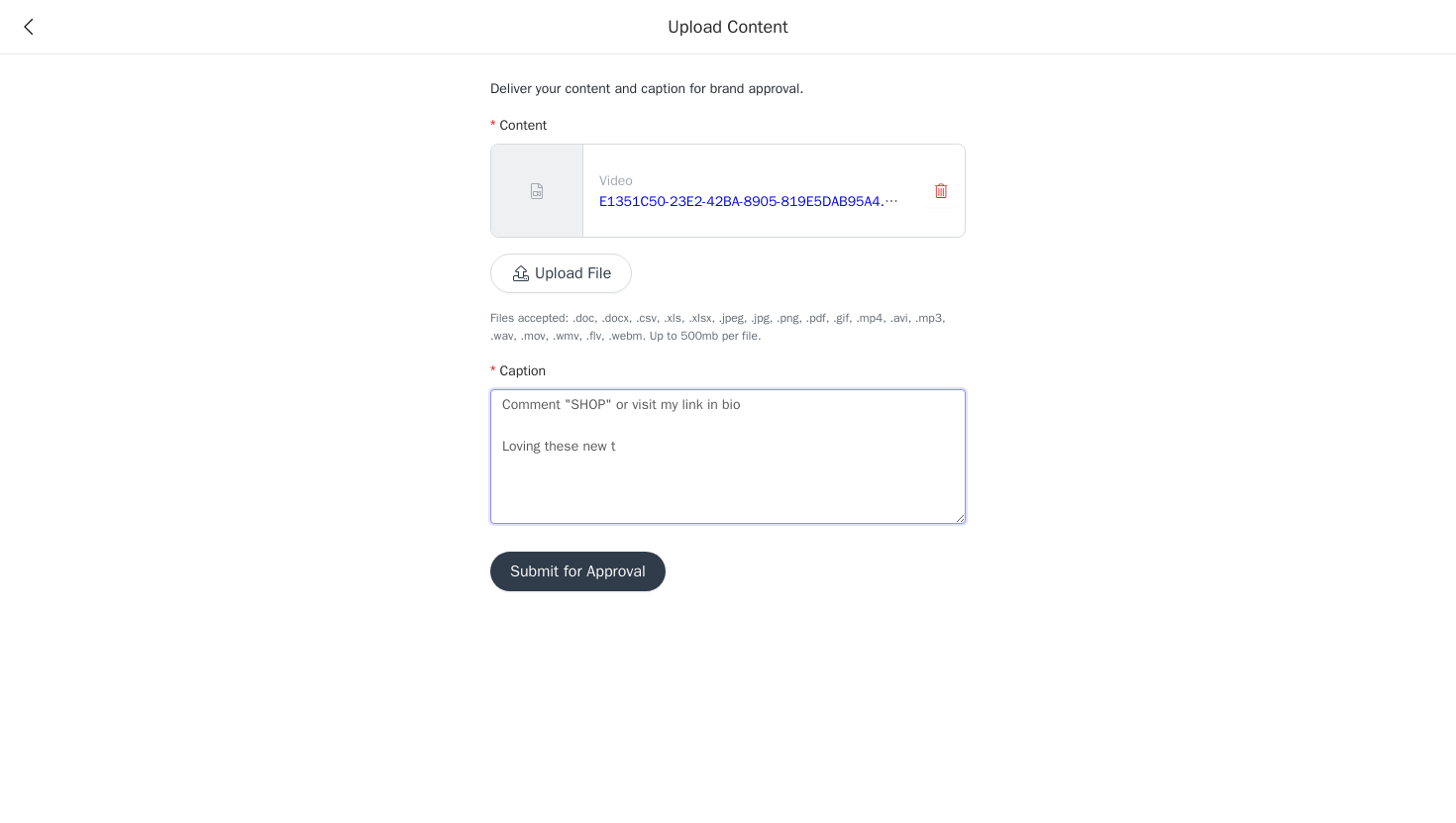 type on "Comment "SHOP" or visit my link in bio
Loving these new" 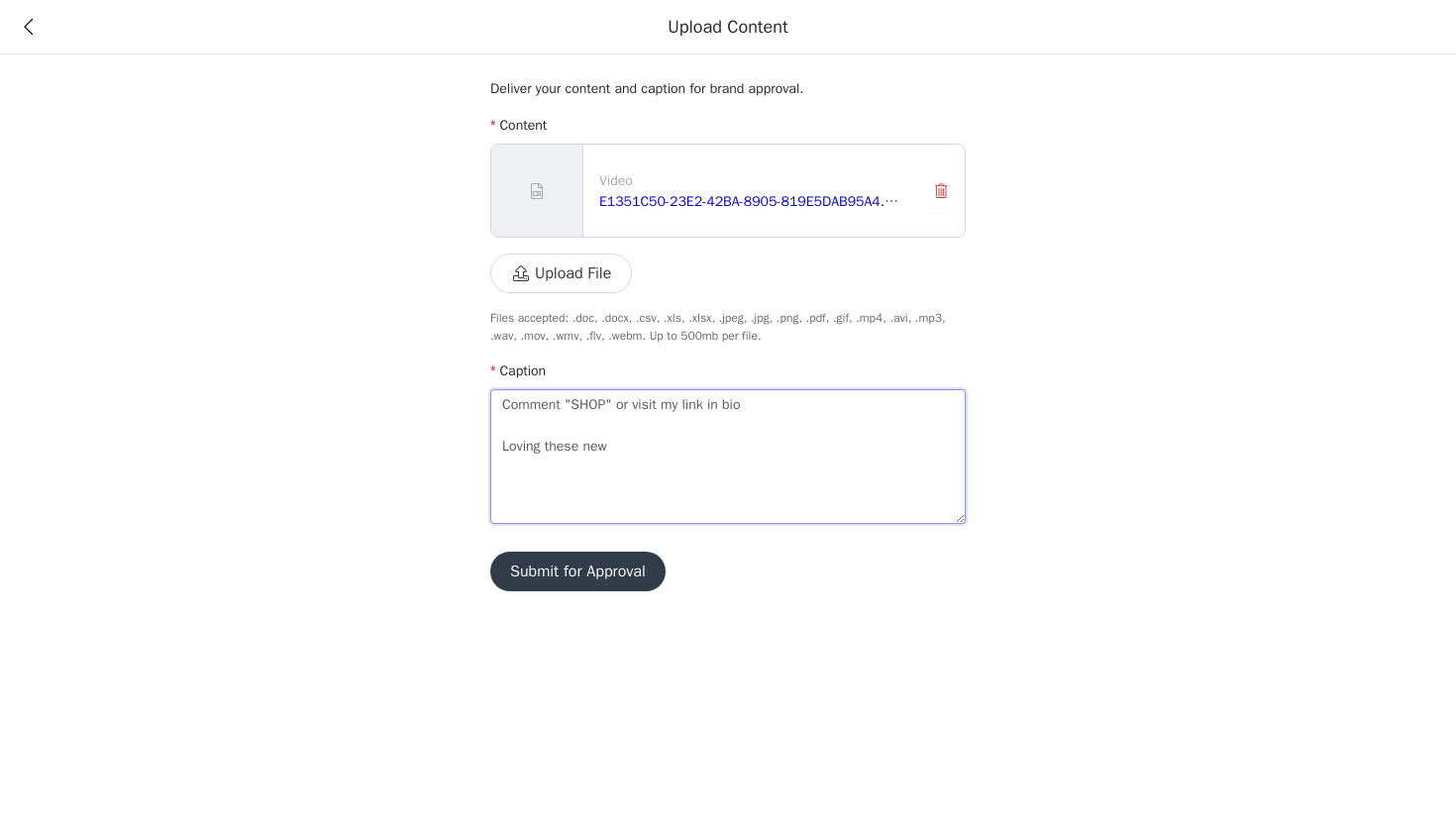 type on "Comment "SHOP" or visit my link in bio
Loving these new" 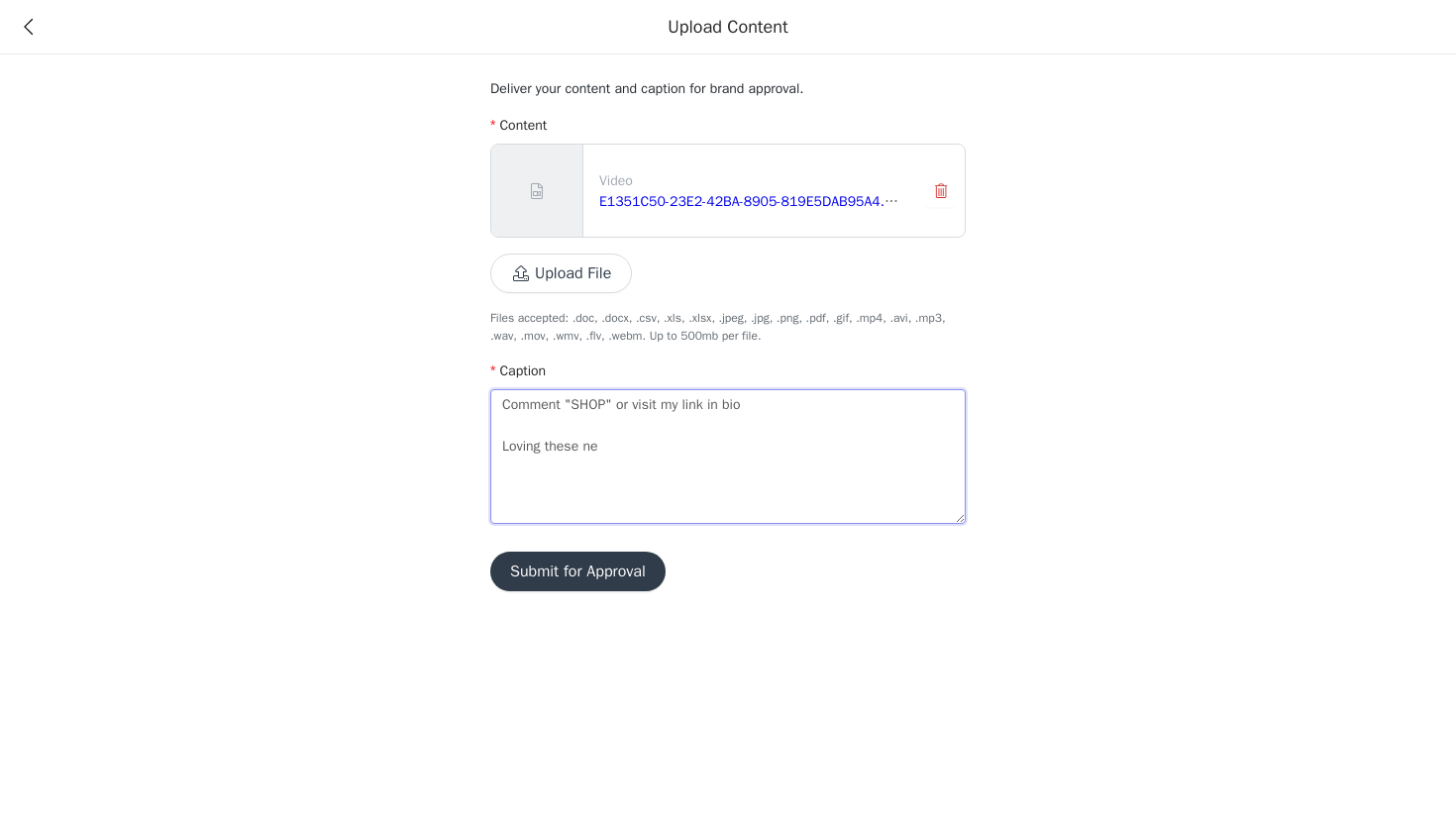 type on "Comment "SHOP" or visit my link in bio
Loving these n" 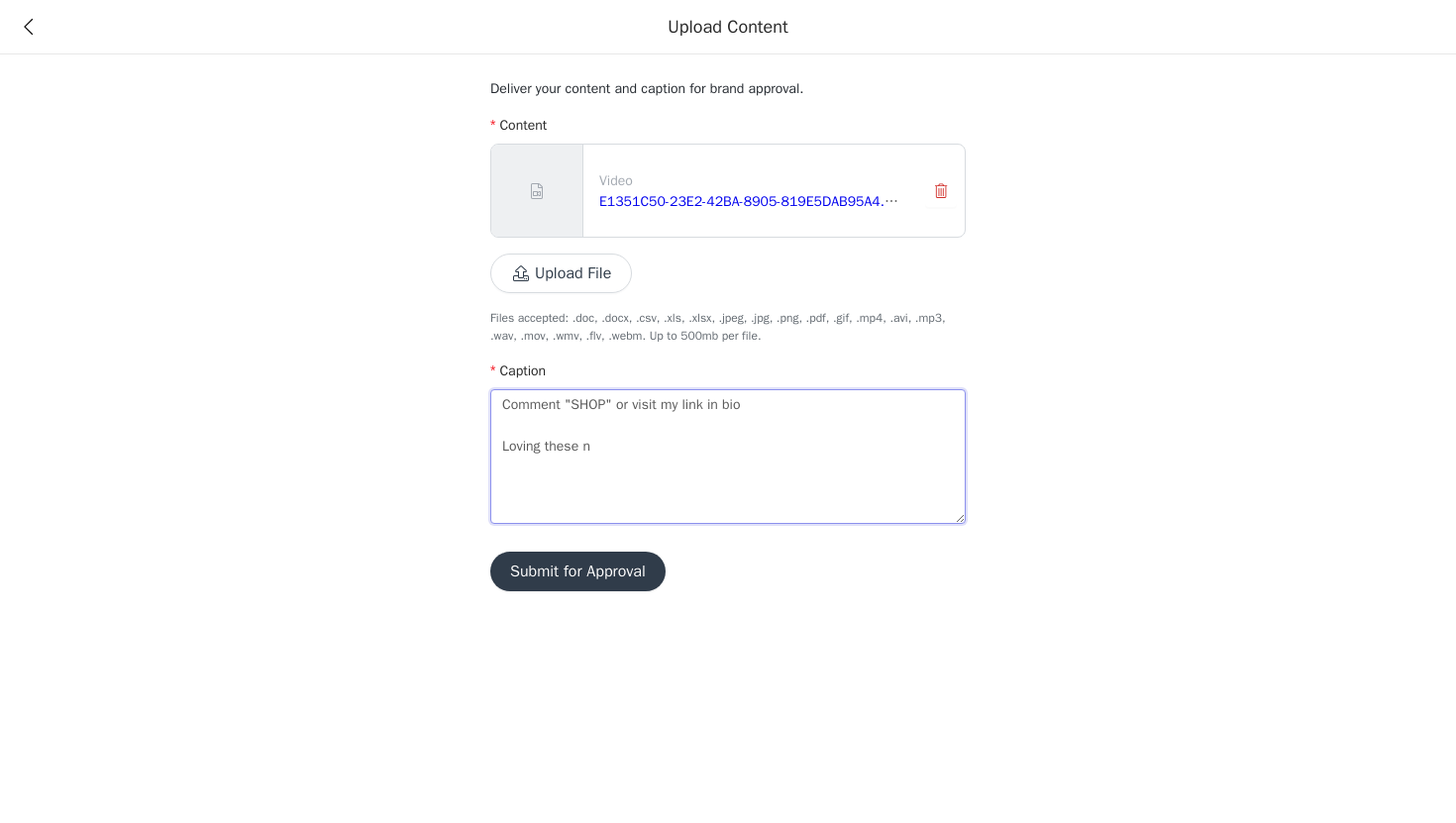 type on "Comment "SHOP" or visit my link in bio
Loving these" 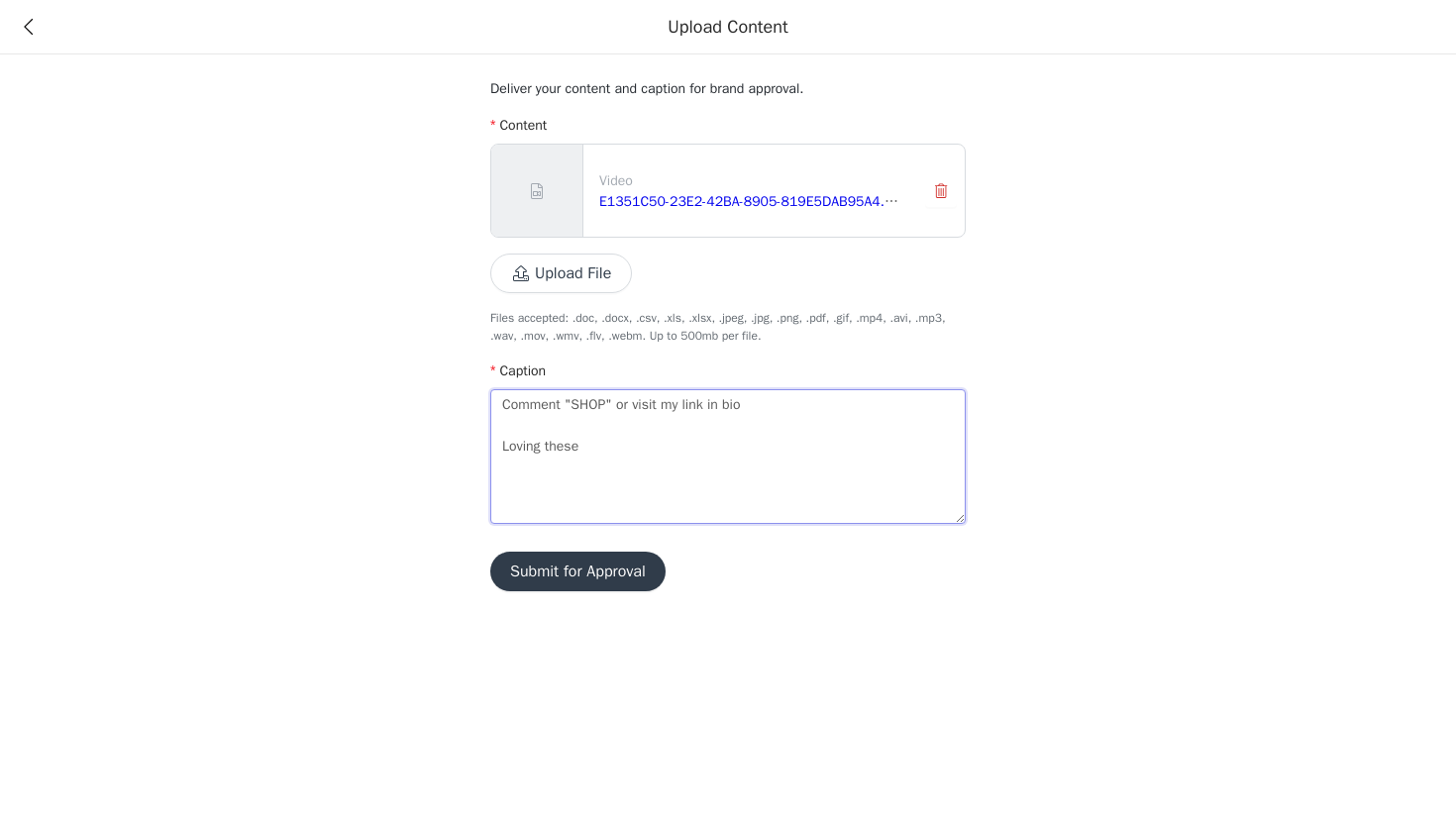 type on "Comment "SHOP" or visit my link in bio
Loving these" 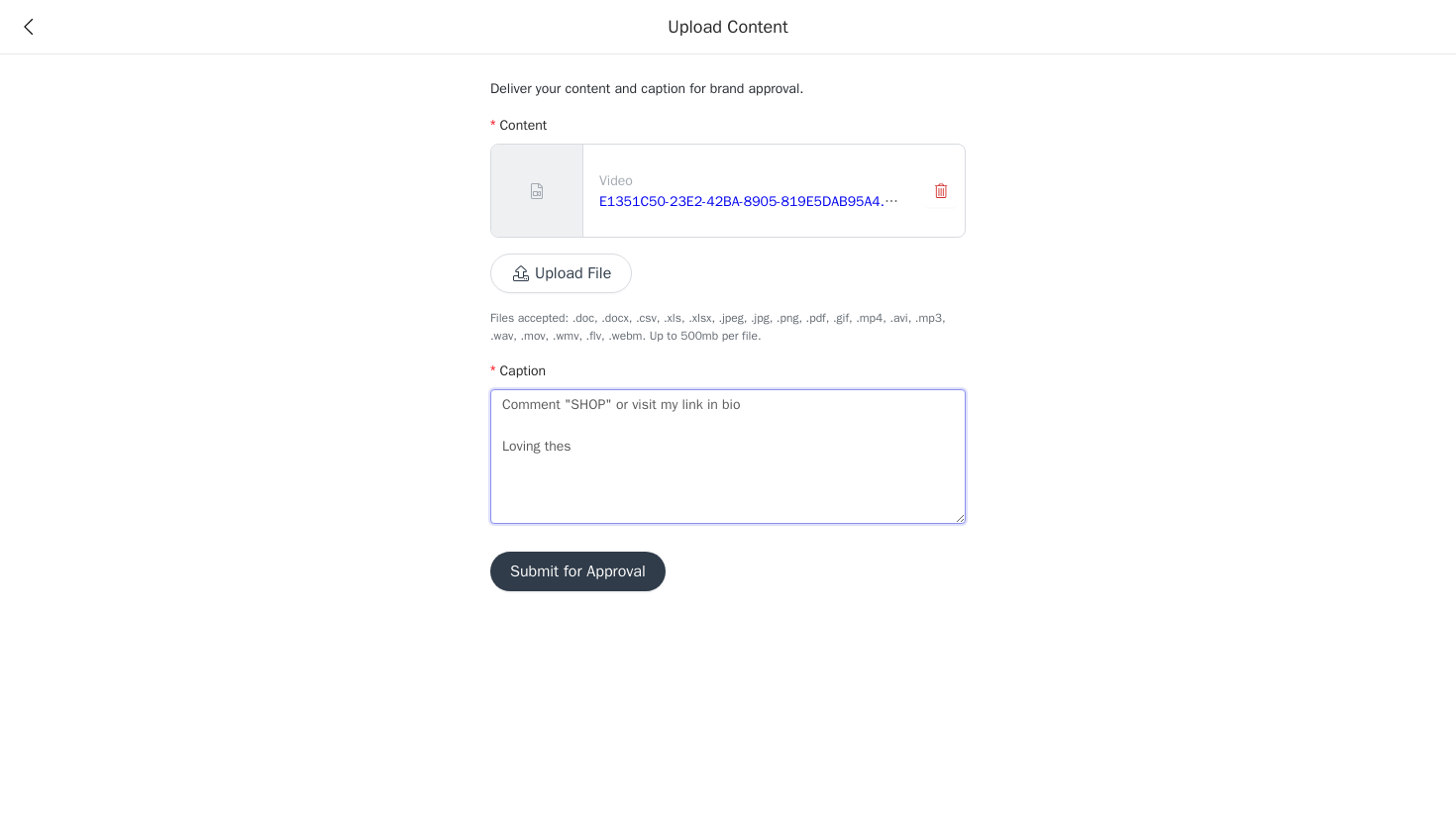 type on "Comment "SHOP" or visit my link in bio
Loving the" 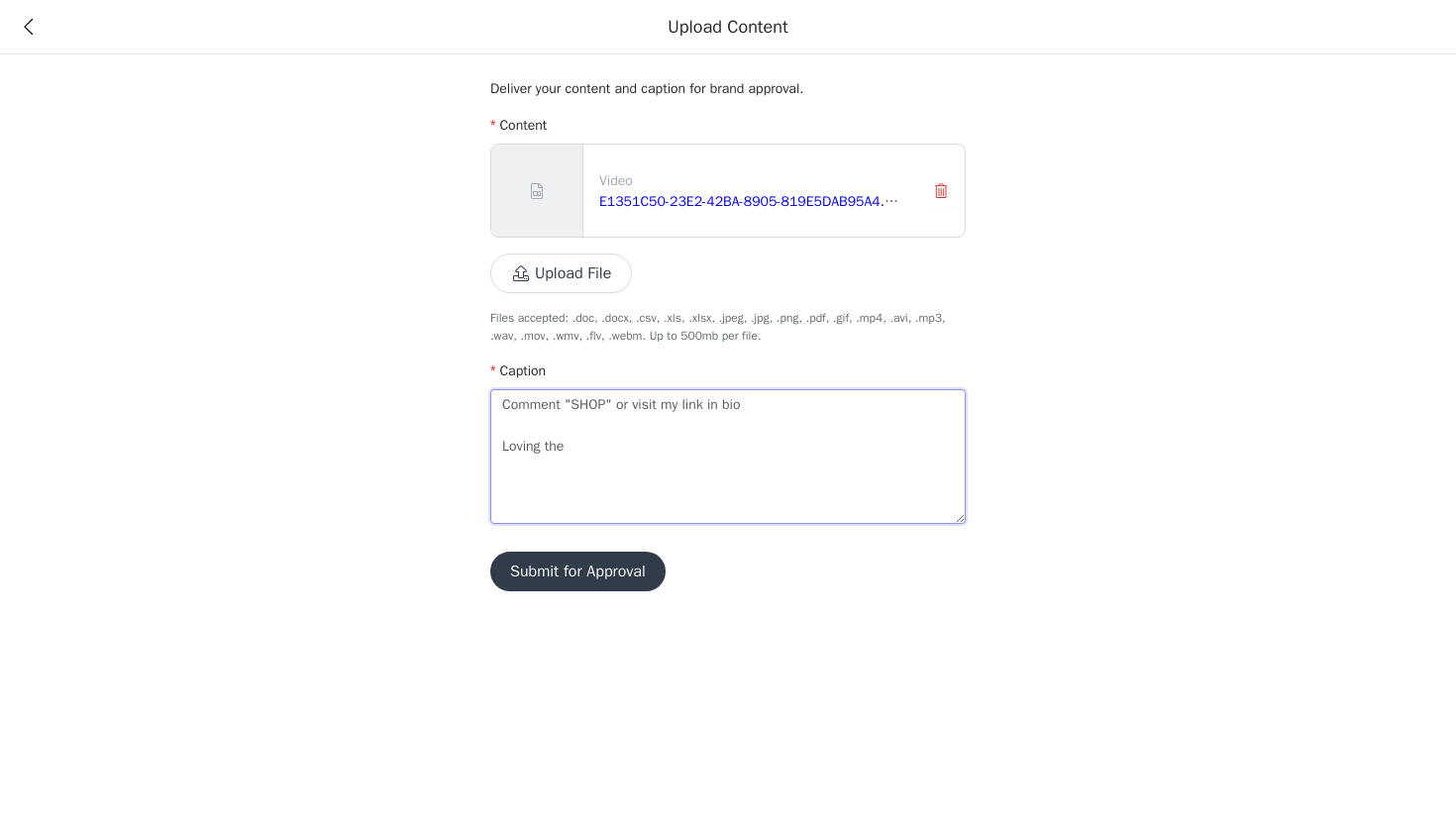 type on "Comment "SHOP" or visit my link in bio
Loving thes" 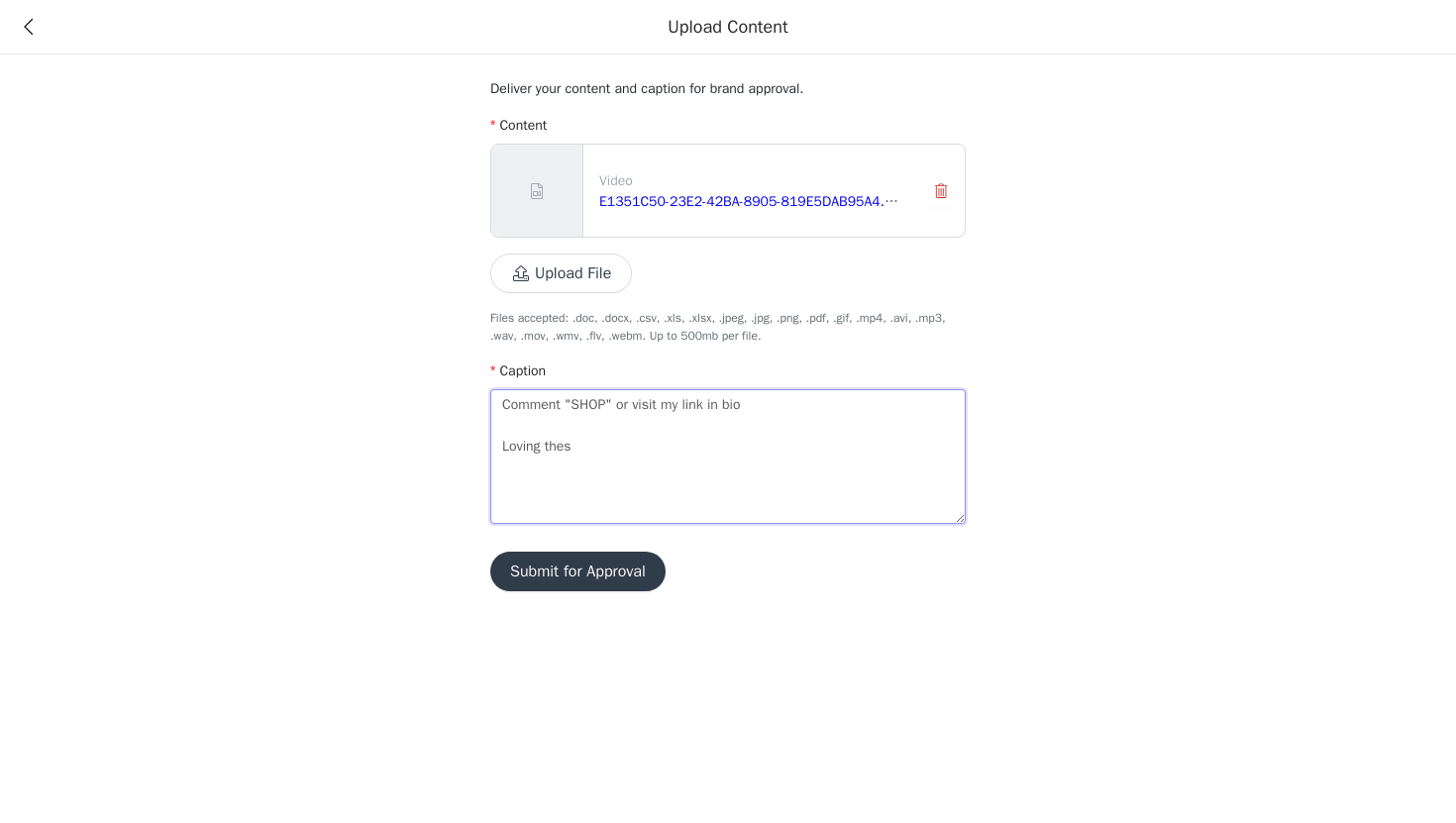 type on "Comment "SHOP" or visit my link in bio
Loving these" 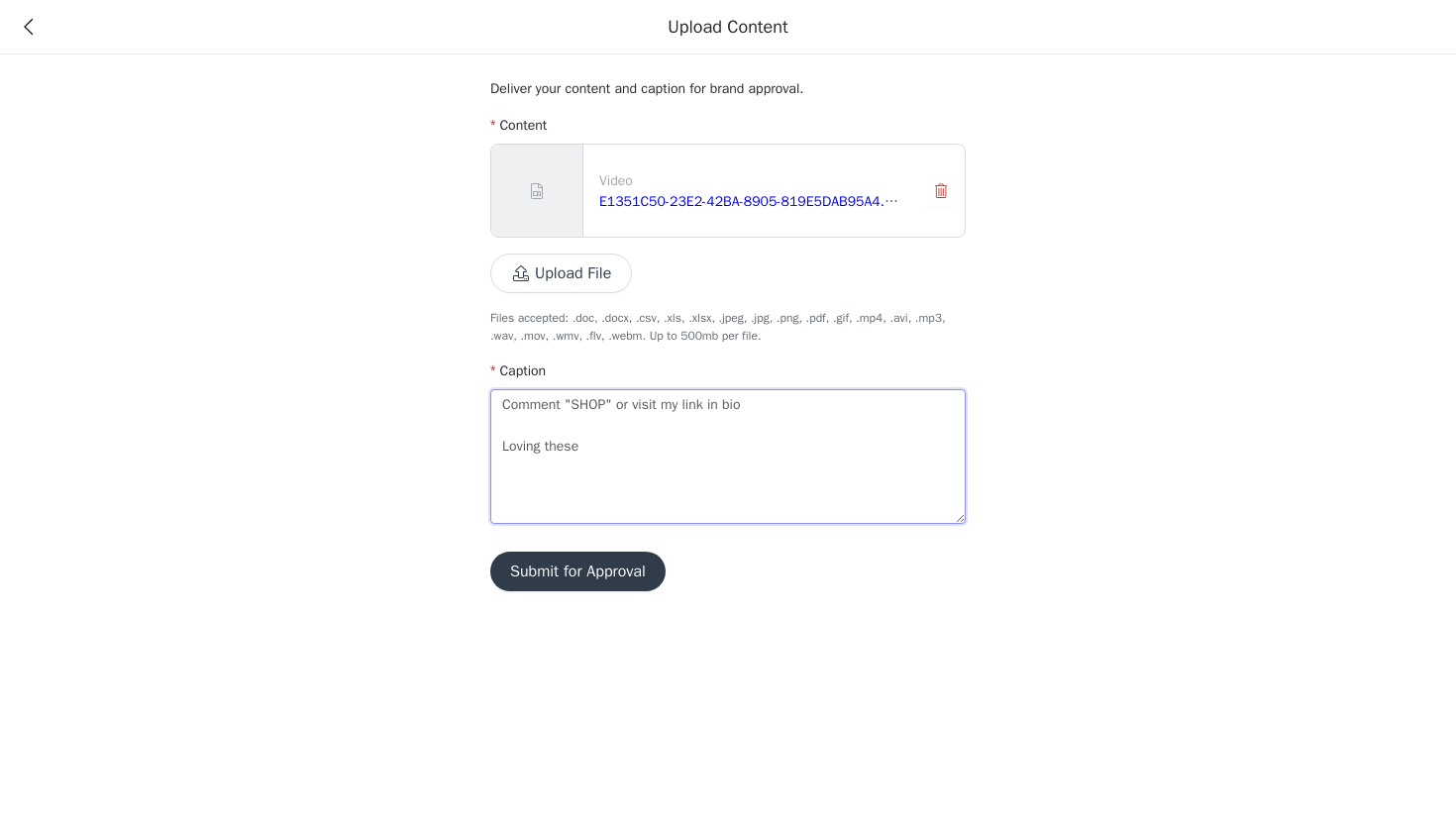 type on "Comment "SHOP" or visit my link in bio
Loving these" 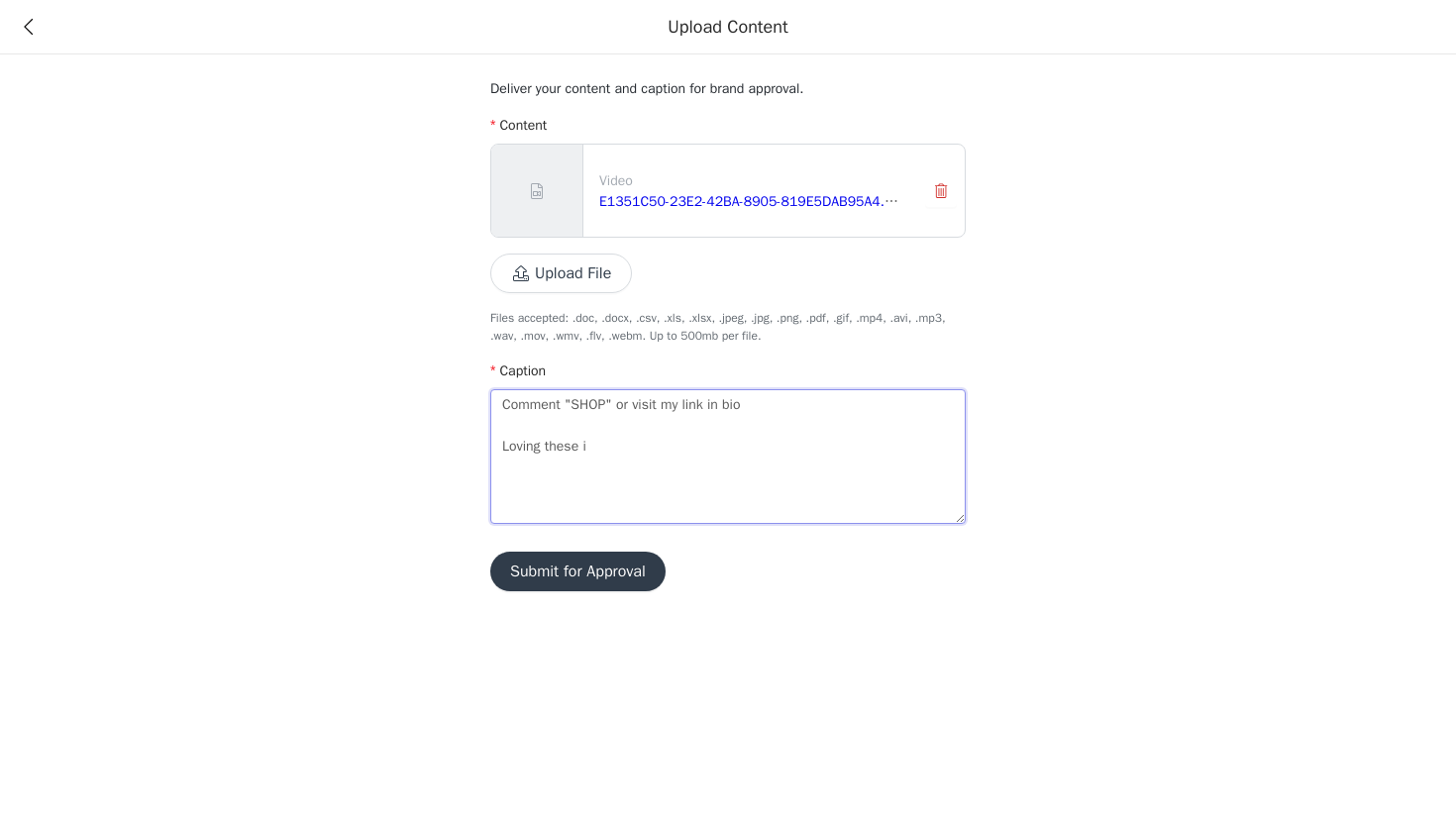 type on "Comment "SHOP" or visit my link in bio
Loving these it" 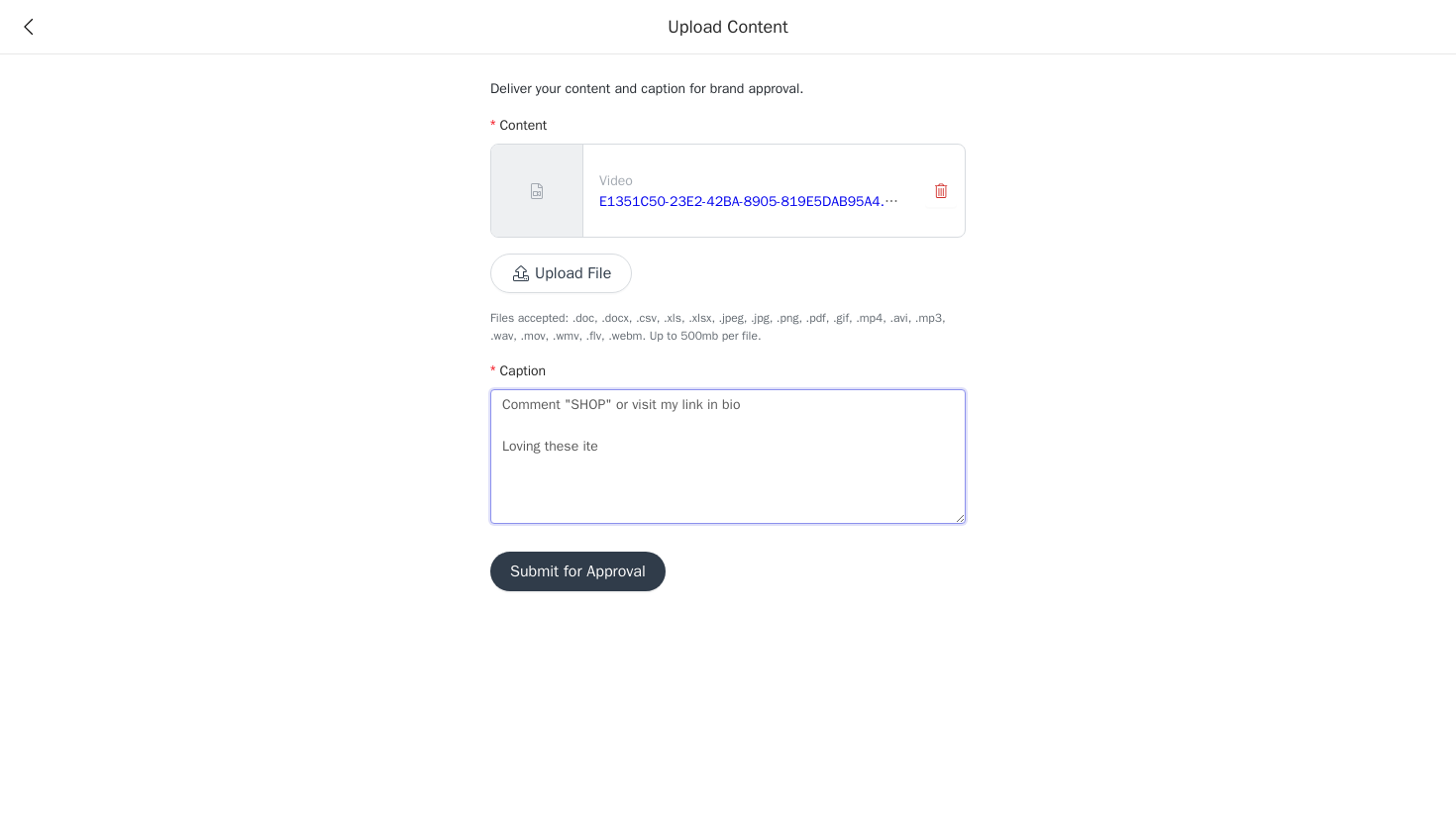 type on "Comment "SHOP" or visit my link in bio
Loving these item" 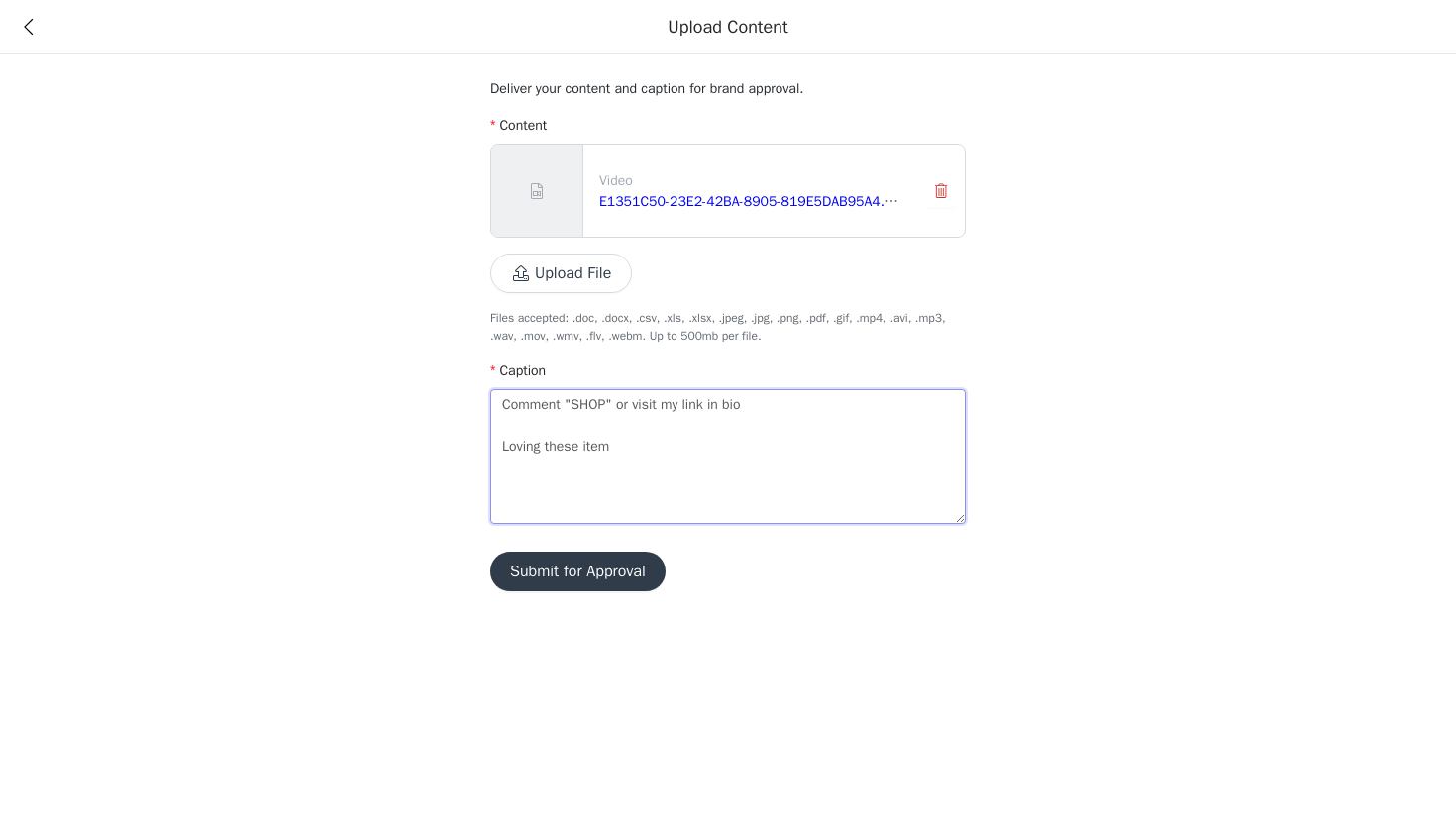 type on "Comment "SHOP" or visit my link in bio
Loving these items" 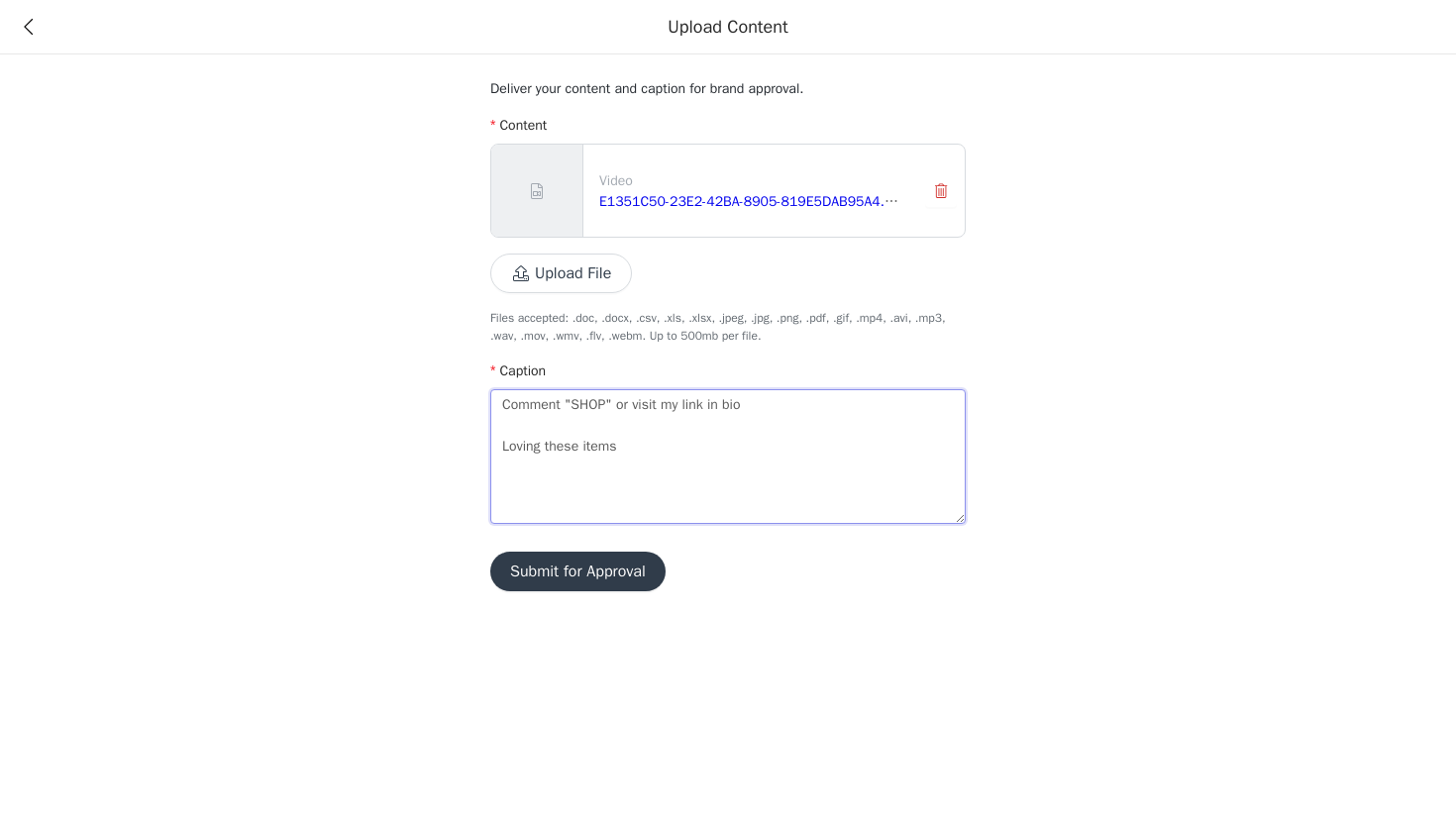 type on "Comment "SHOP" or visit my link in bio
Loving these items" 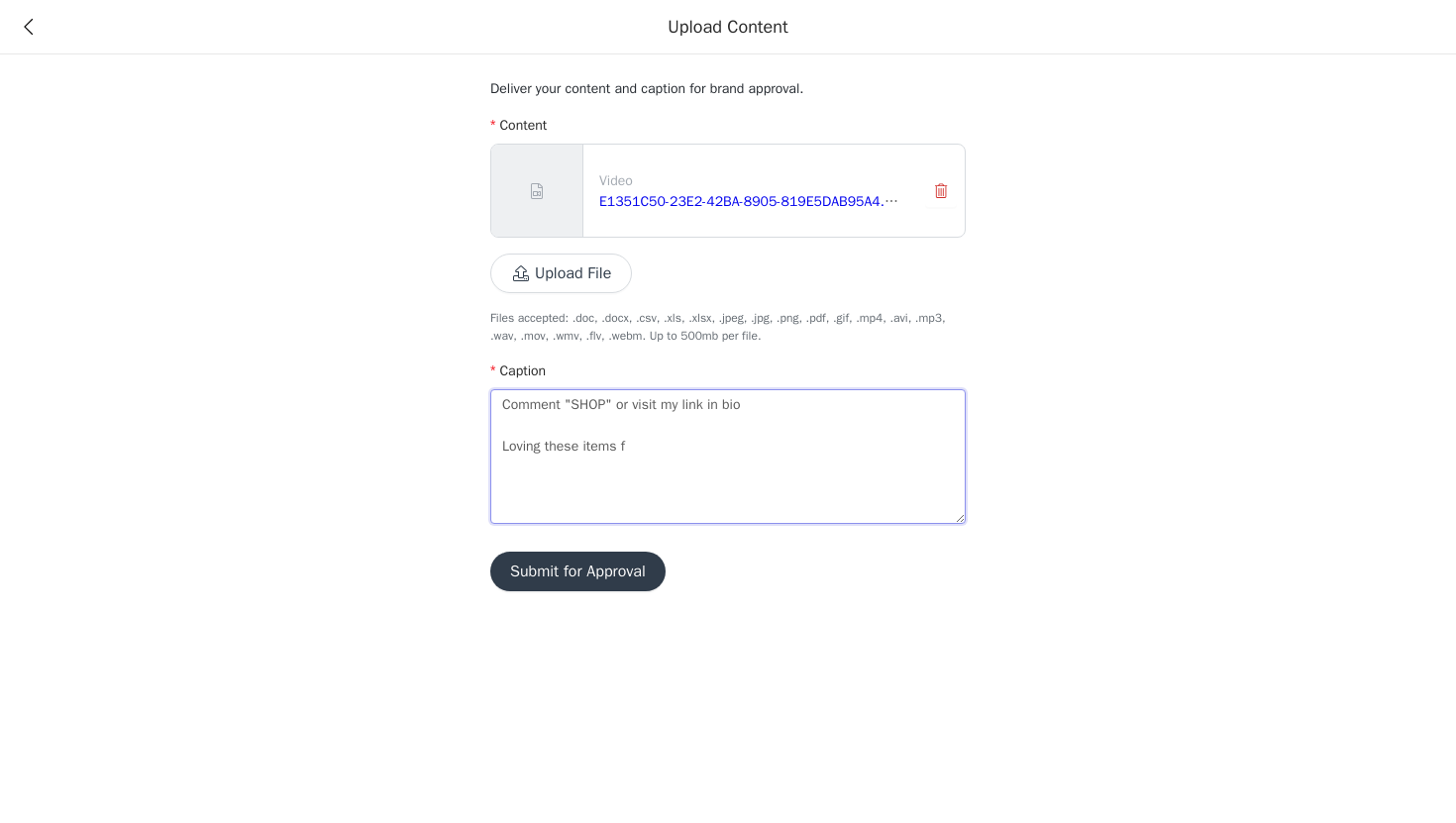 type on "Comment "SHOP" or visit my link in bio
Loving these items fr" 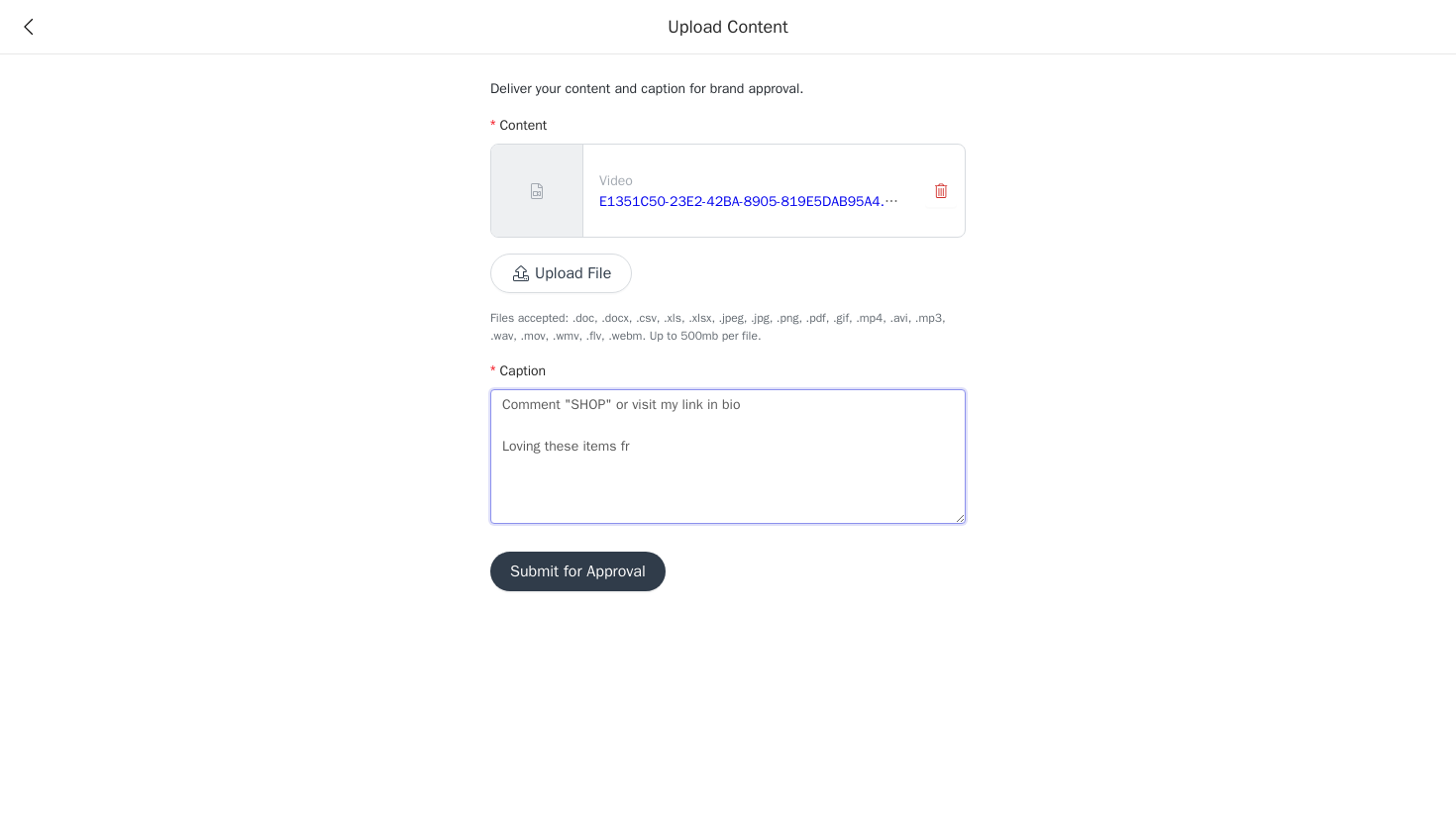 type on "Comment "SHOP" or visit my link in bio
Loving these items fro" 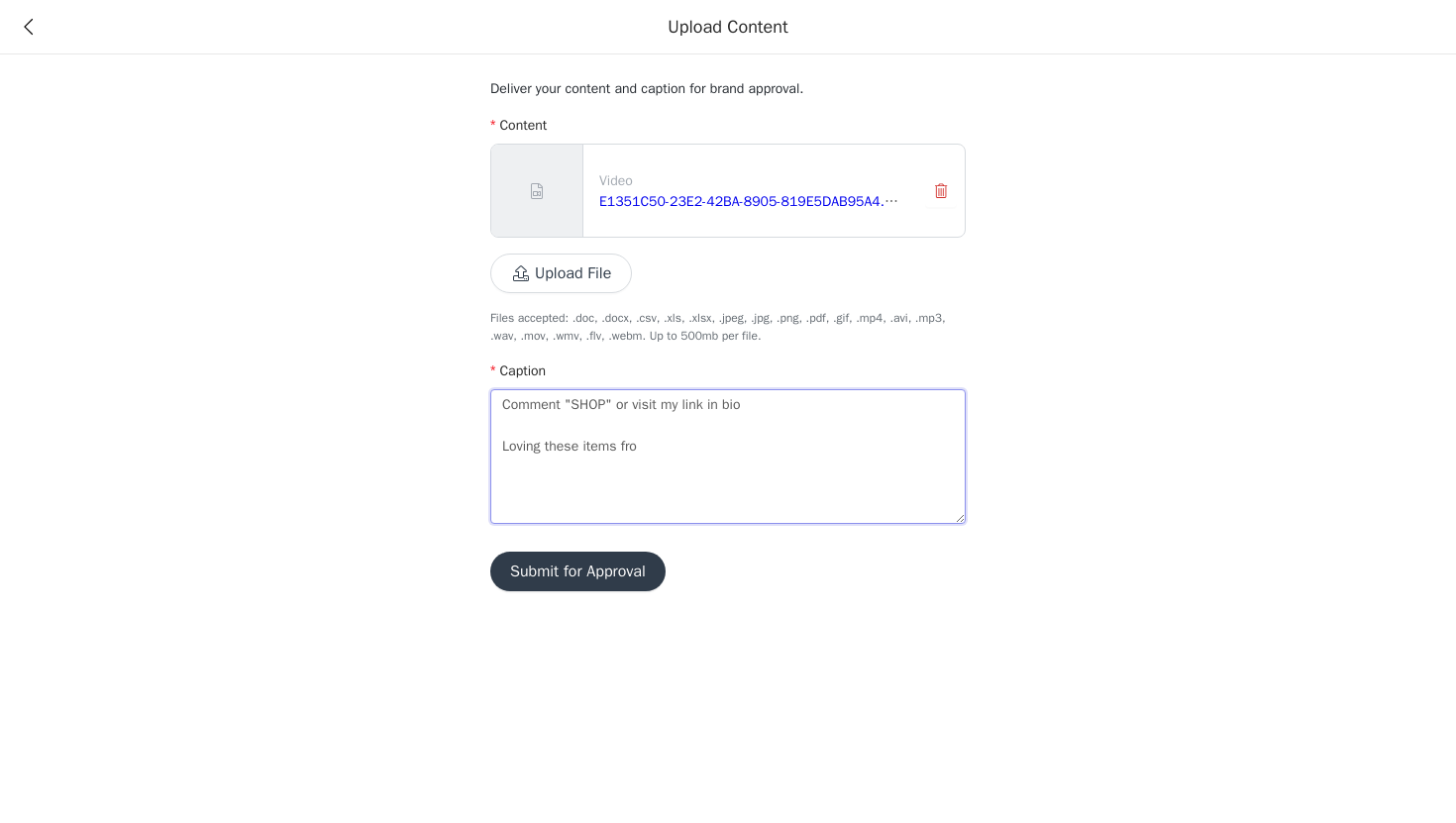 type on "Comment "SHOP" or visit my link in bio
Loving these items from" 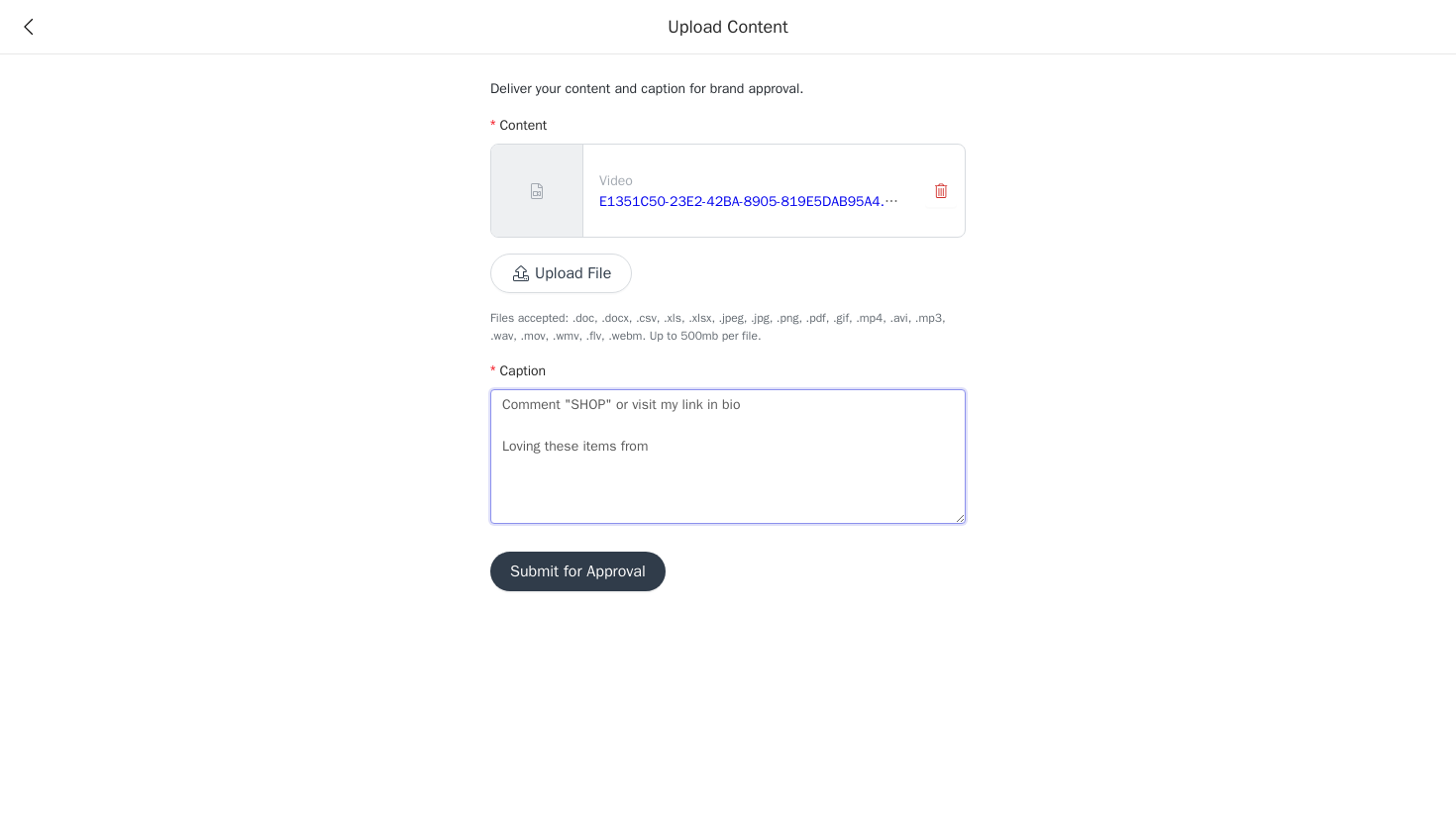 type on "Comment "SHOP" or visit my link in bio
Loving these items from" 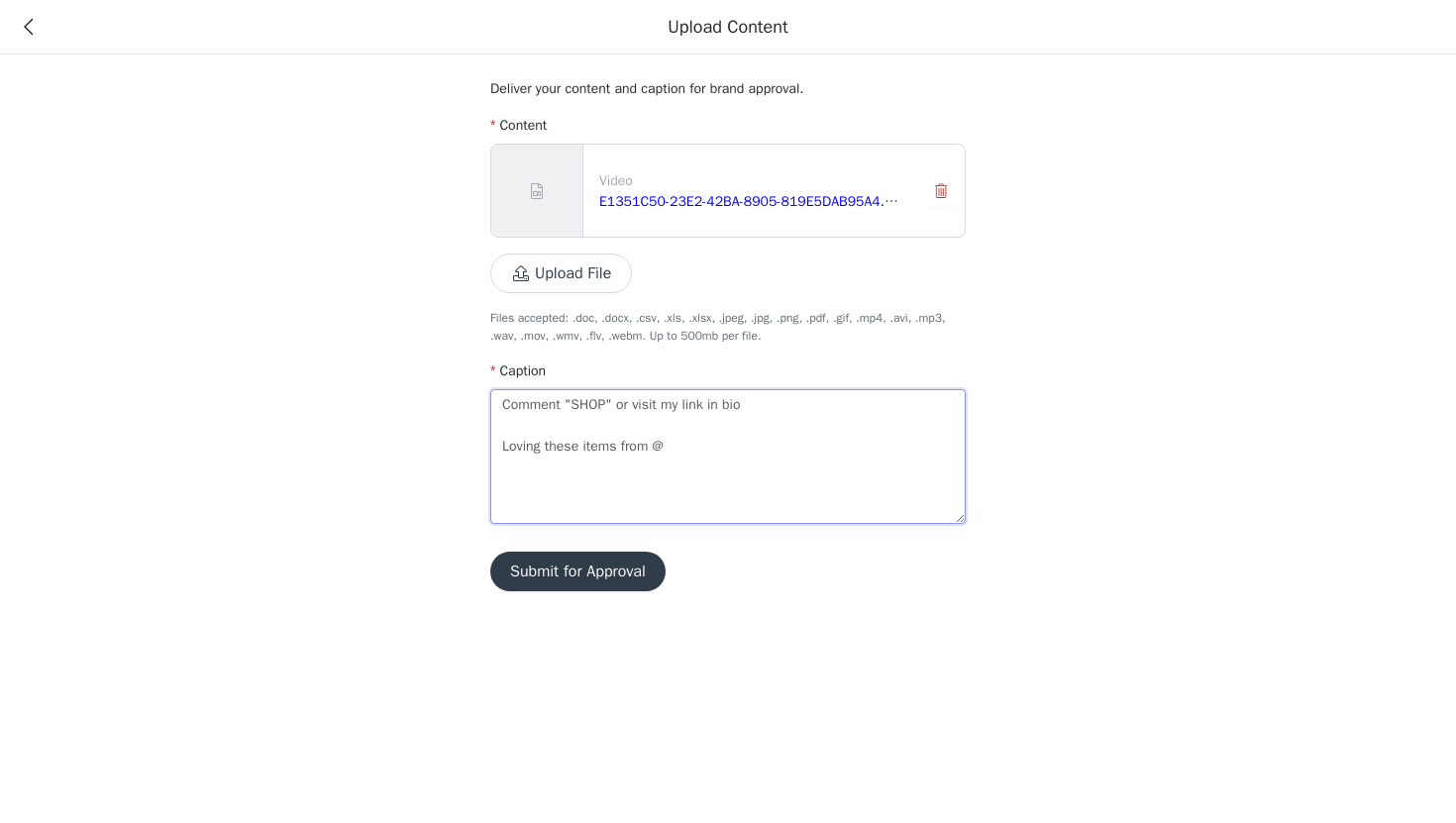 type on "Comment "SHOP" or visit my link in bio
Loving these items from @o" 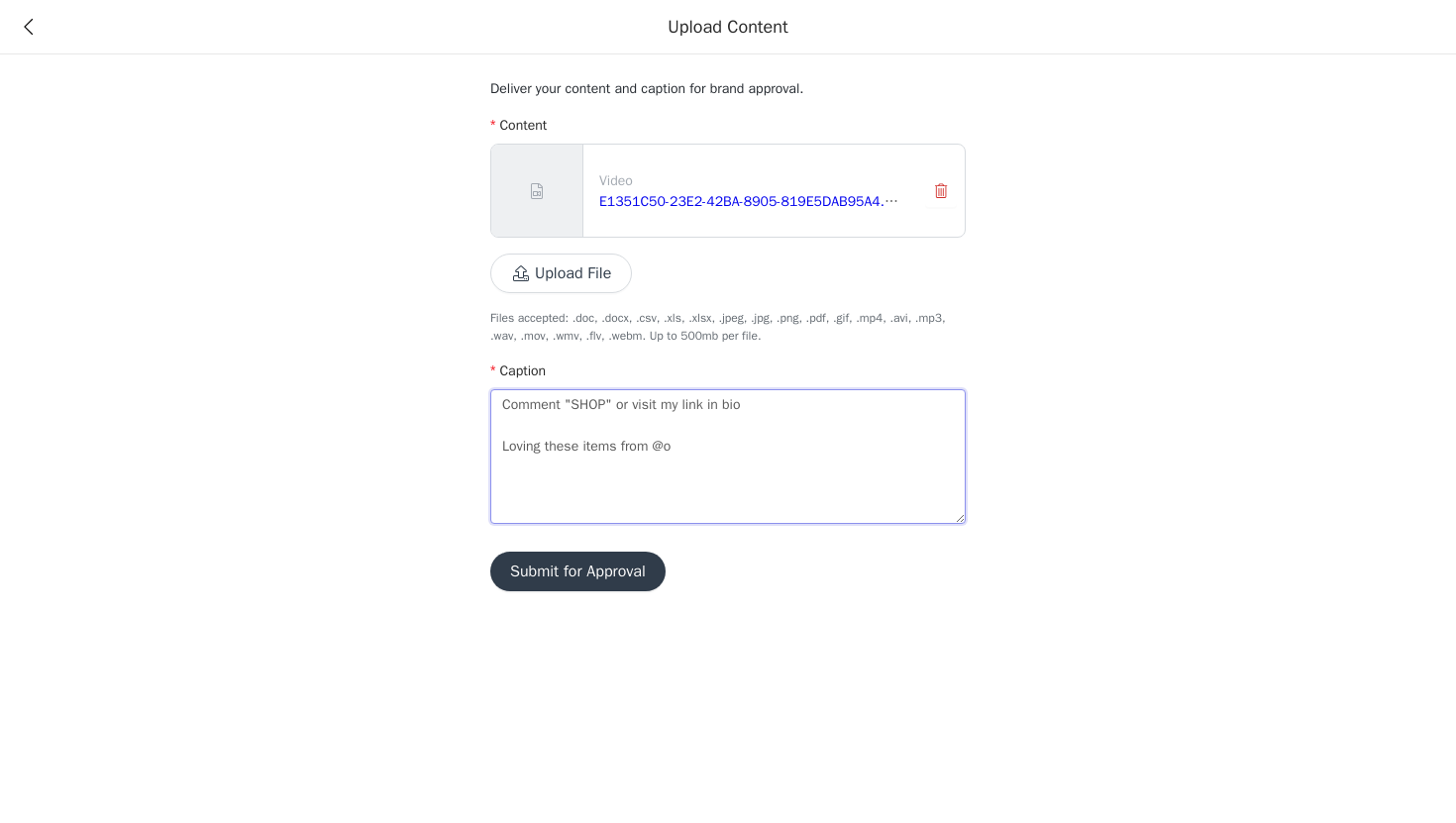 type on "Comment "SHOP" or visit my link in bio
Loving these items from @on" 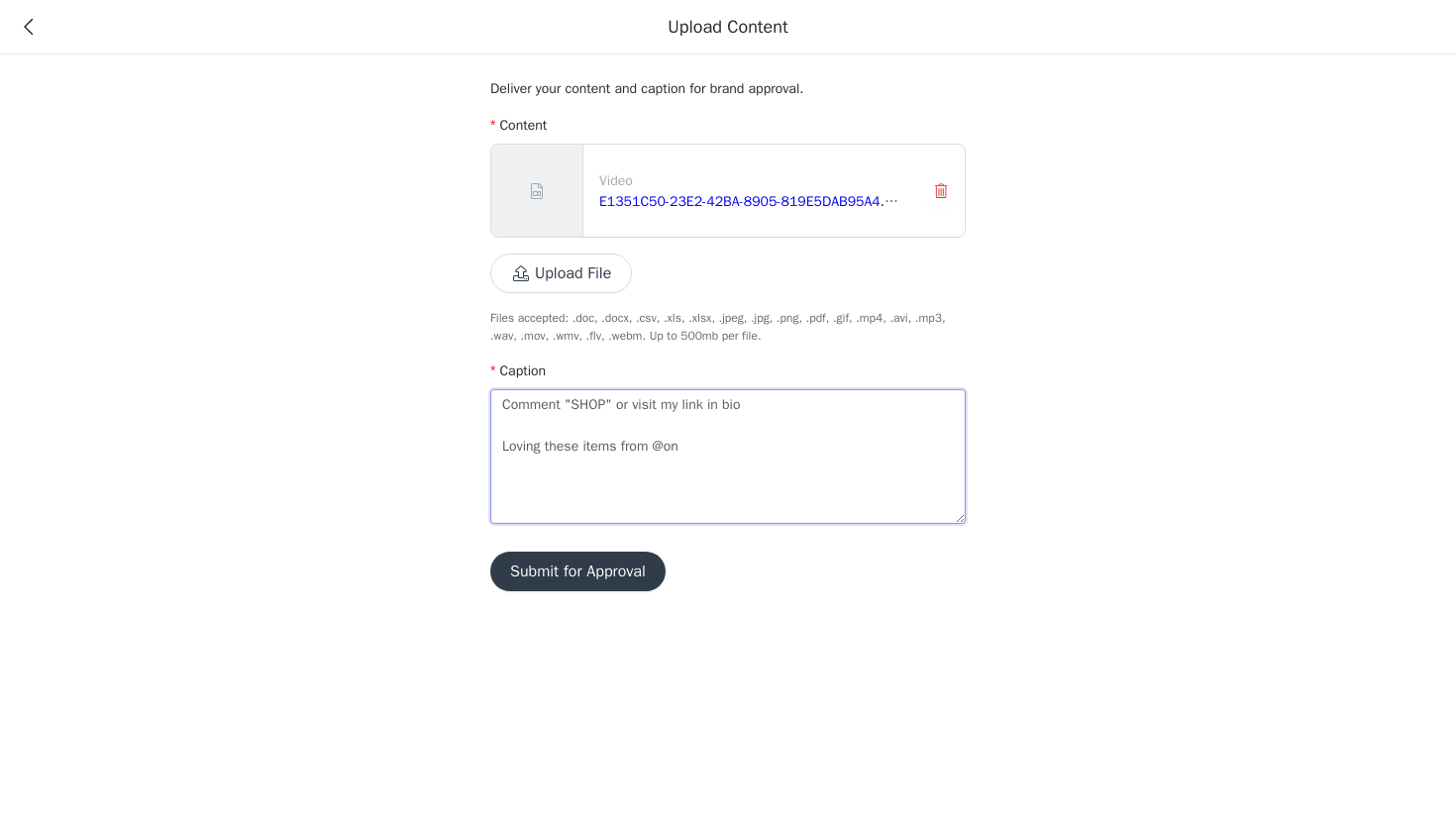 type on "Comment "SHOP" or visit my link in bio
Loving these items from @one" 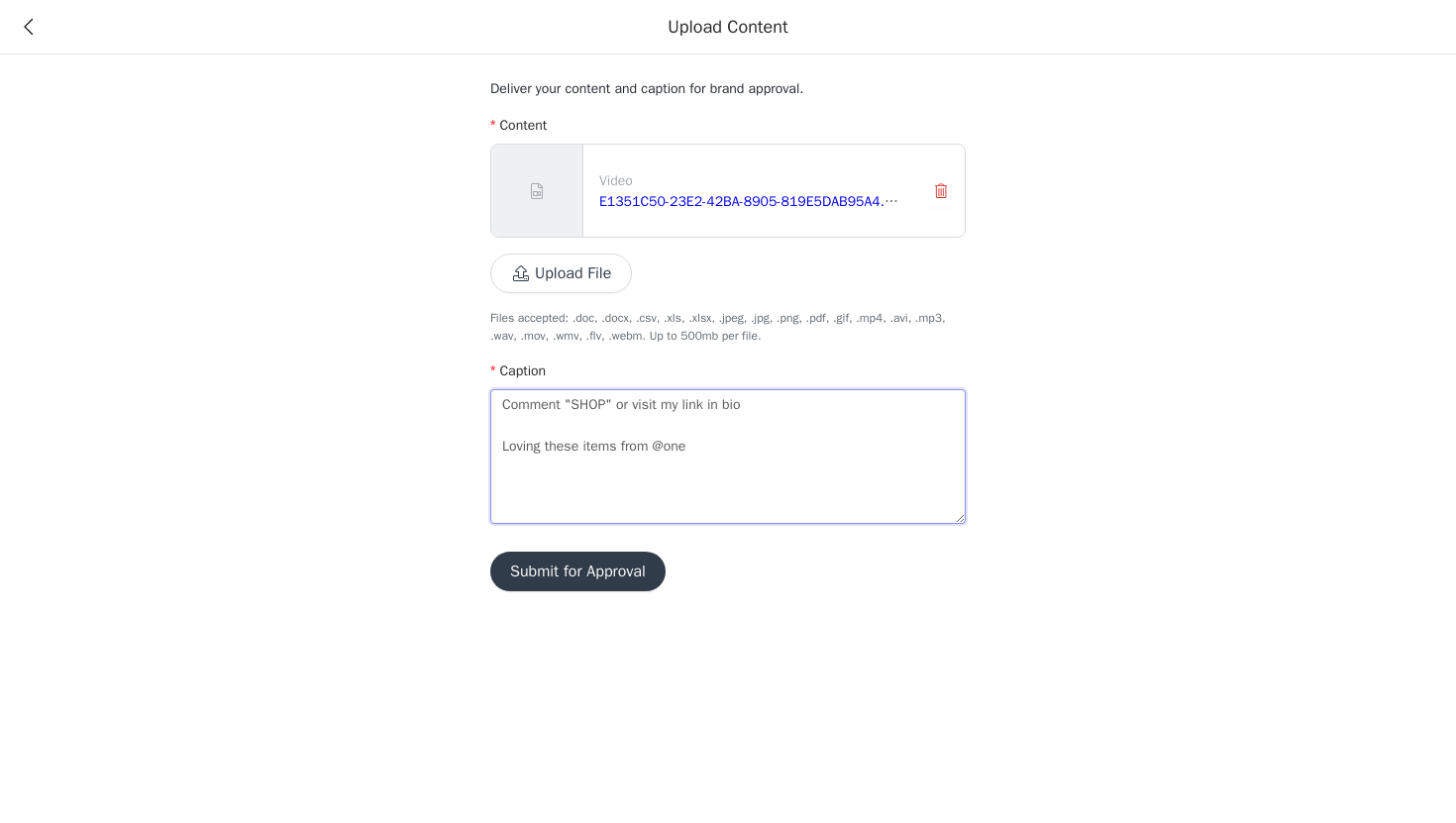 type on "Comment "SHOP" or visit my link in bio
Loving these items from @oneq" 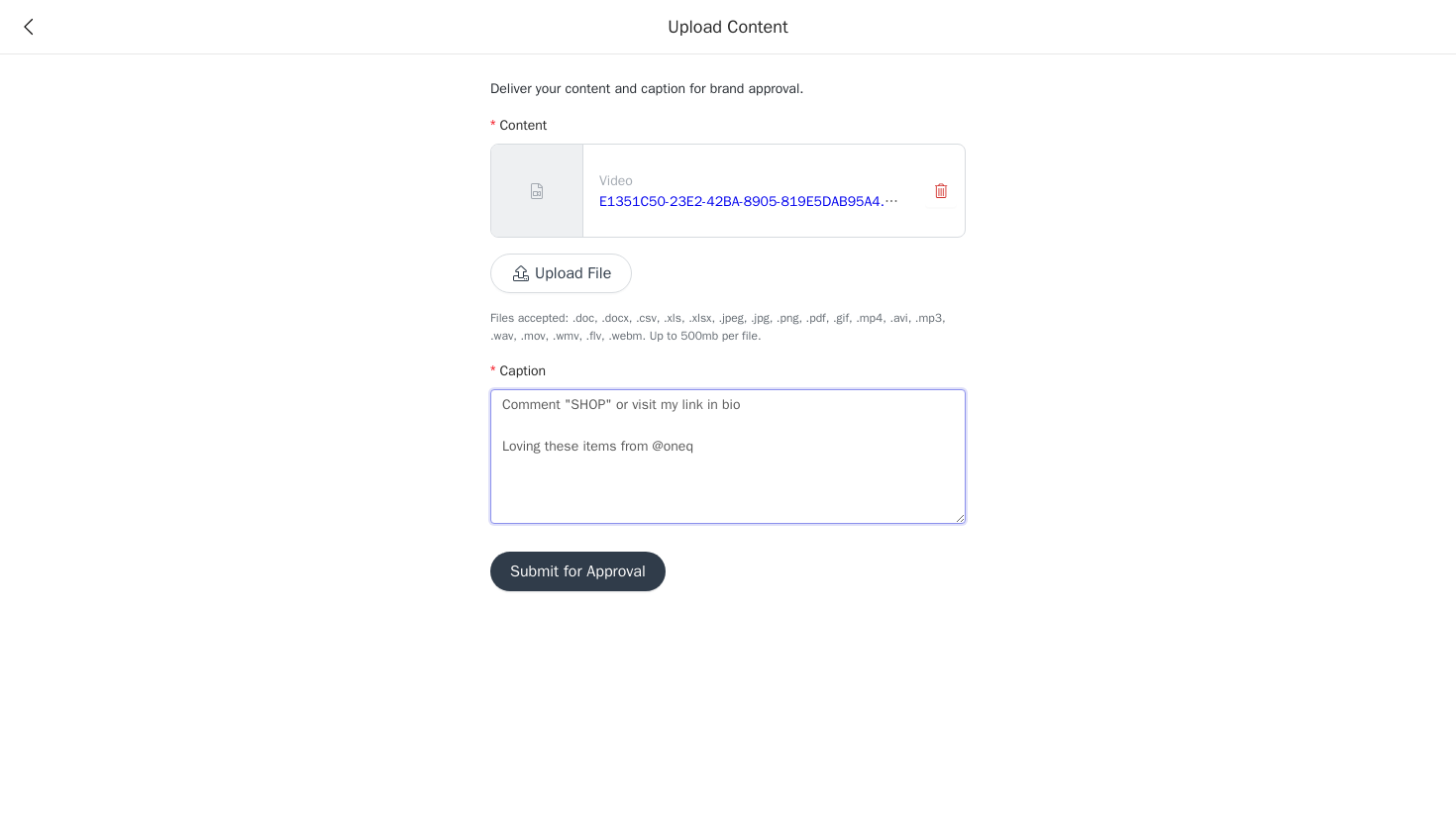 type on "Comment "SHOP" or visit my link in bio
Loving these items from @onequ" 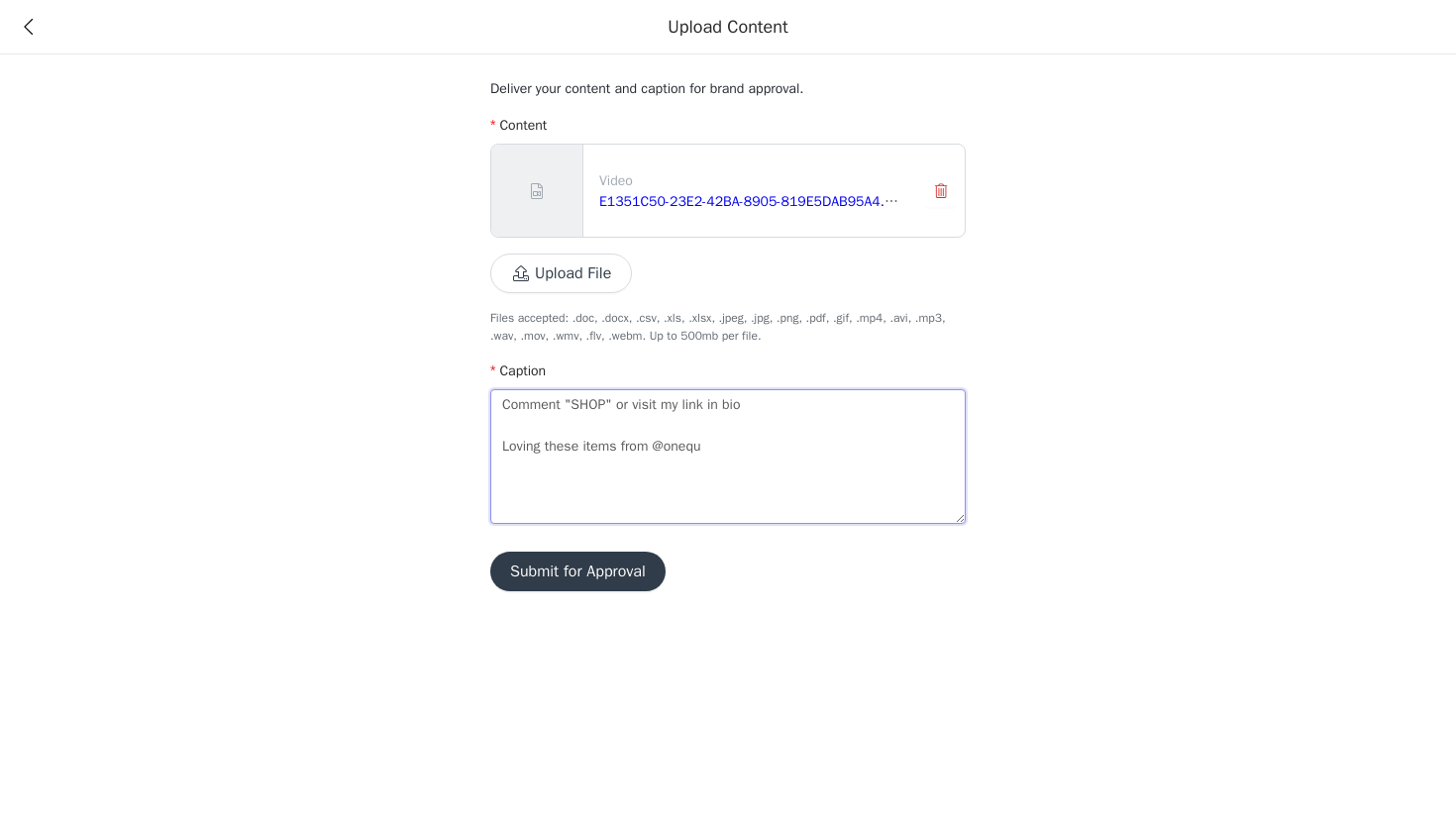 type on "Comment "SHOP" or visit my link in bio
Loving these items from @onequi" 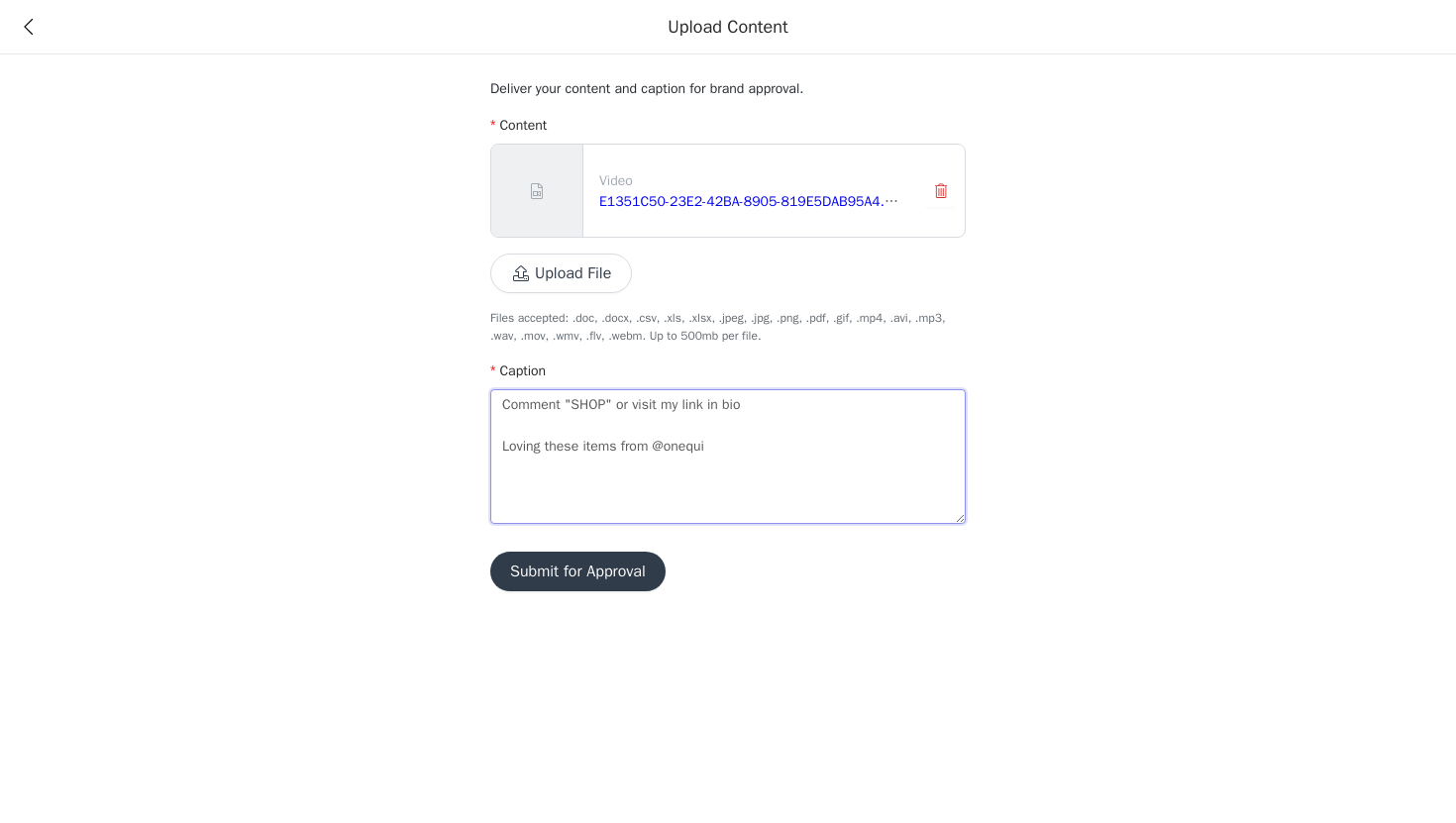 type on "Comment "SHOP" or visit my link in bio
Loving these items from @onequin" 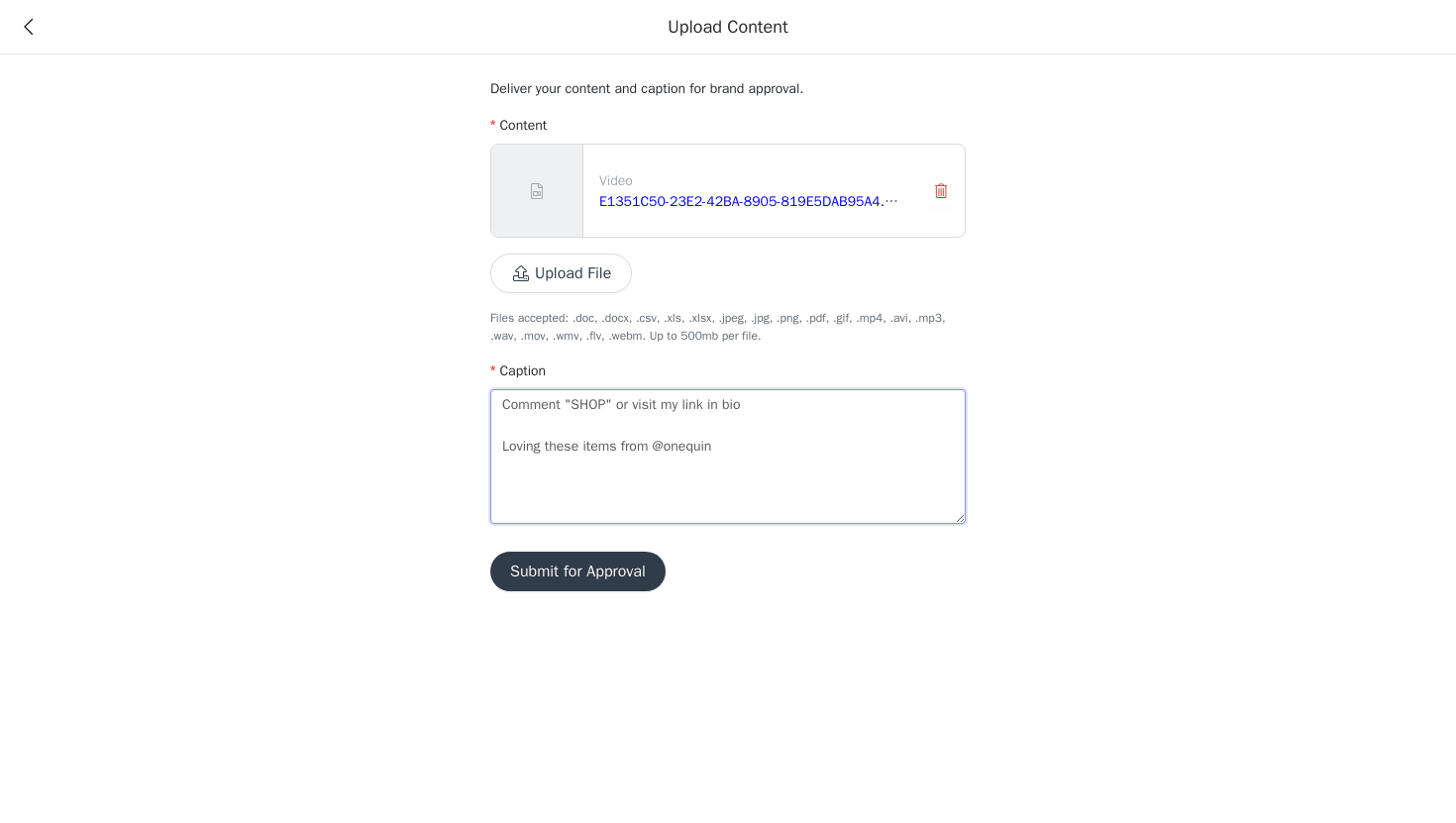 type on "Comment "SHOP" or visit my link in bio
Loving these items from @onequinc" 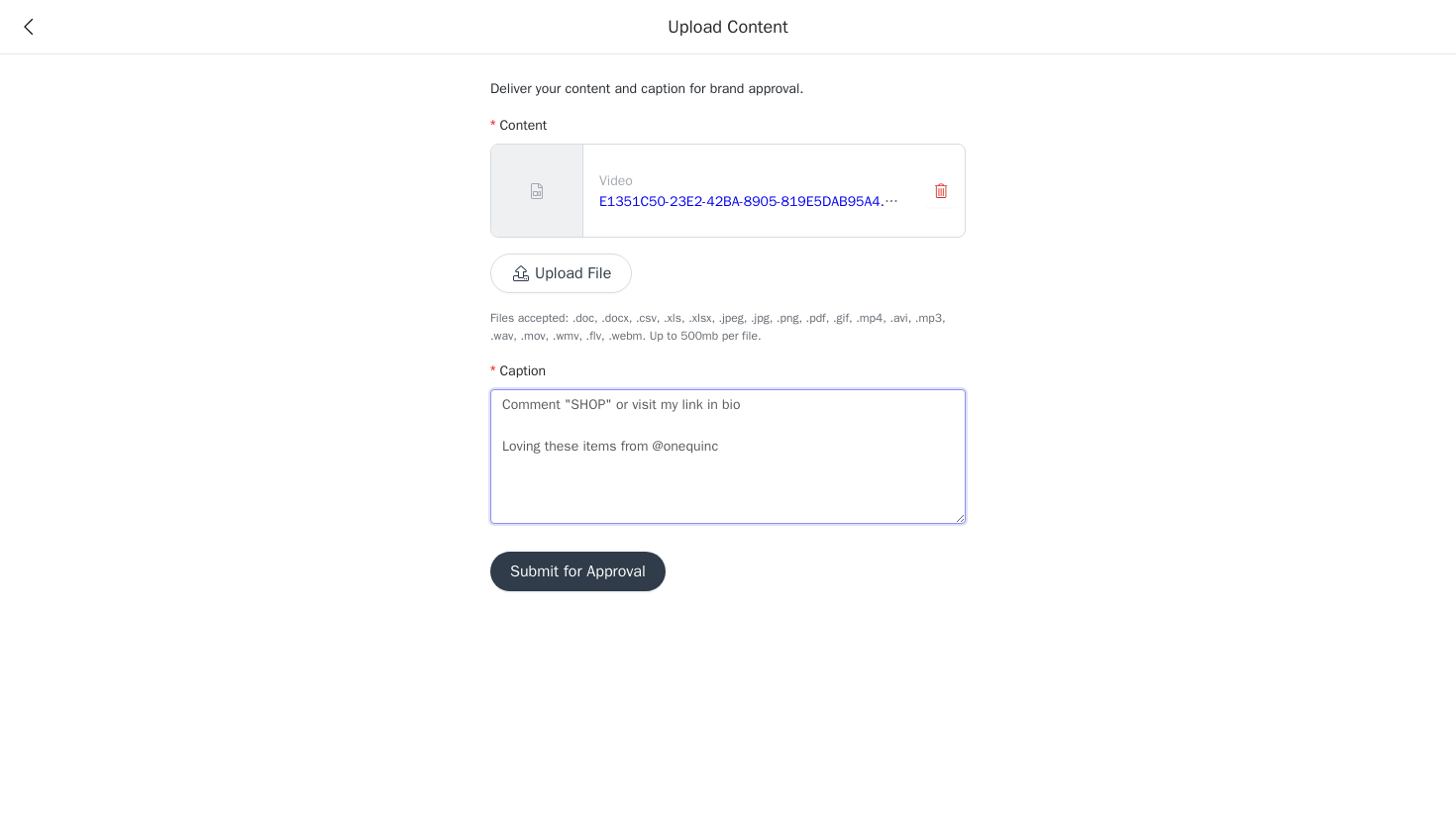type 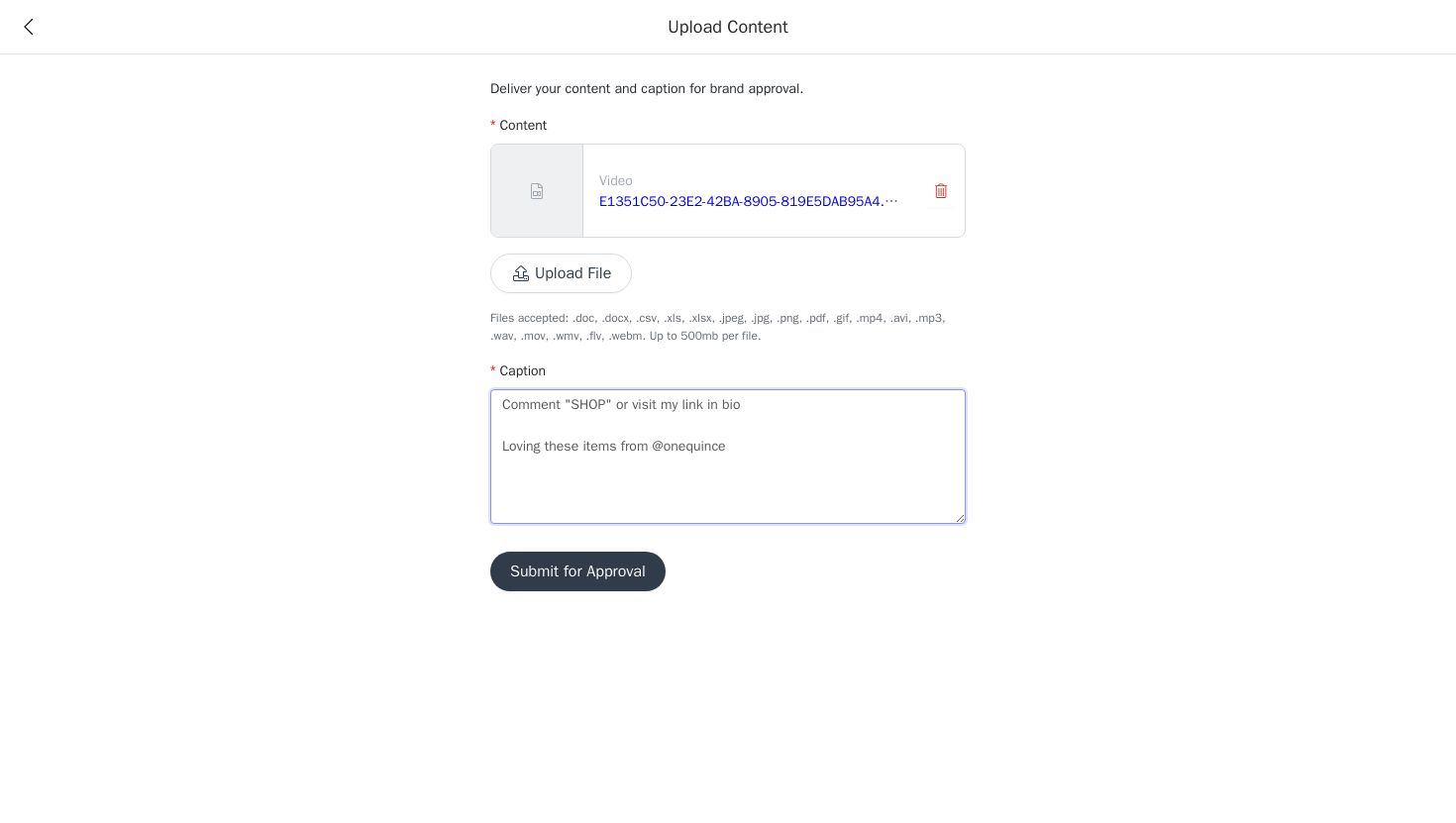 type on "Comment "SHOP" or visit my link in bio
Loving these items from @onequince!" 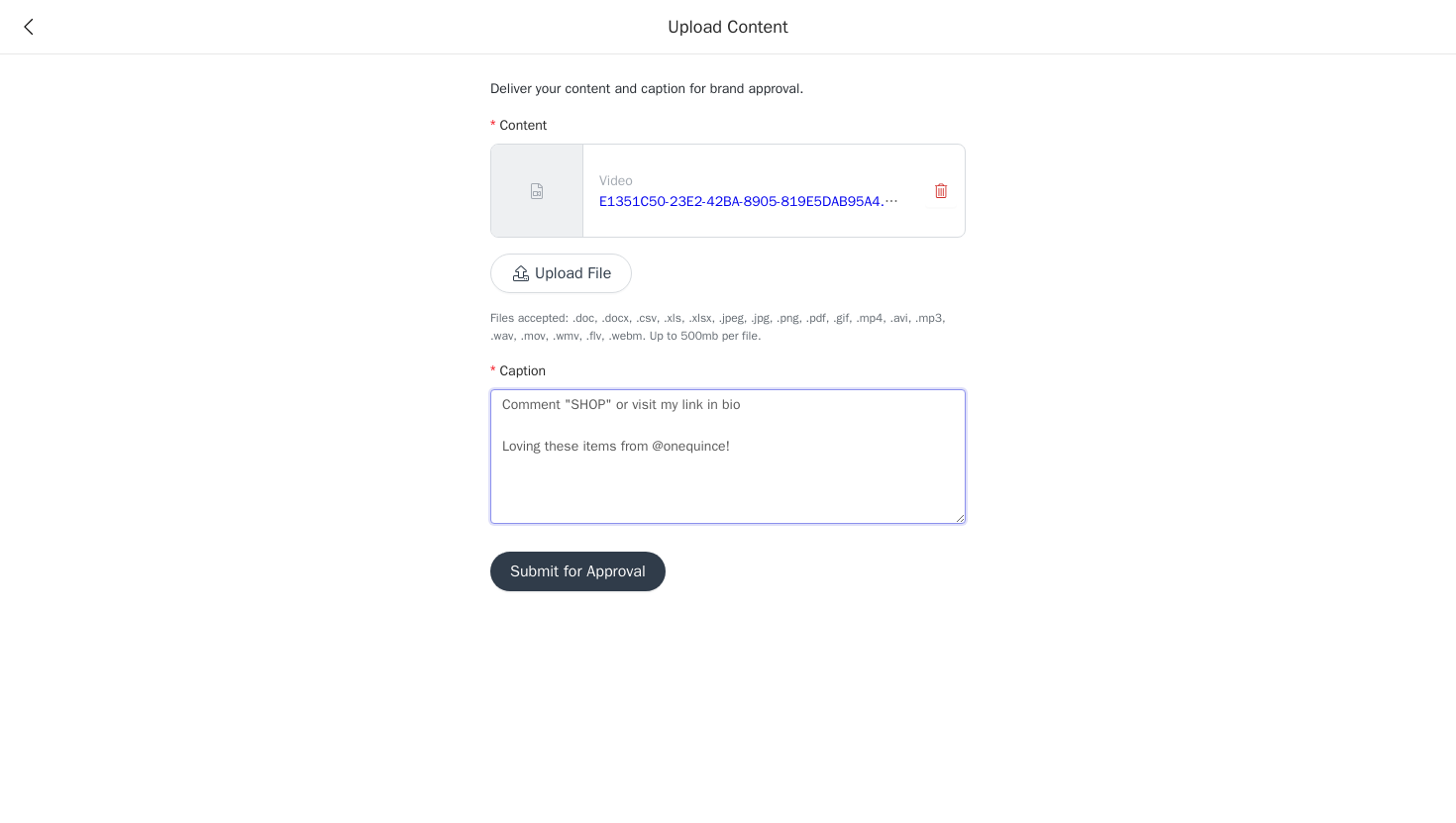 type on "Comment "SHOP" or visit my link in bio
Loving these items from @onequince!" 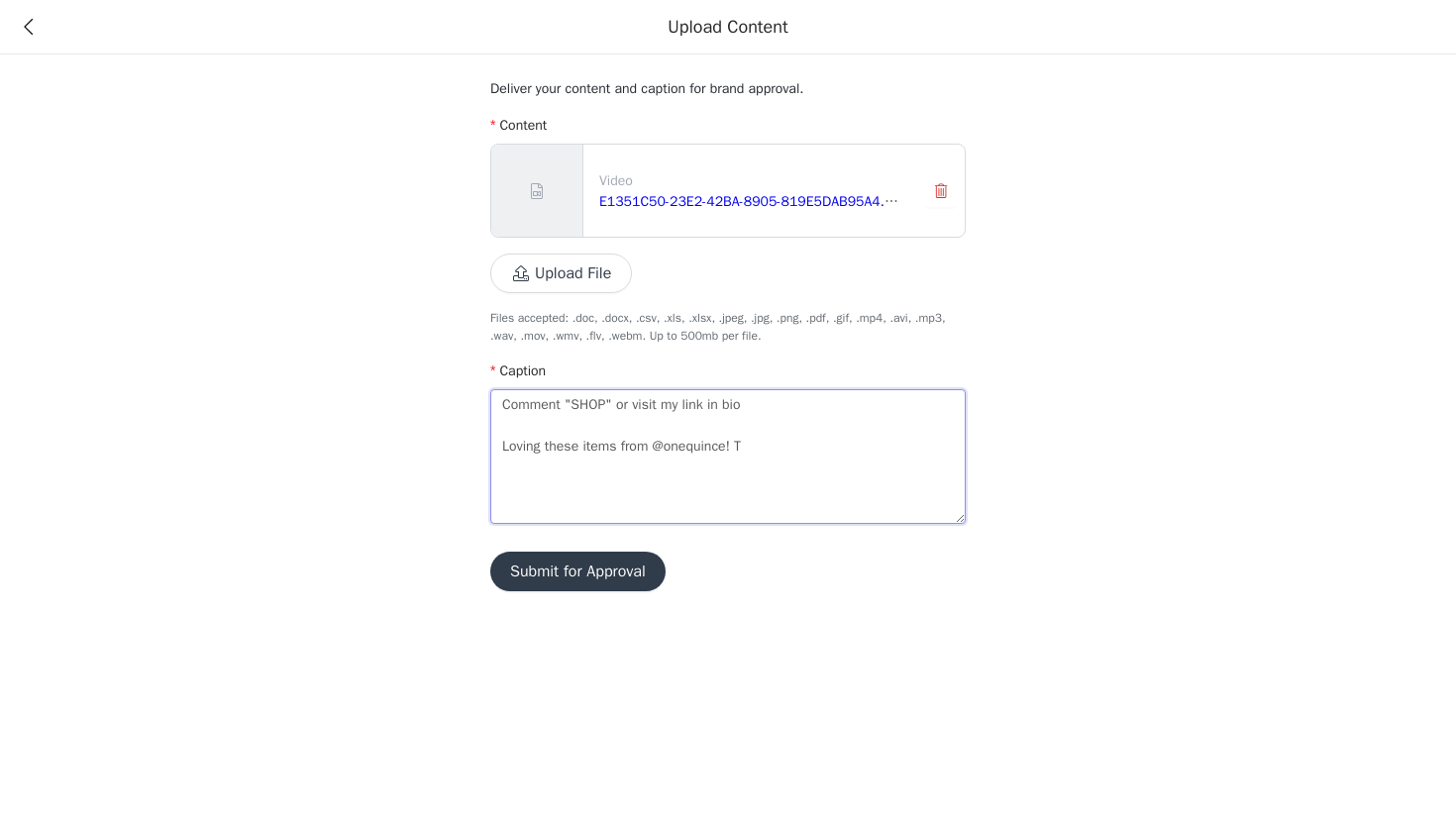 type on "Comment "SHOP" or visit my link in bio
Loving these items from @onequince! Th" 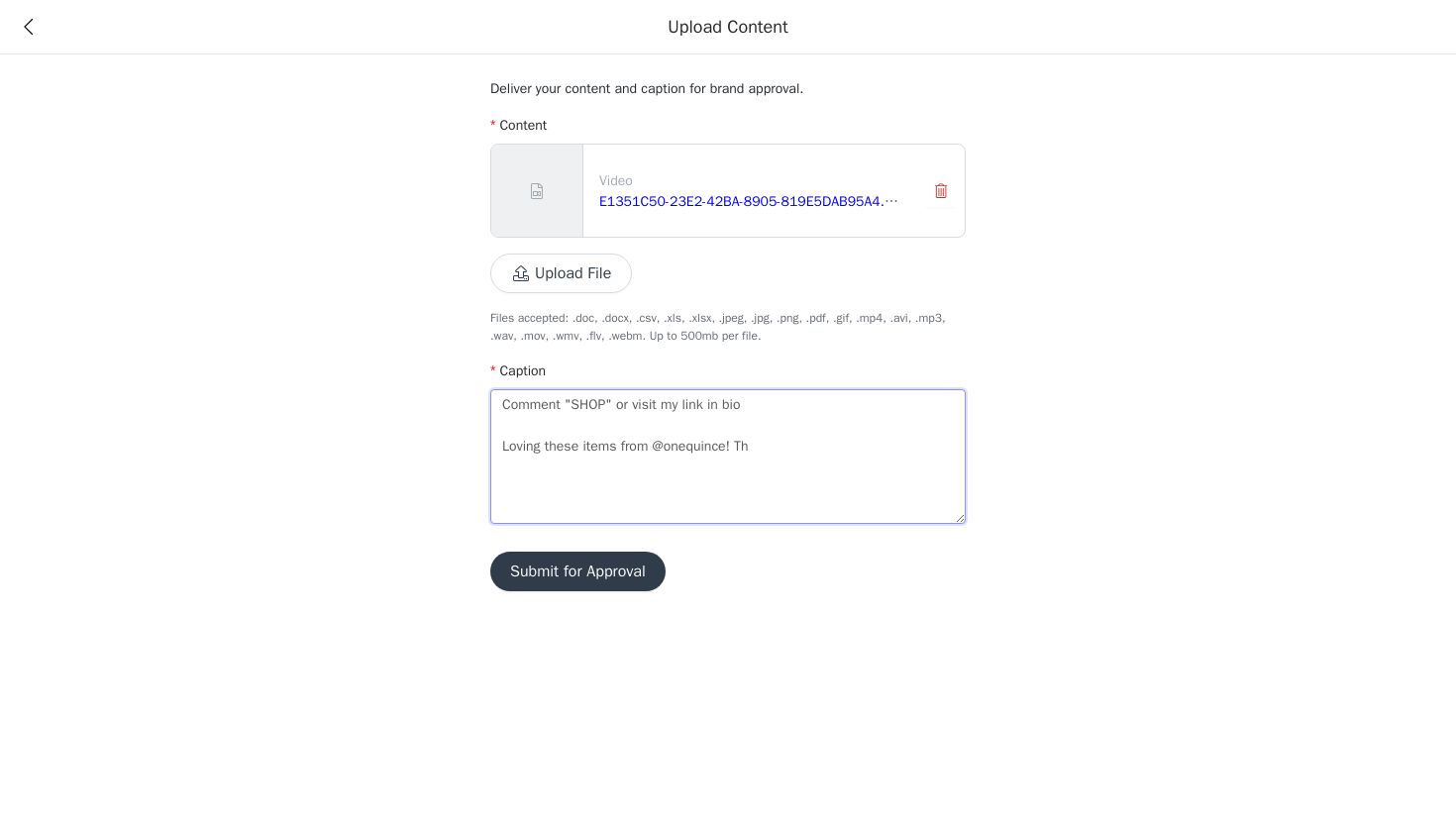 type on "Comment "SHOP" or visit my link in bio
Loving these items from @onequince! Th" 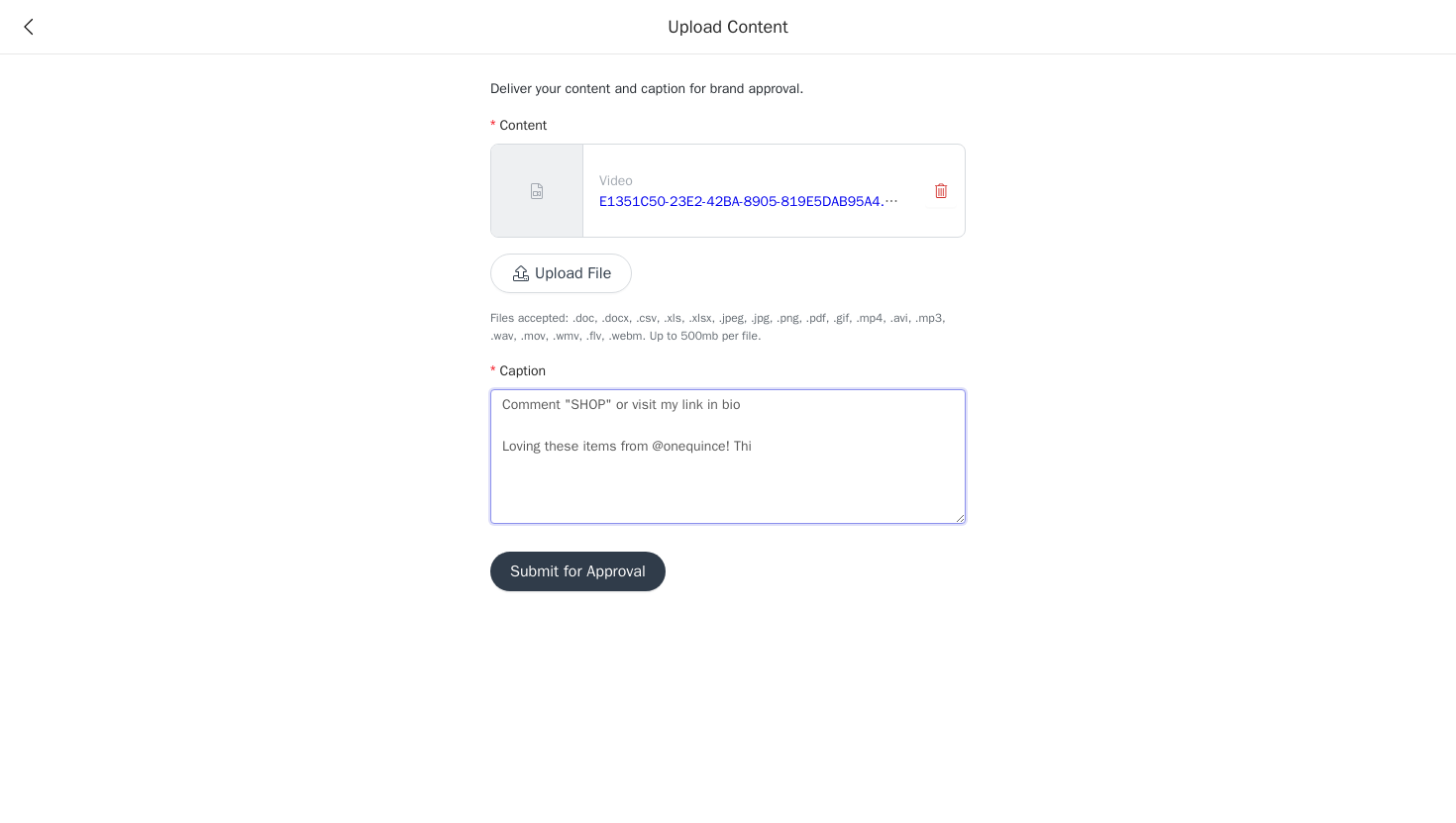type on "Comment "SHOP" or visit my link in bio
Loving these items from @onequince! This" 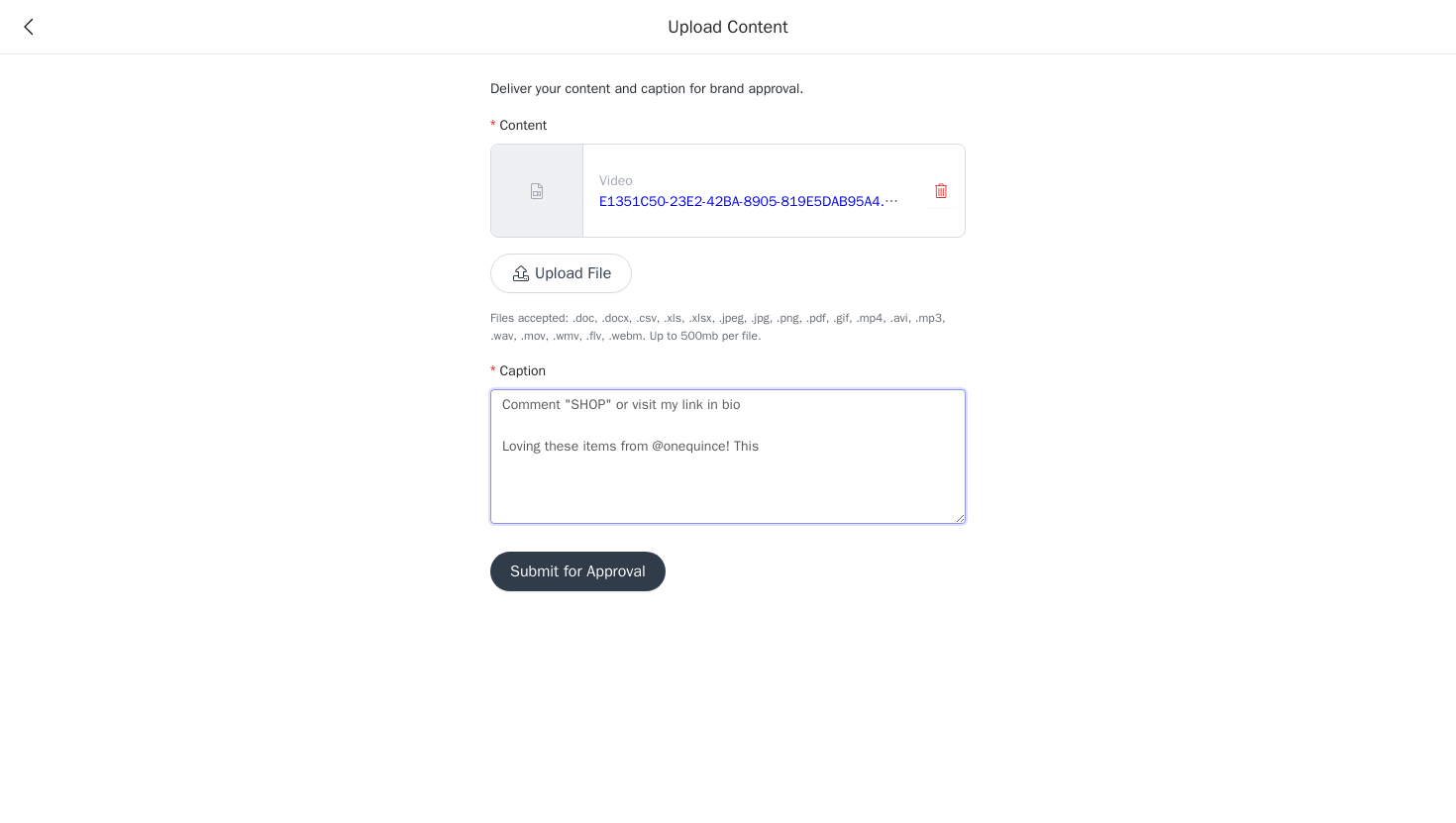 type on "Comment "SHOP" or visit my link in bio
Loving these items from @onequince! This" 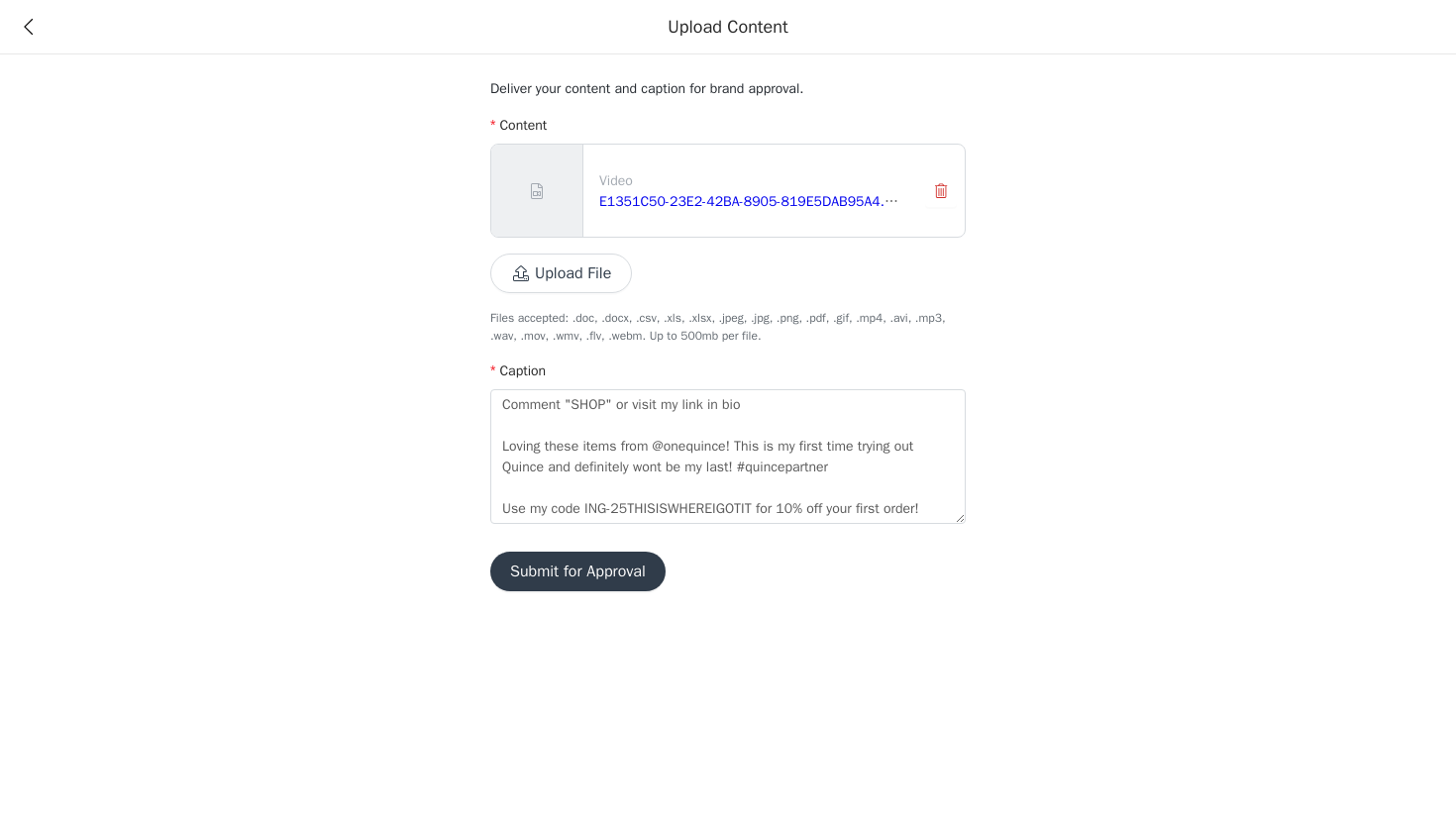 click on "Submit for Approval" at bounding box center (577, 571) 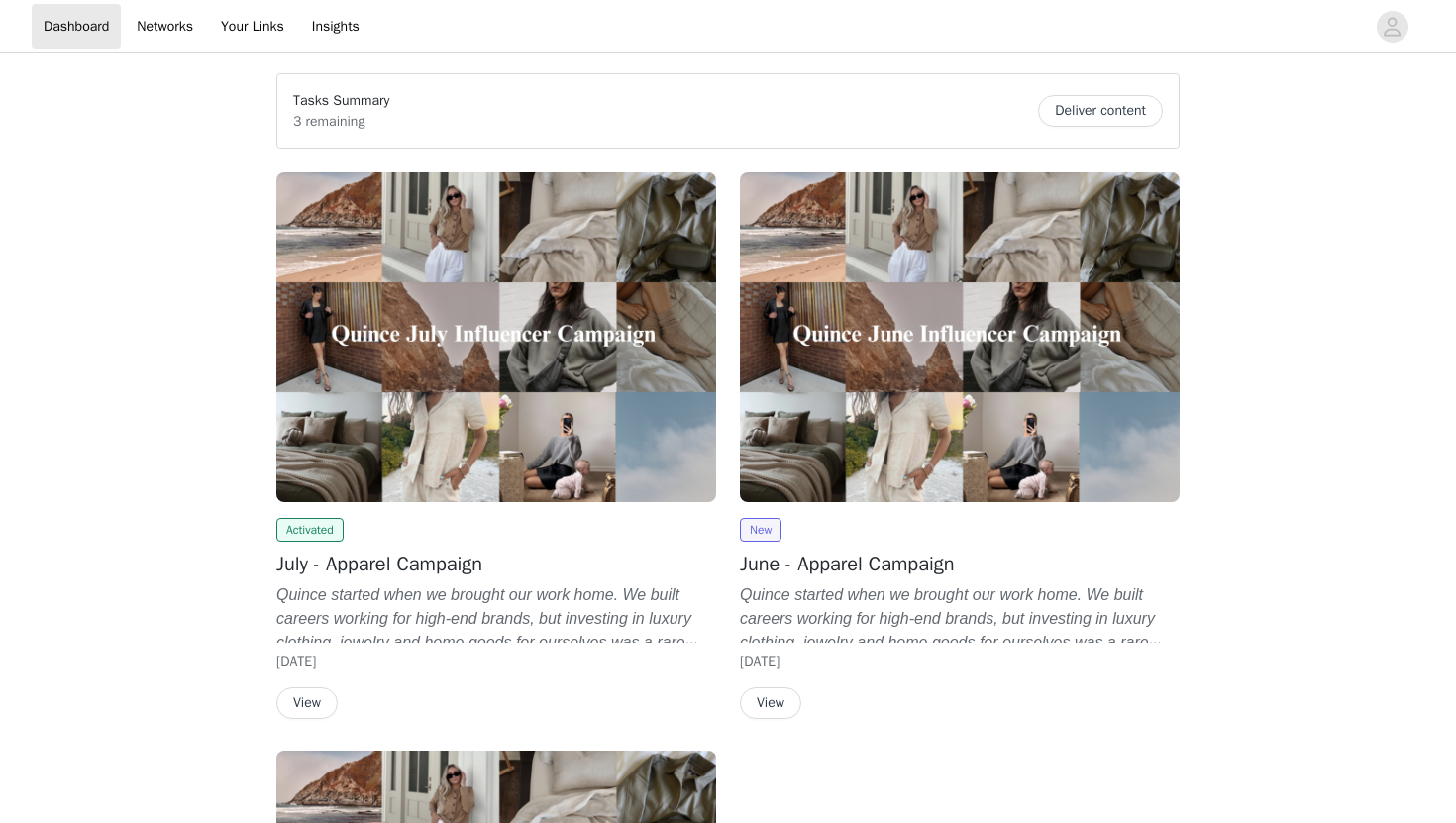 scroll, scrollTop: 0, scrollLeft: 0, axis: both 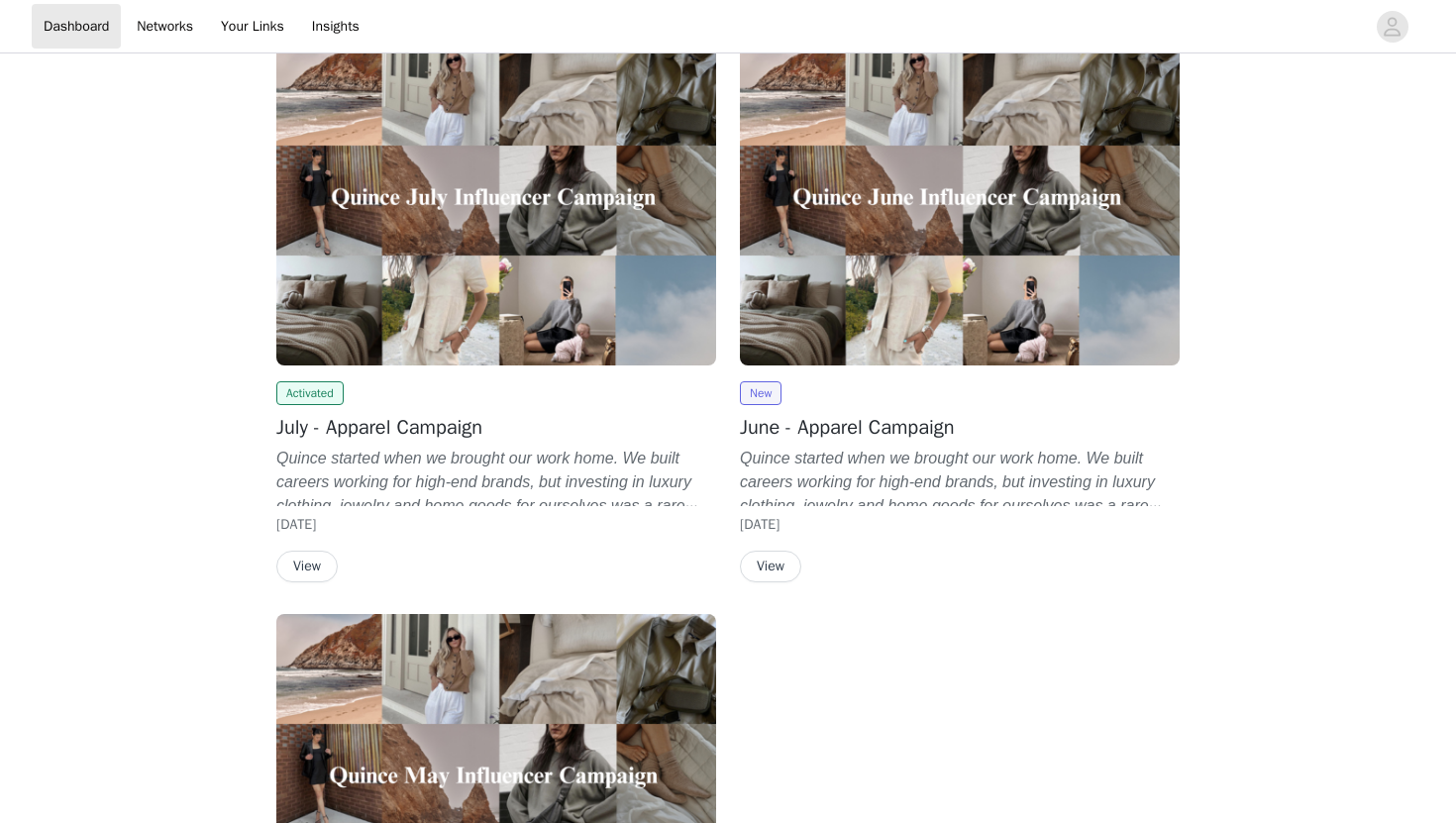 click on "View" at bounding box center [307, 566] 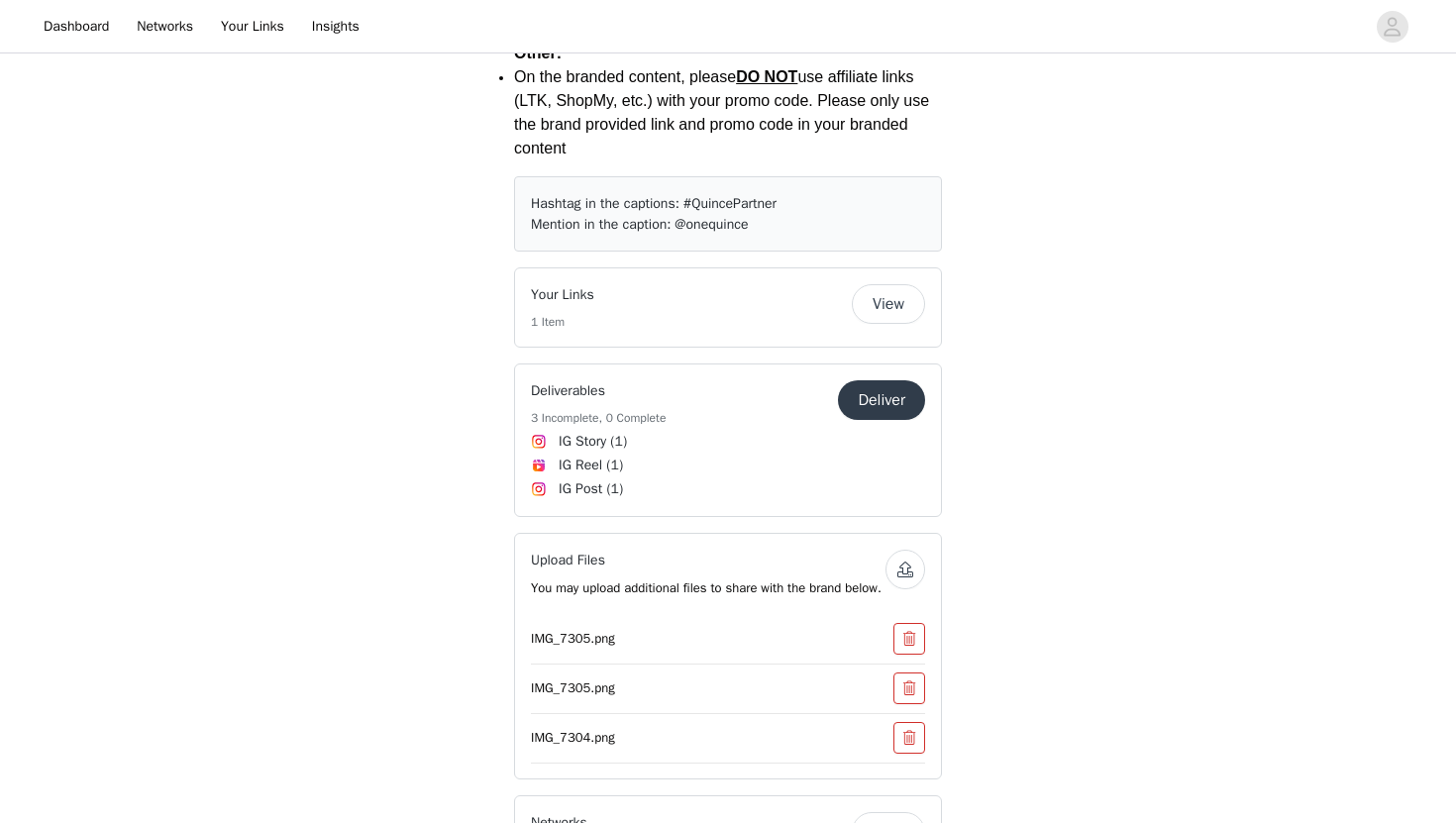 scroll, scrollTop: 3006, scrollLeft: 0, axis: vertical 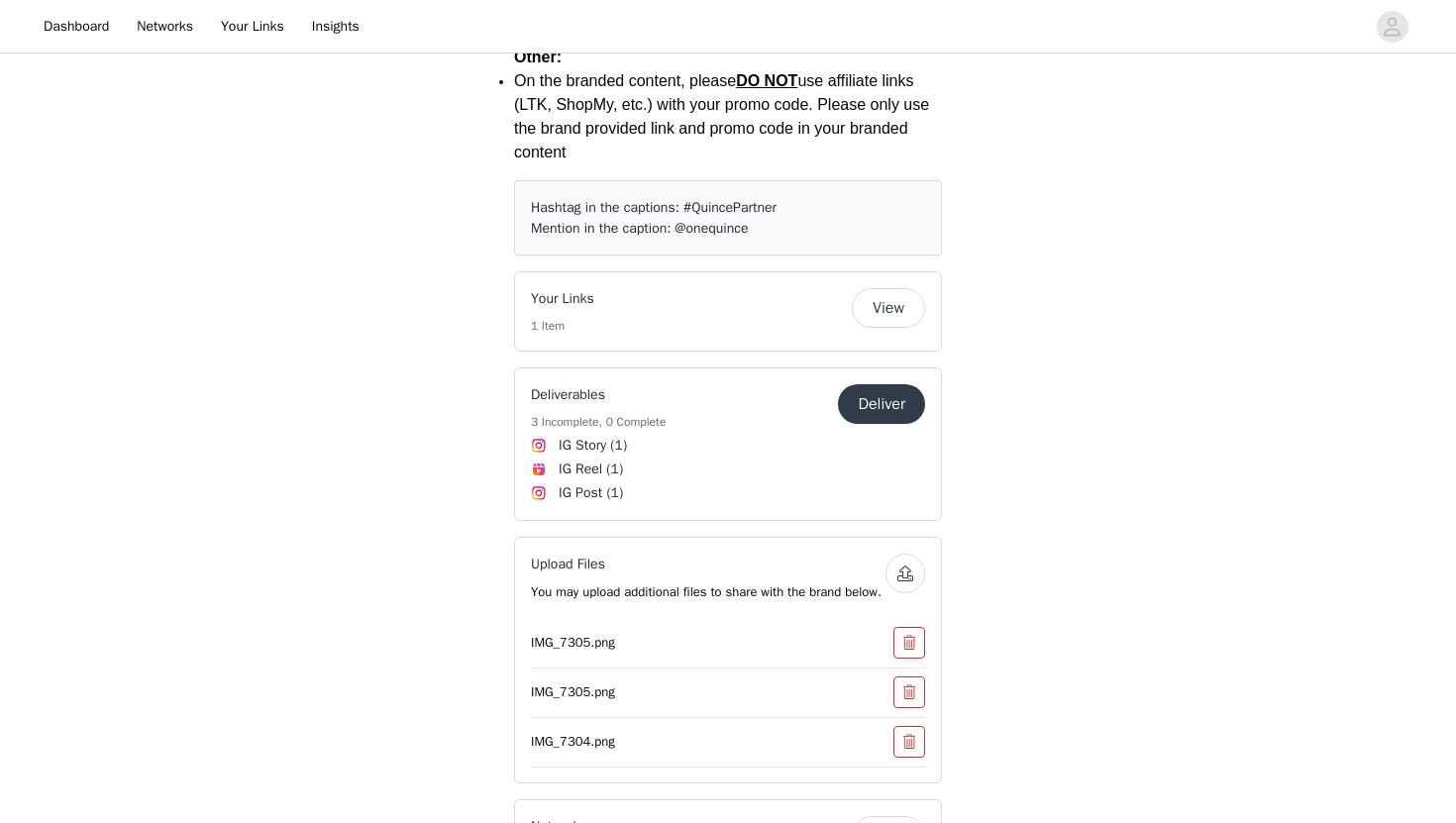 click on "IG Story (1)" at bounding box center [728, 445] 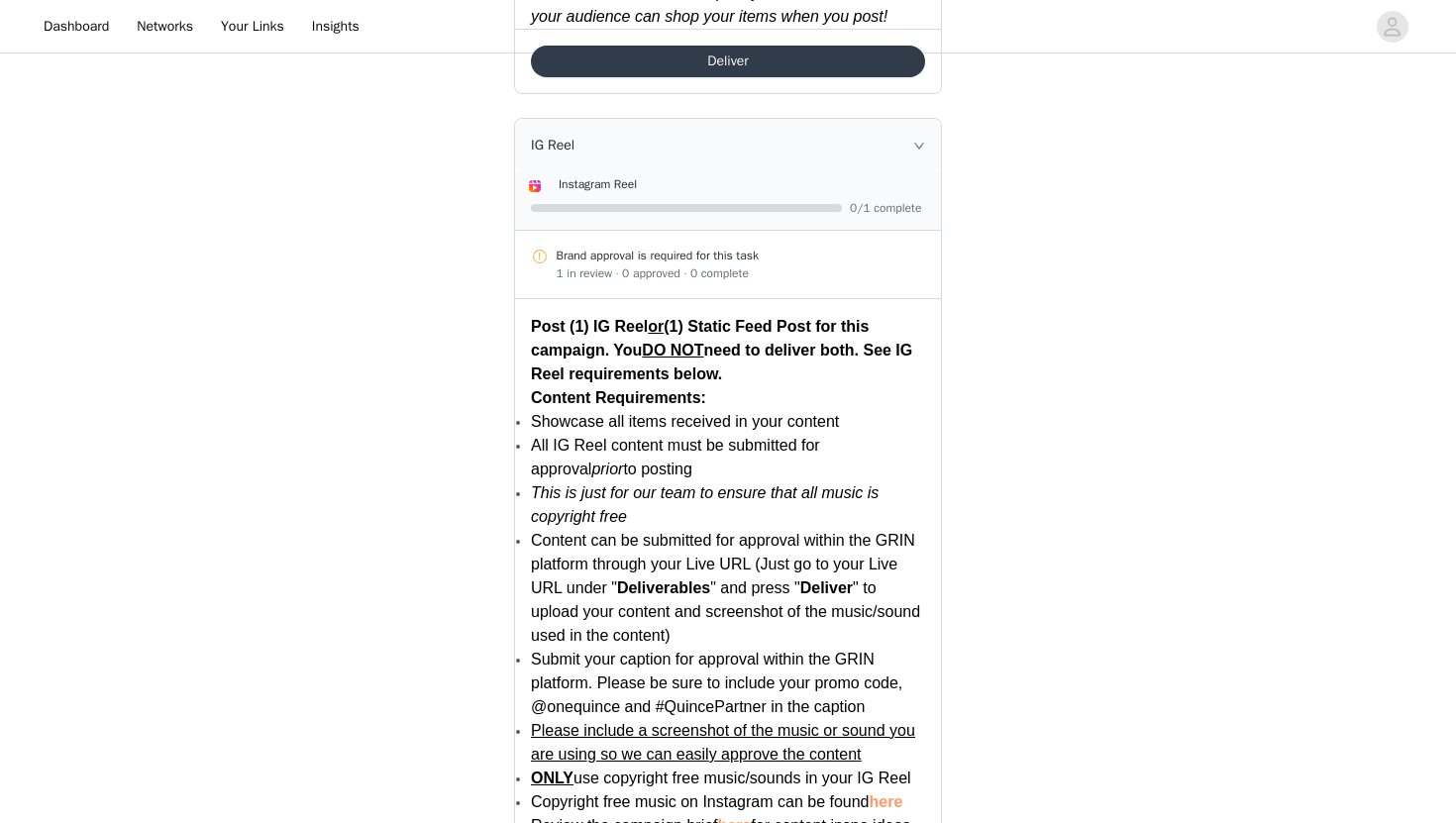 scroll, scrollTop: 1800, scrollLeft: 0, axis: vertical 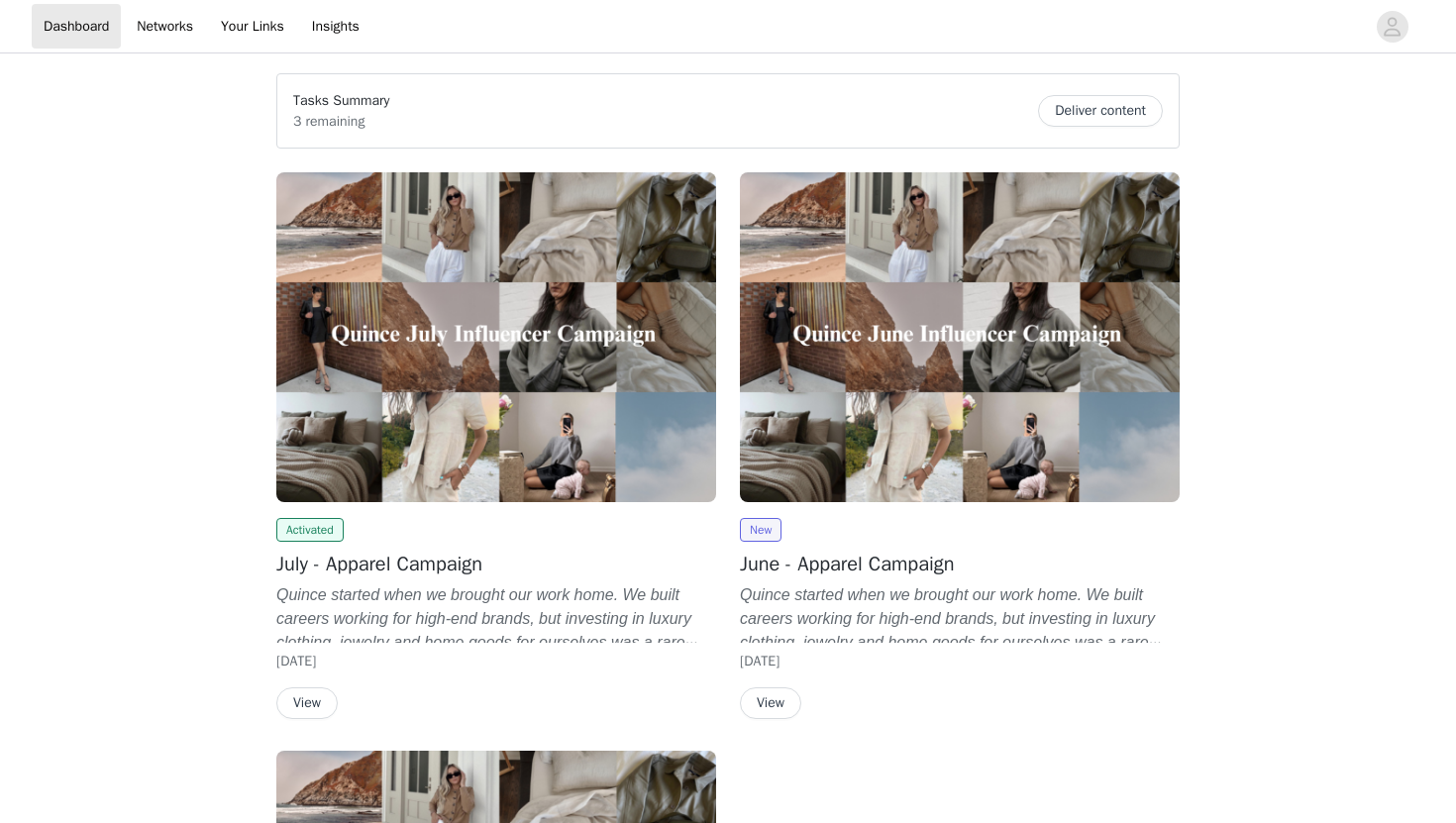 click on "View" at bounding box center (307, 703) 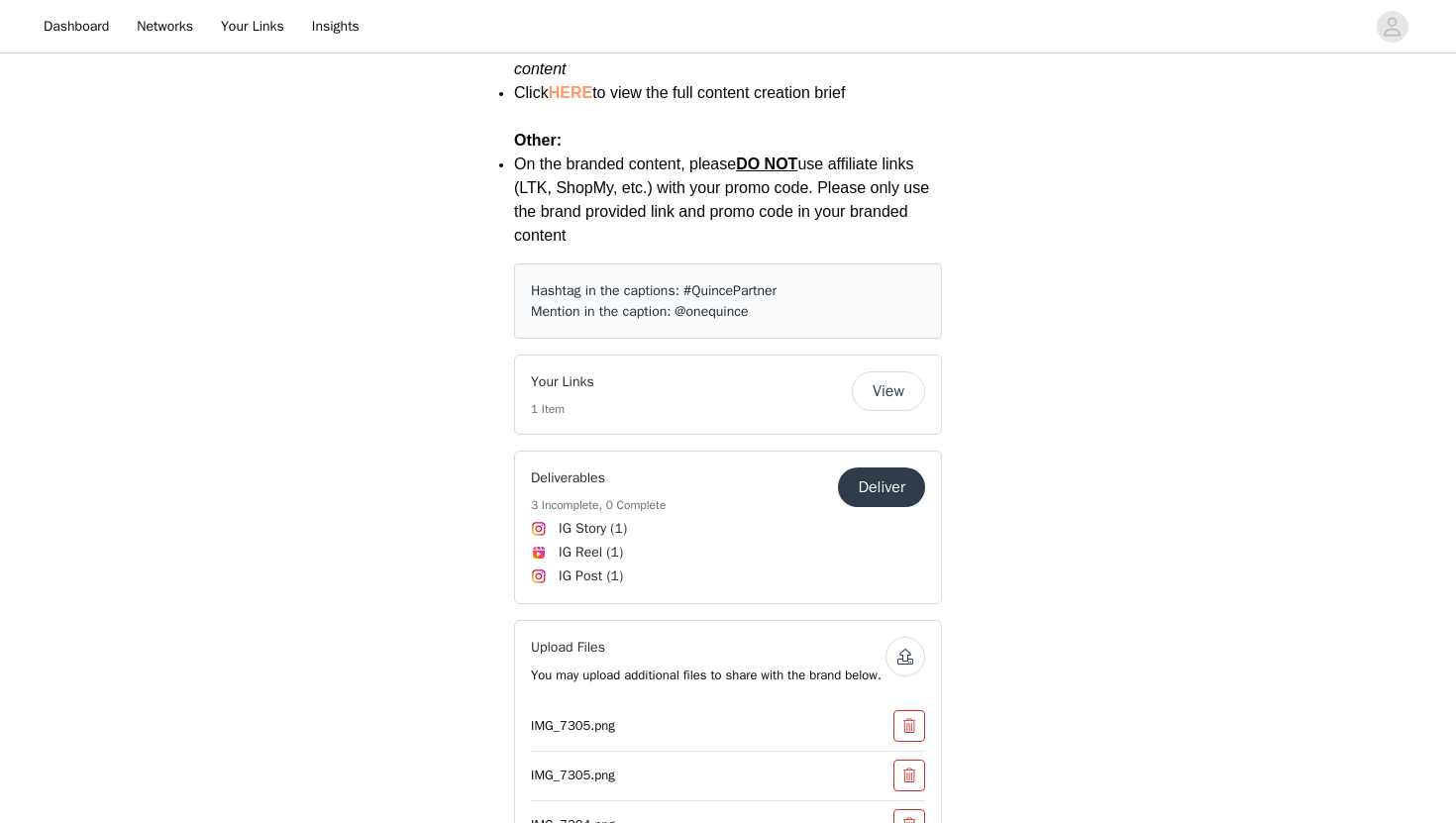 scroll, scrollTop: 2942, scrollLeft: 0, axis: vertical 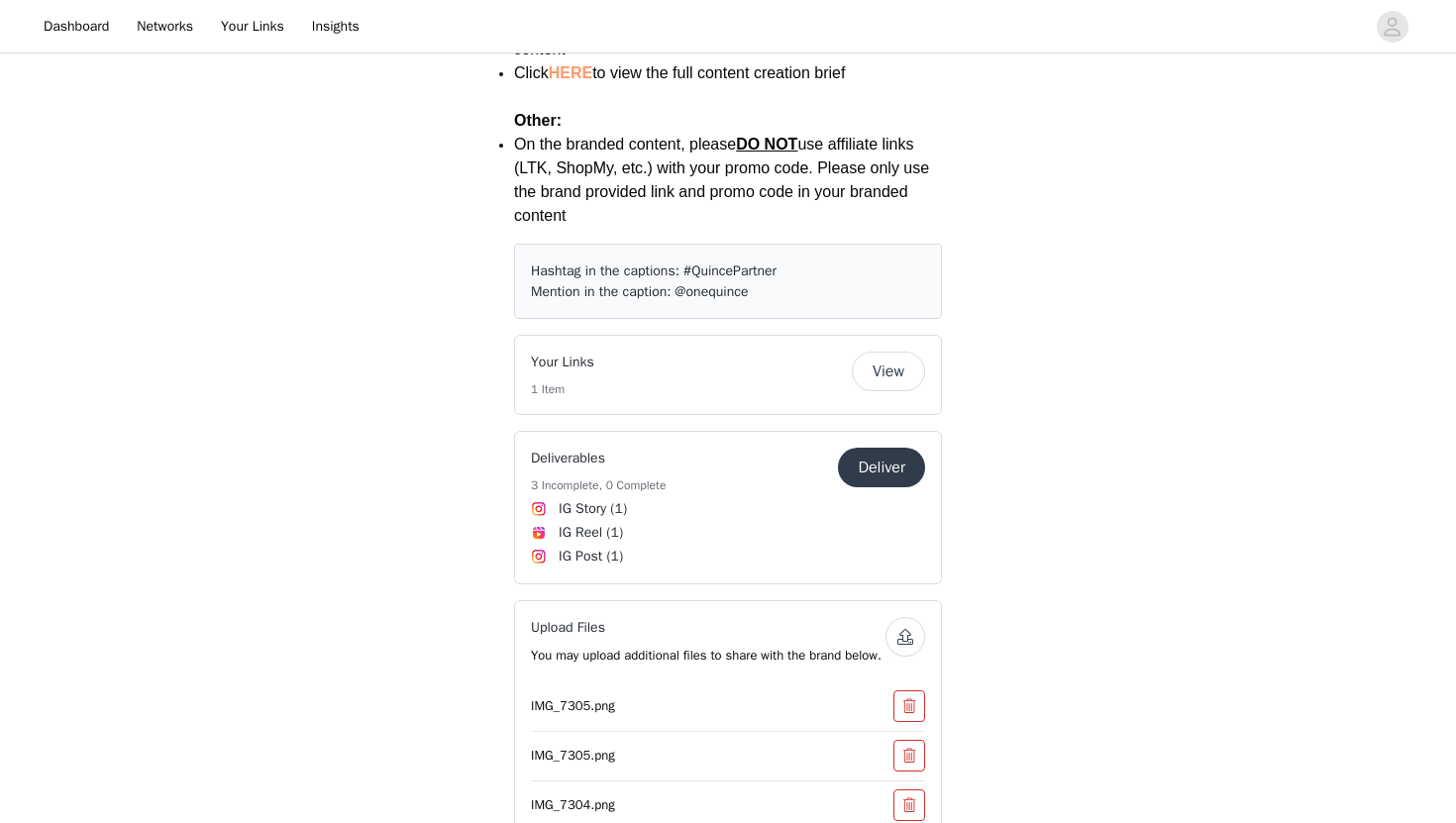 click on "Deliver" at bounding box center [882, 467] 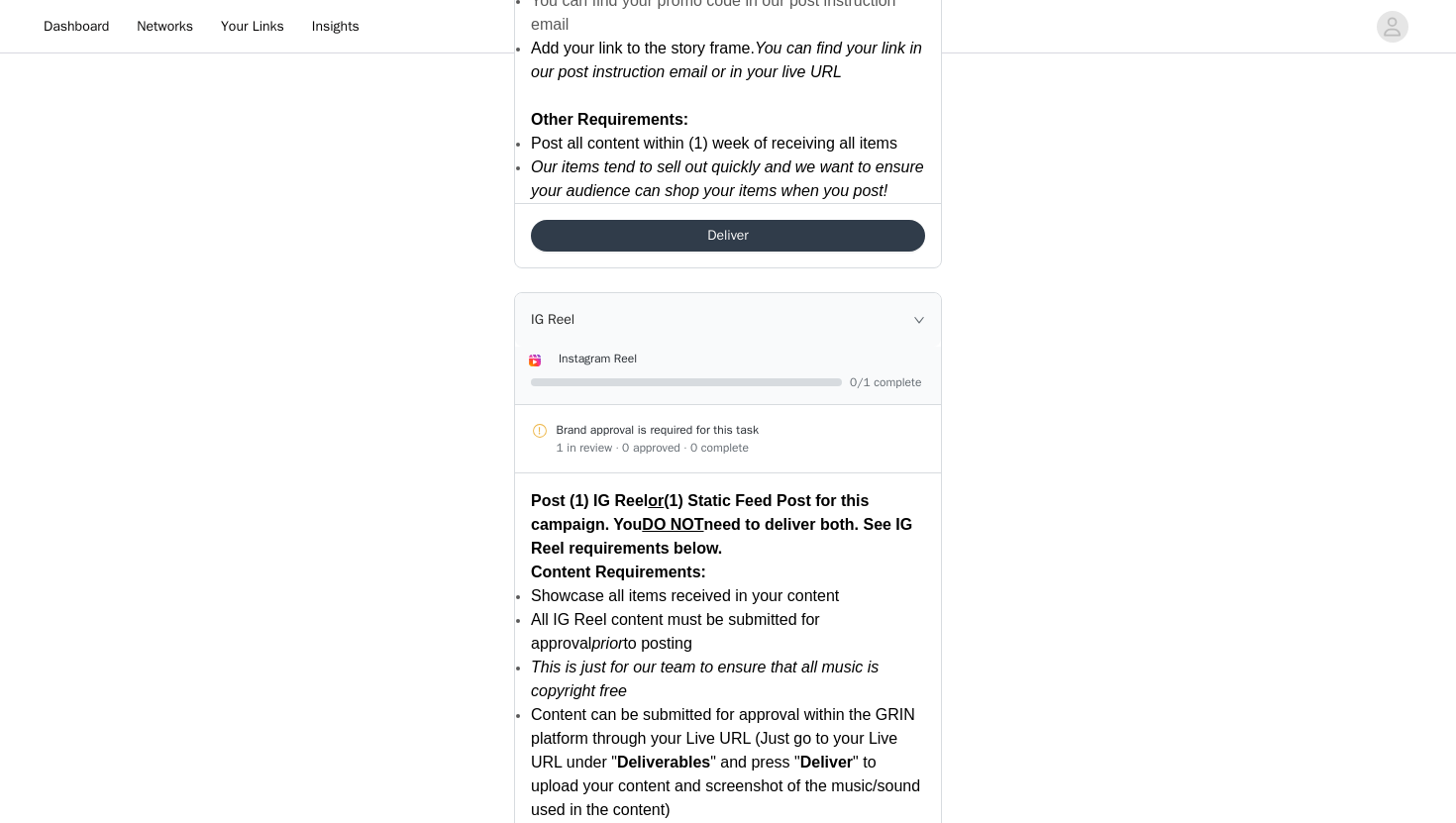 scroll, scrollTop: 1507, scrollLeft: 0, axis: vertical 